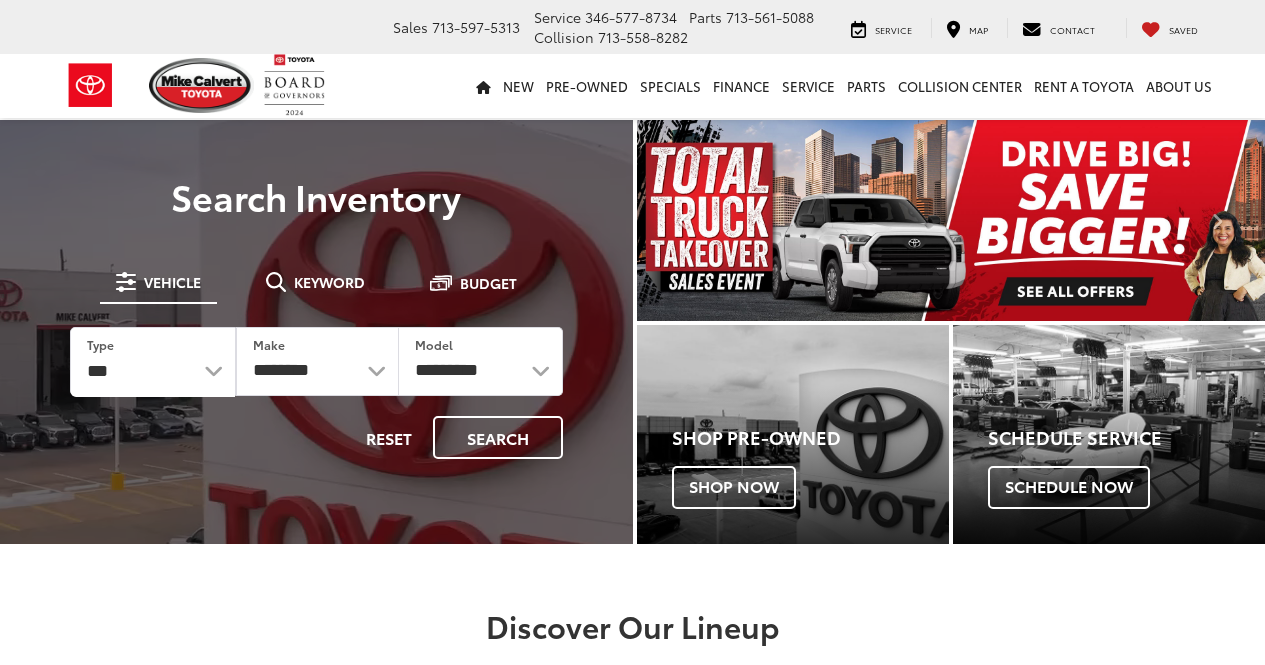 scroll, scrollTop: 0, scrollLeft: 0, axis: both 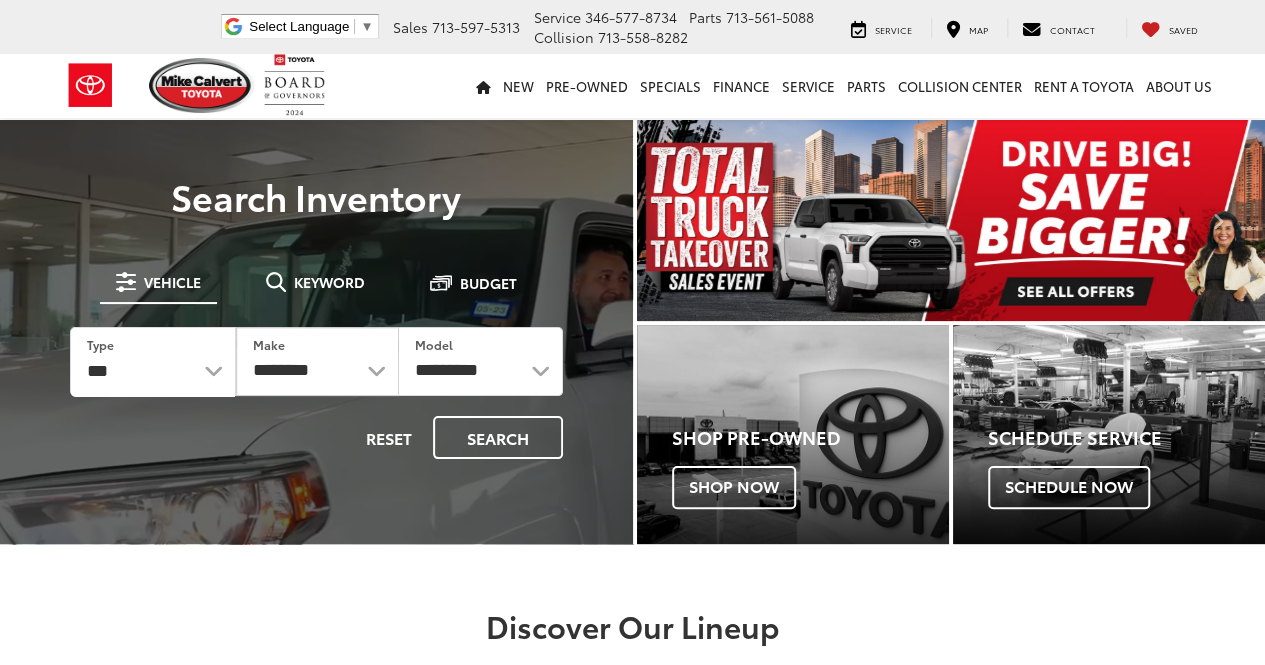 click on "***
***
****
*********" at bounding box center (153, 362) 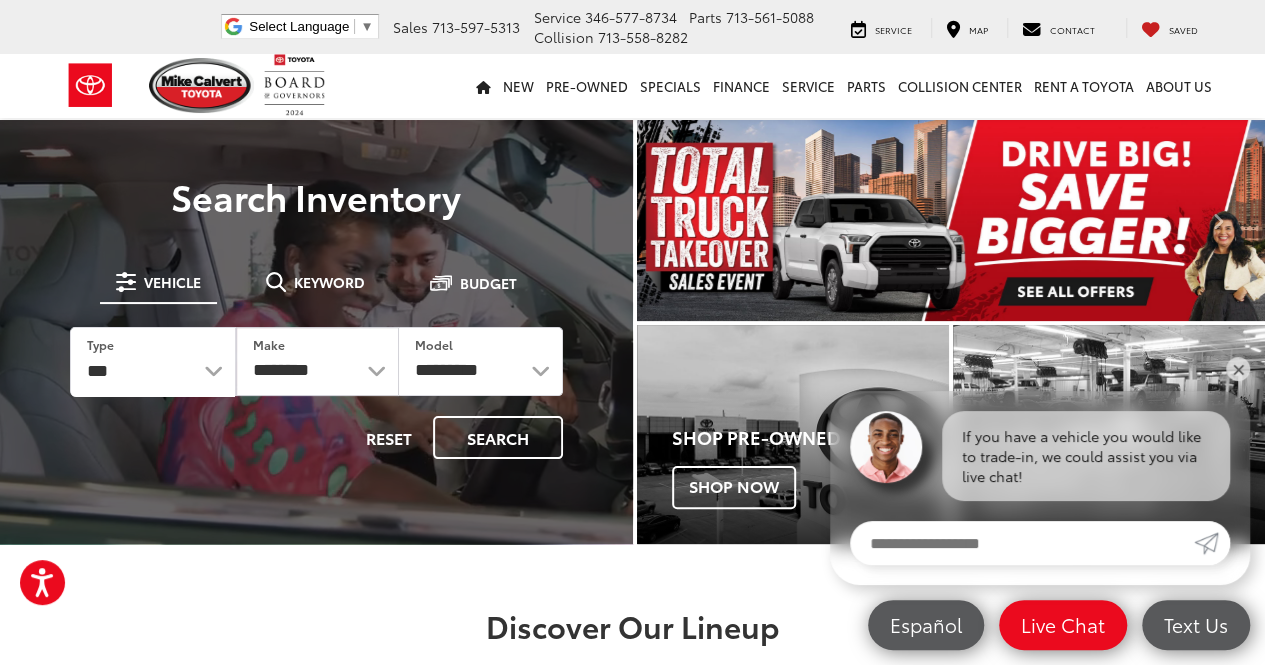 click on "***
***
****
*********" at bounding box center (153, 362) 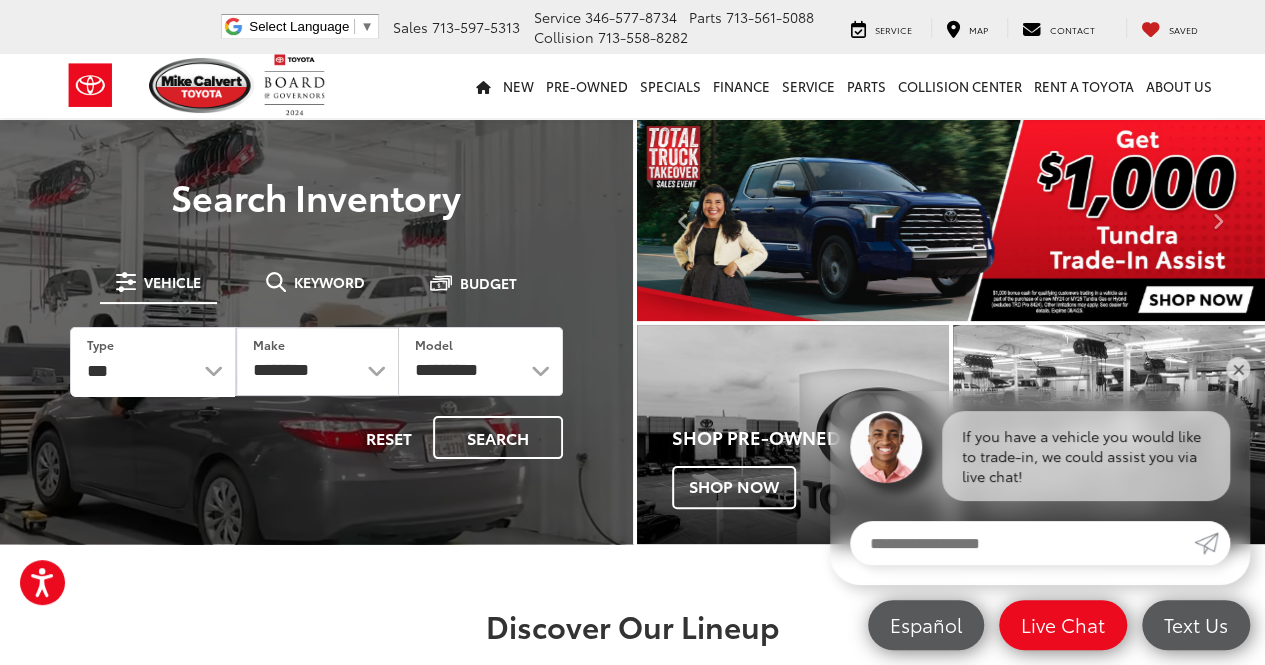 scroll, scrollTop: 0, scrollLeft: 0, axis: both 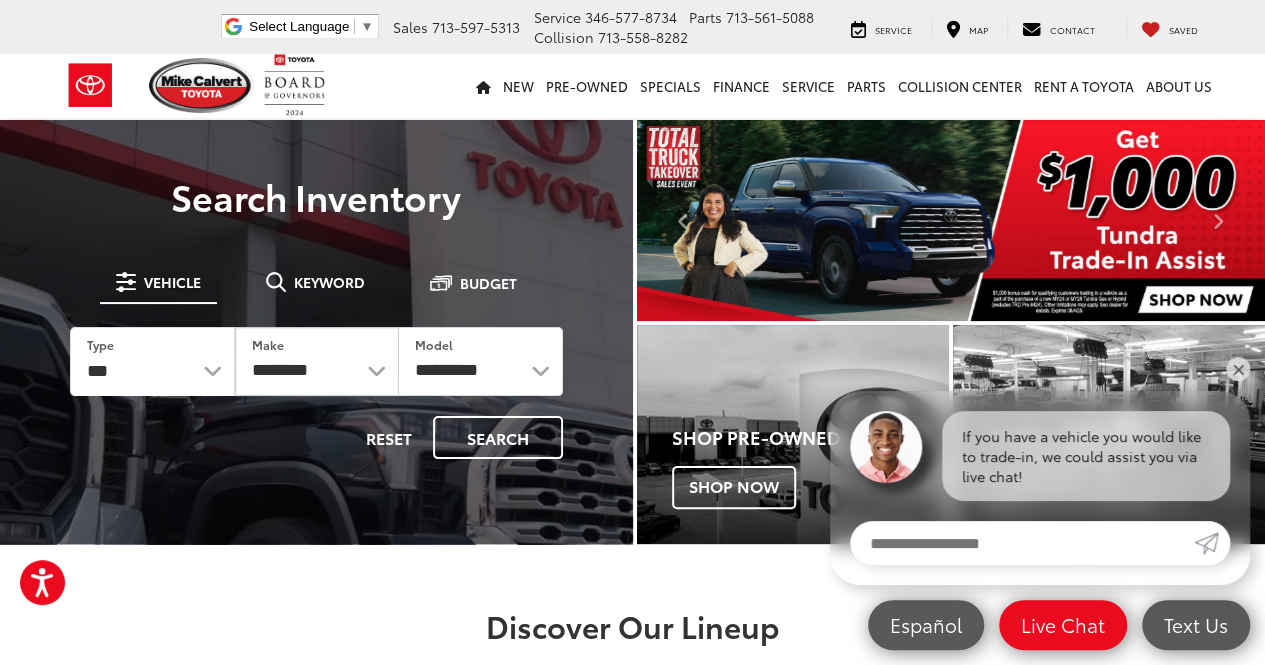 click on "Reset
Search" at bounding box center [316, 437] 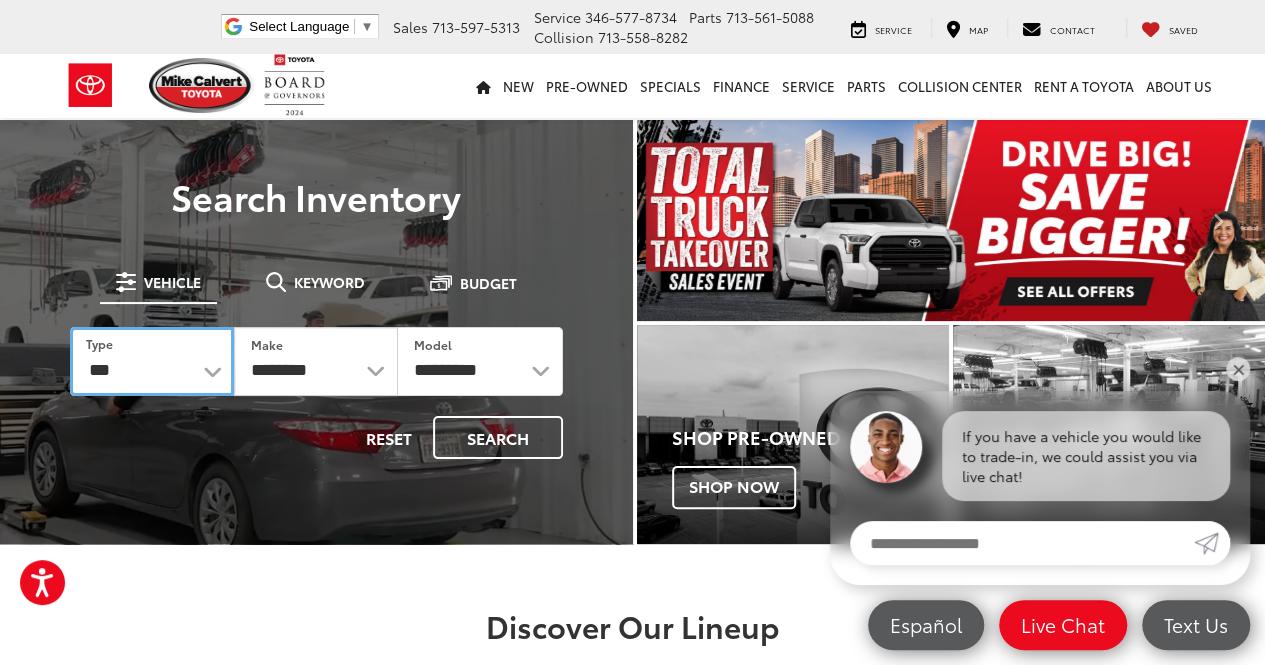 click on "***
***
****
*********" at bounding box center (152, 361) 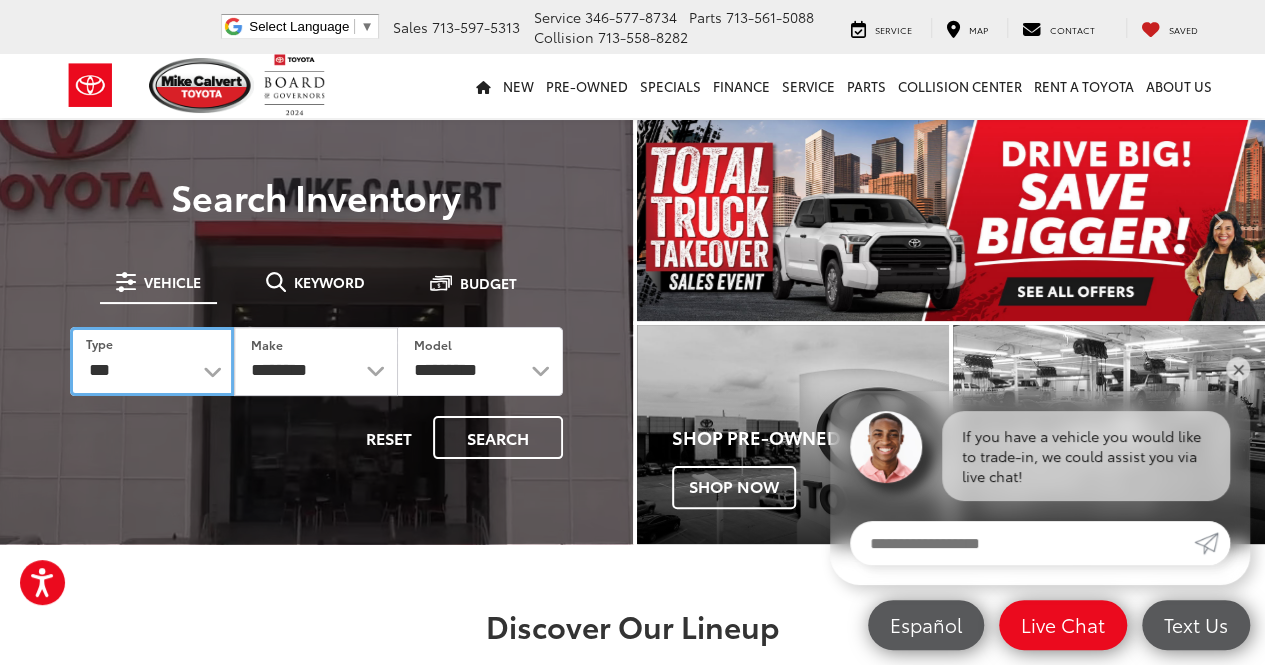 select on "******" 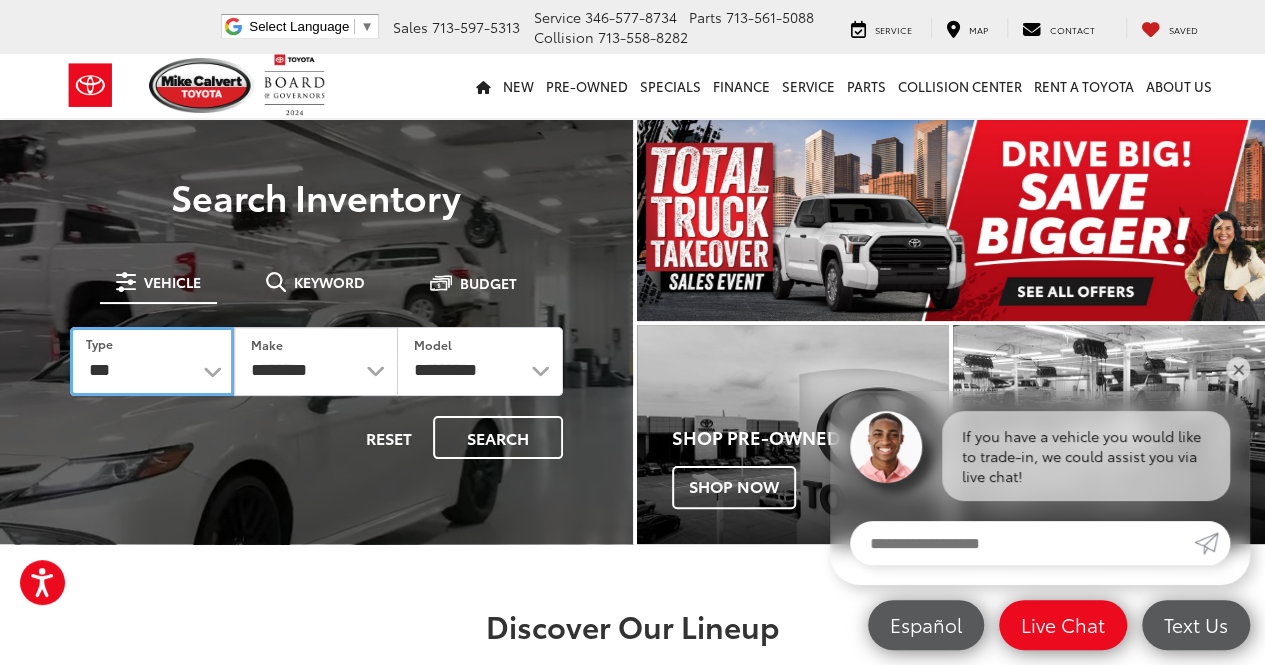click on "***
***
****
*********" at bounding box center (152, 361) 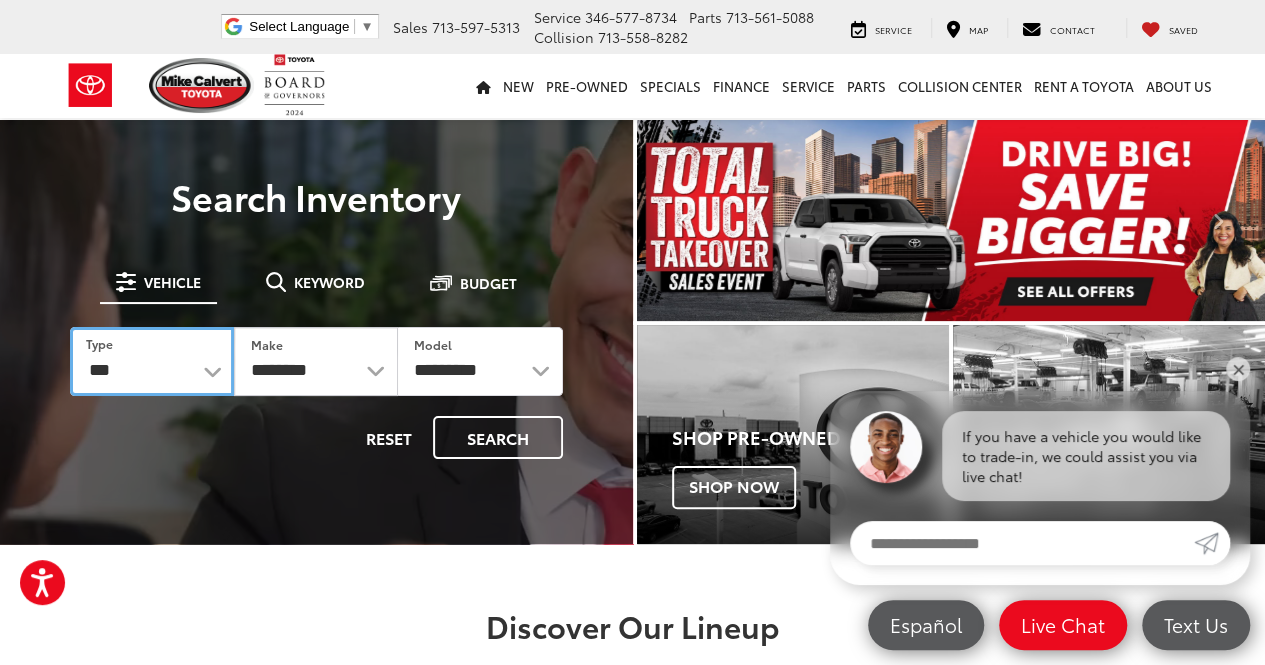 select on "******" 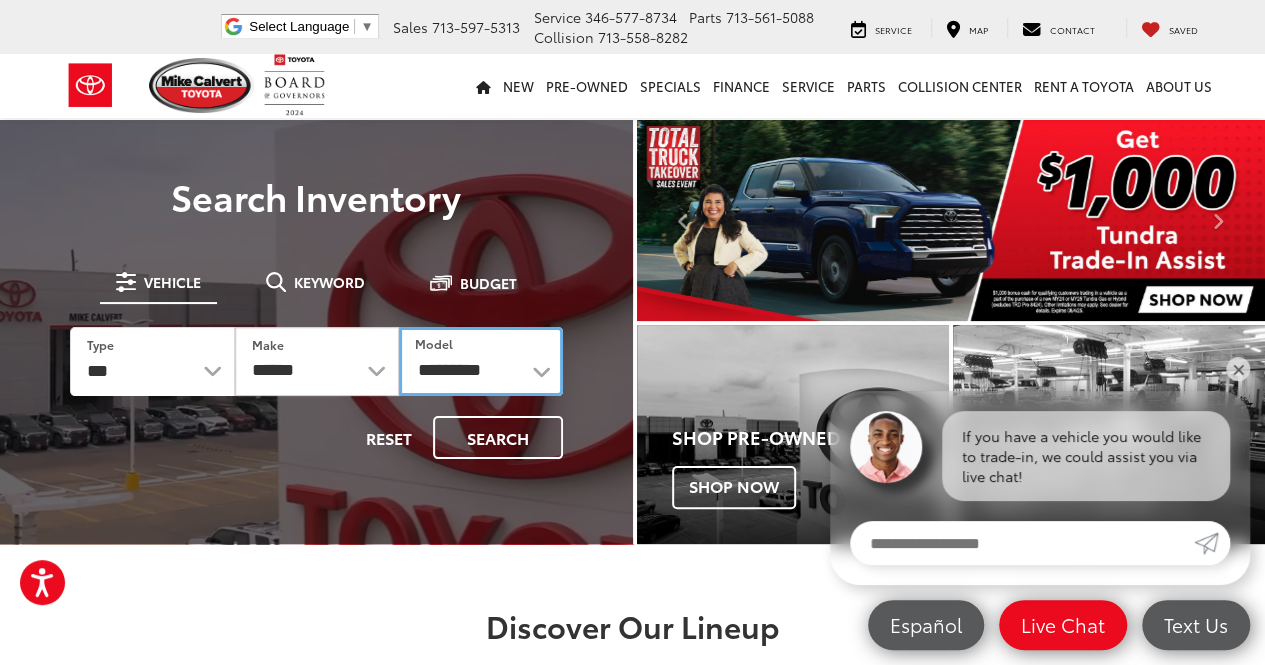 click on "**********" at bounding box center (481, 361) 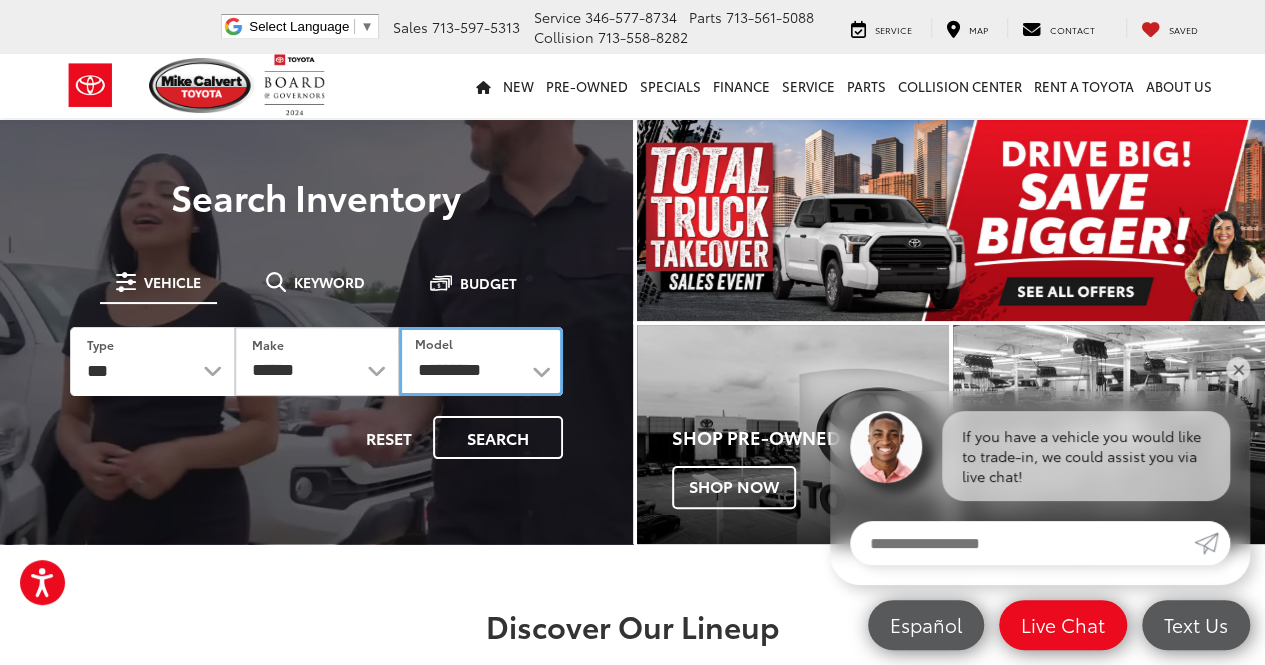 select on "*******" 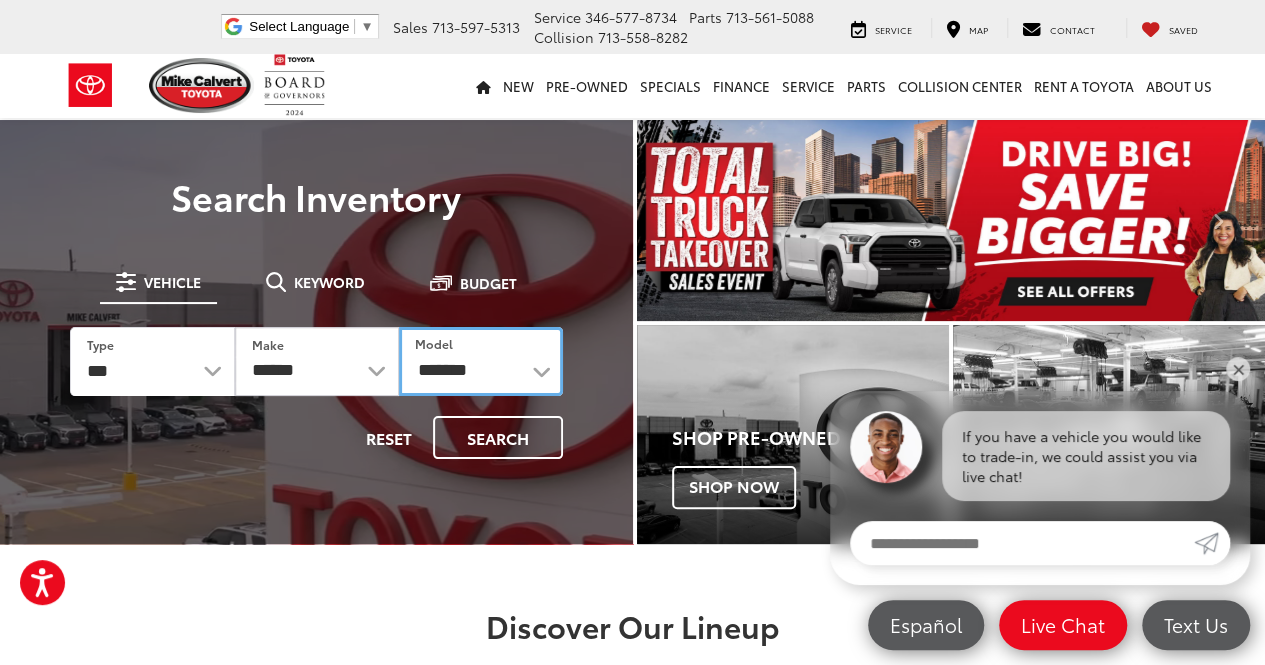 click on "**********" at bounding box center [481, 361] 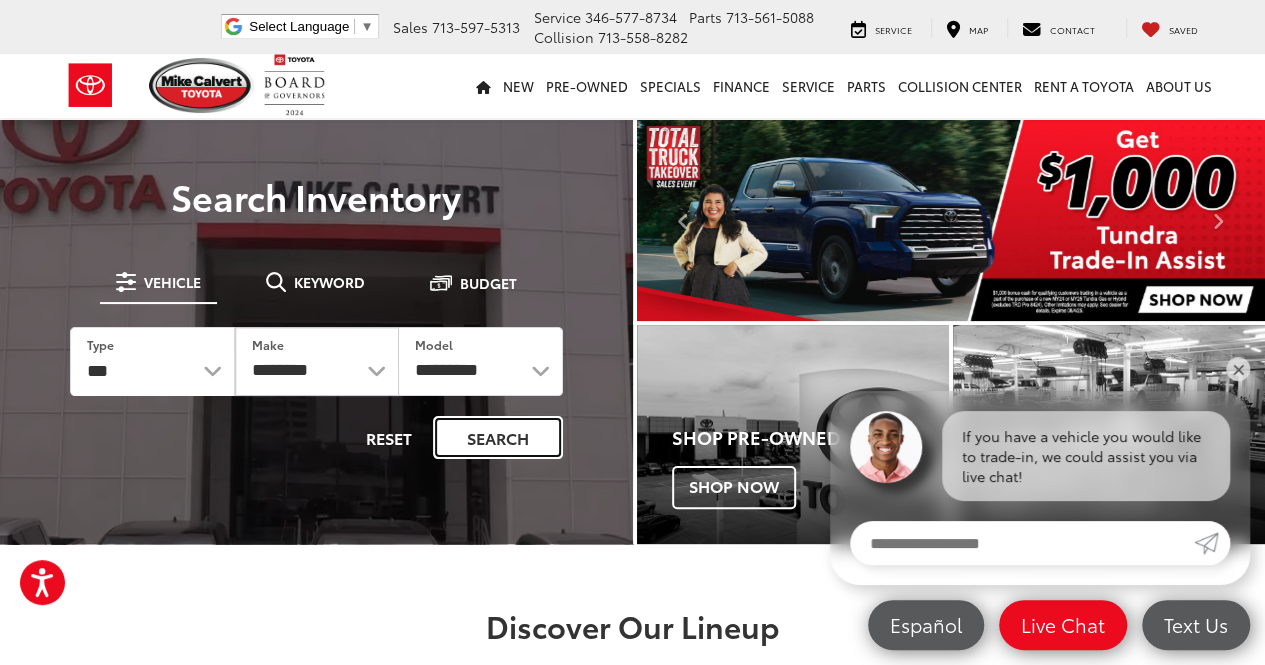 click on "Search" at bounding box center (498, 437) 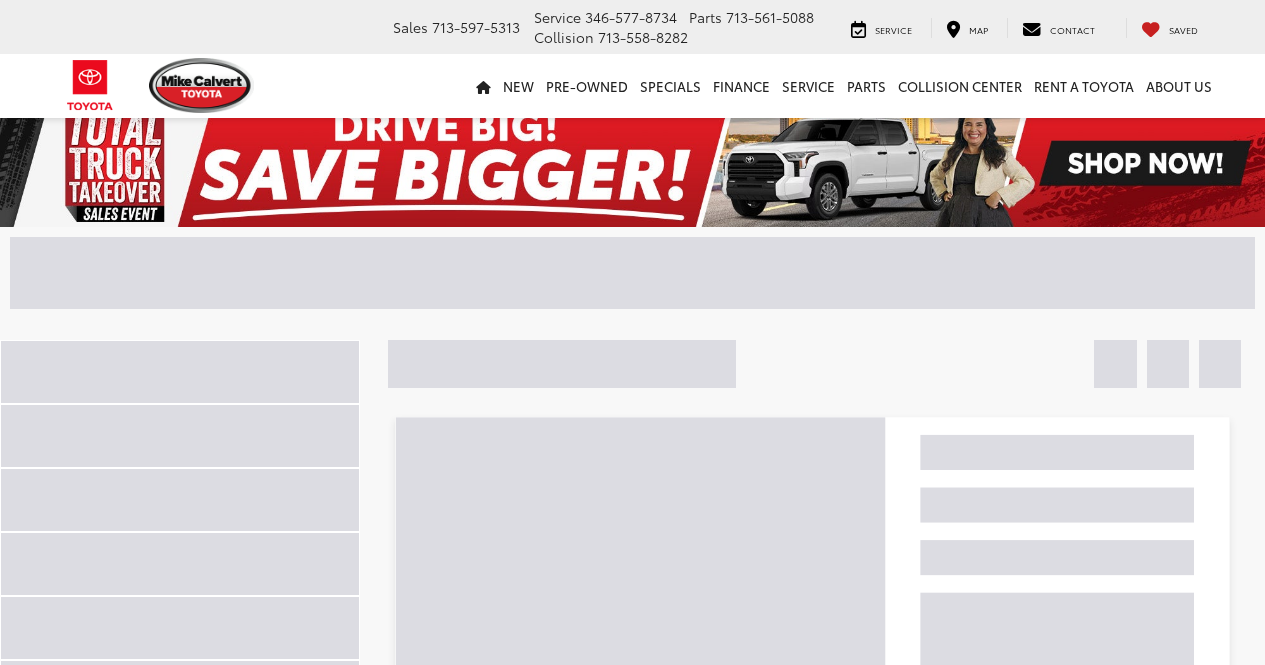 scroll, scrollTop: 0, scrollLeft: 0, axis: both 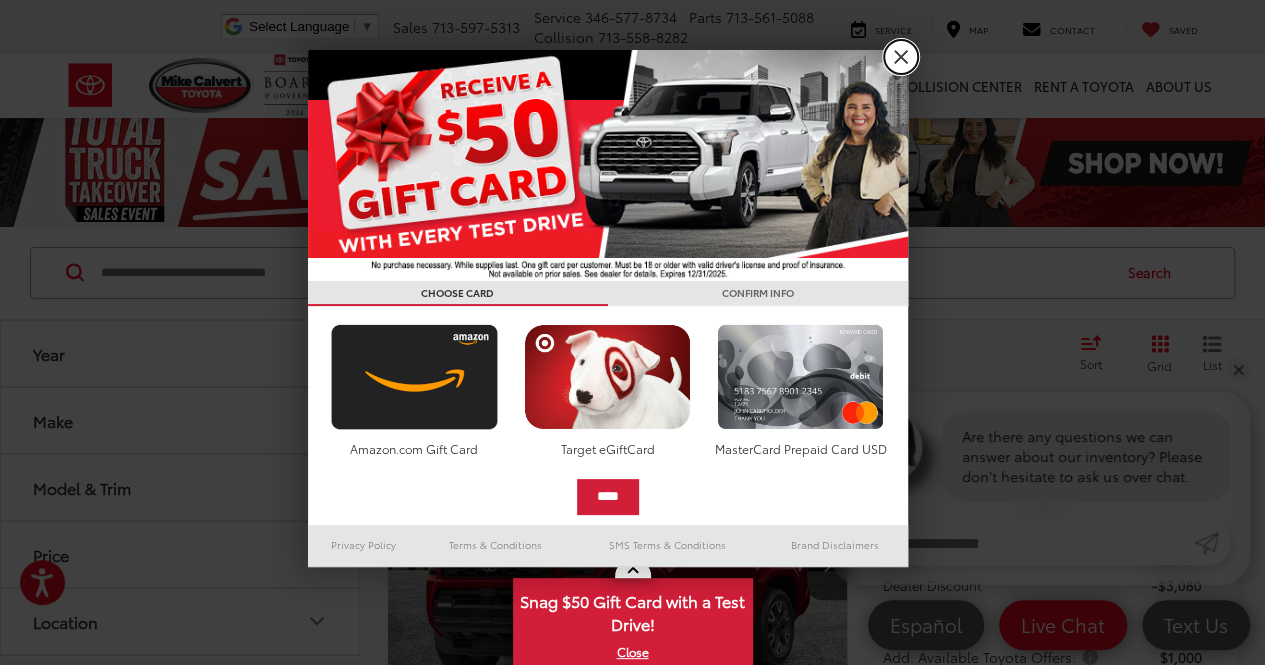 click on "X" at bounding box center [901, 57] 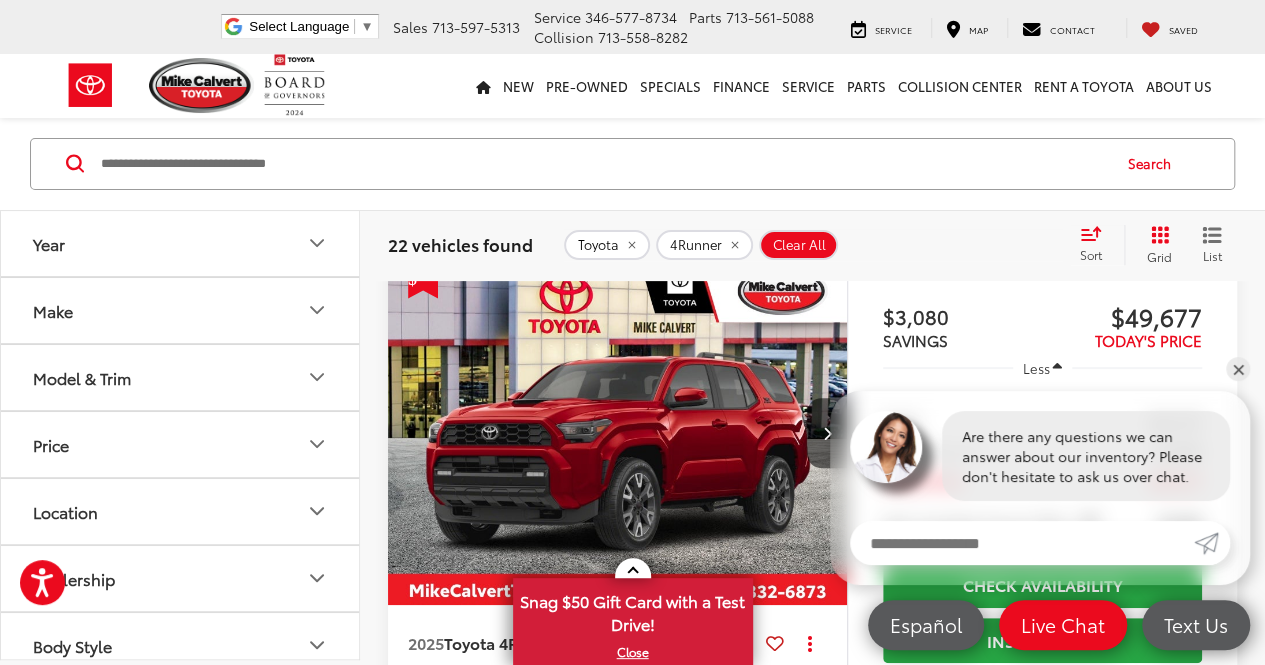 scroll, scrollTop: 196, scrollLeft: 0, axis: vertical 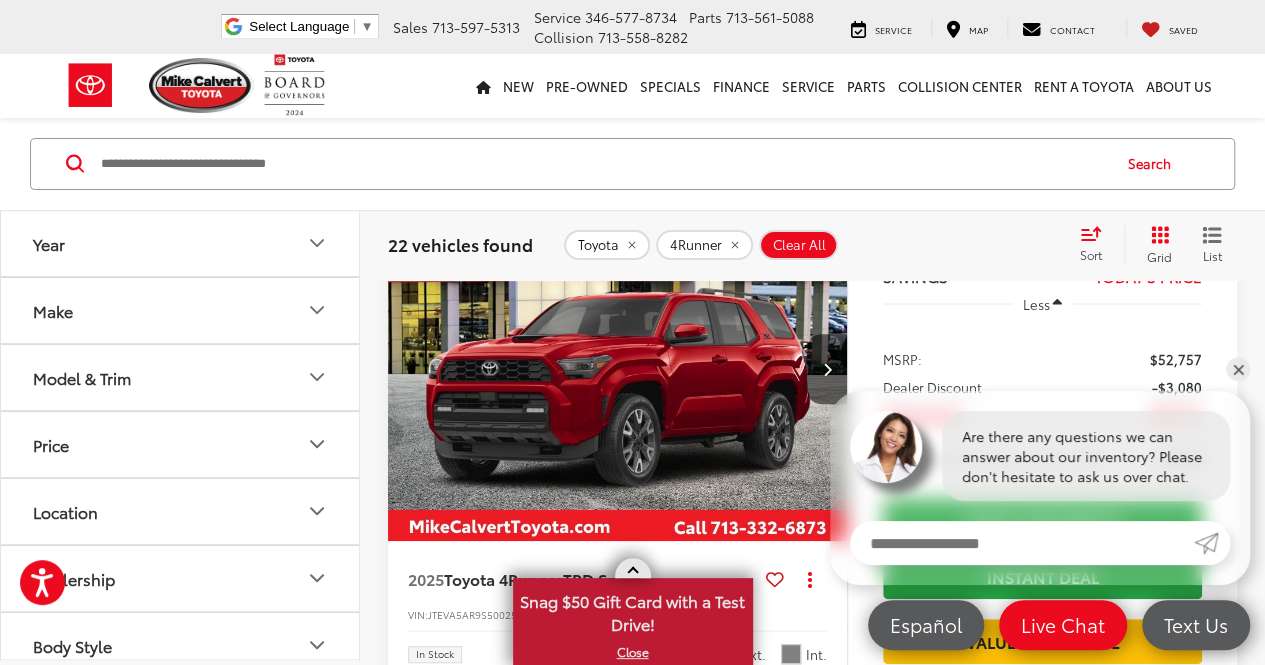click at bounding box center (633, 568) 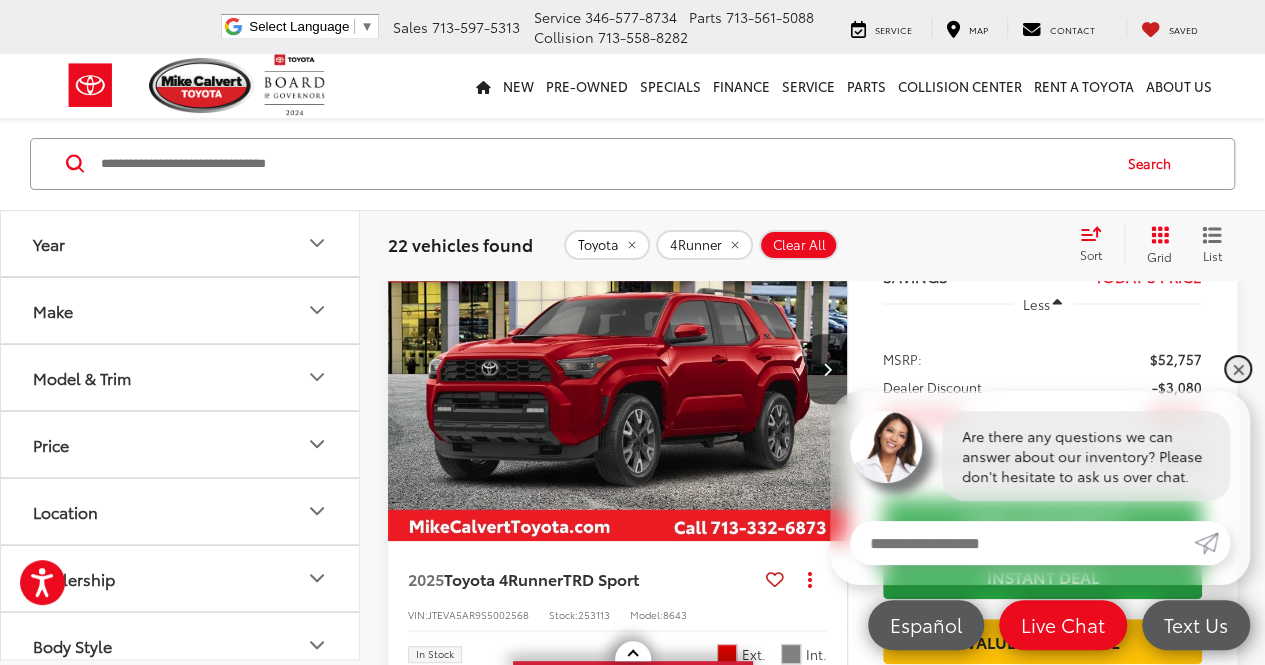 click on "✕" at bounding box center (1238, 369) 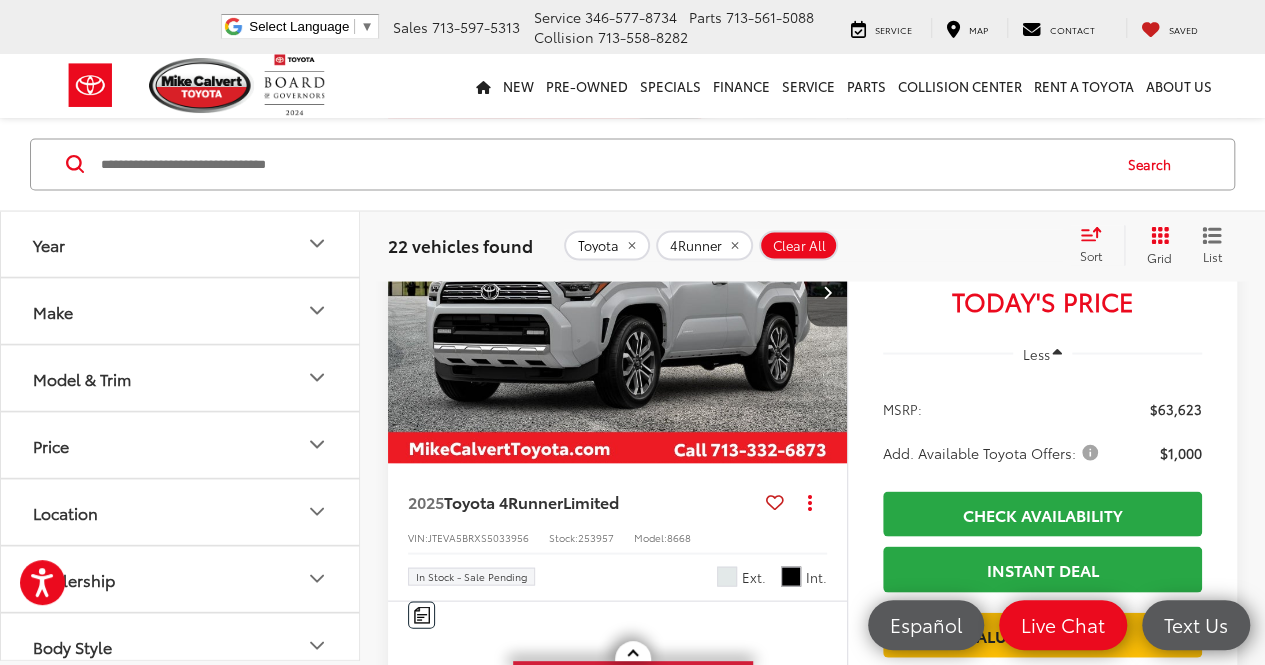 scroll, scrollTop: 1746, scrollLeft: 0, axis: vertical 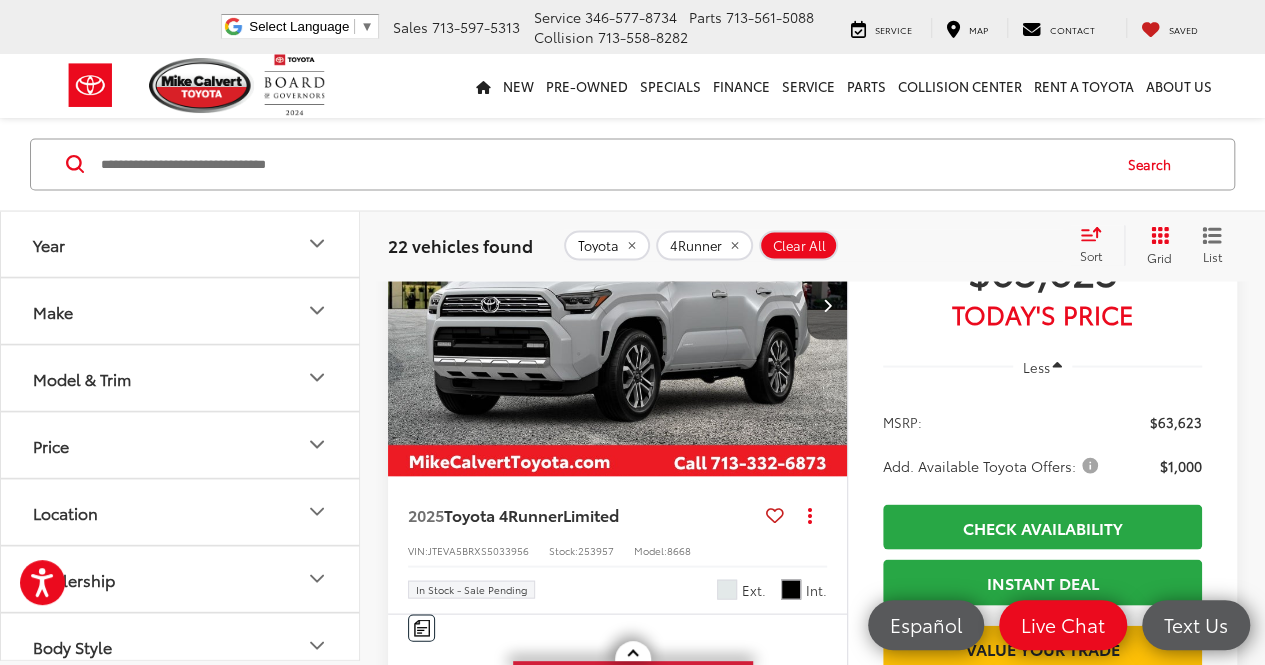 click at bounding box center (618, 304) 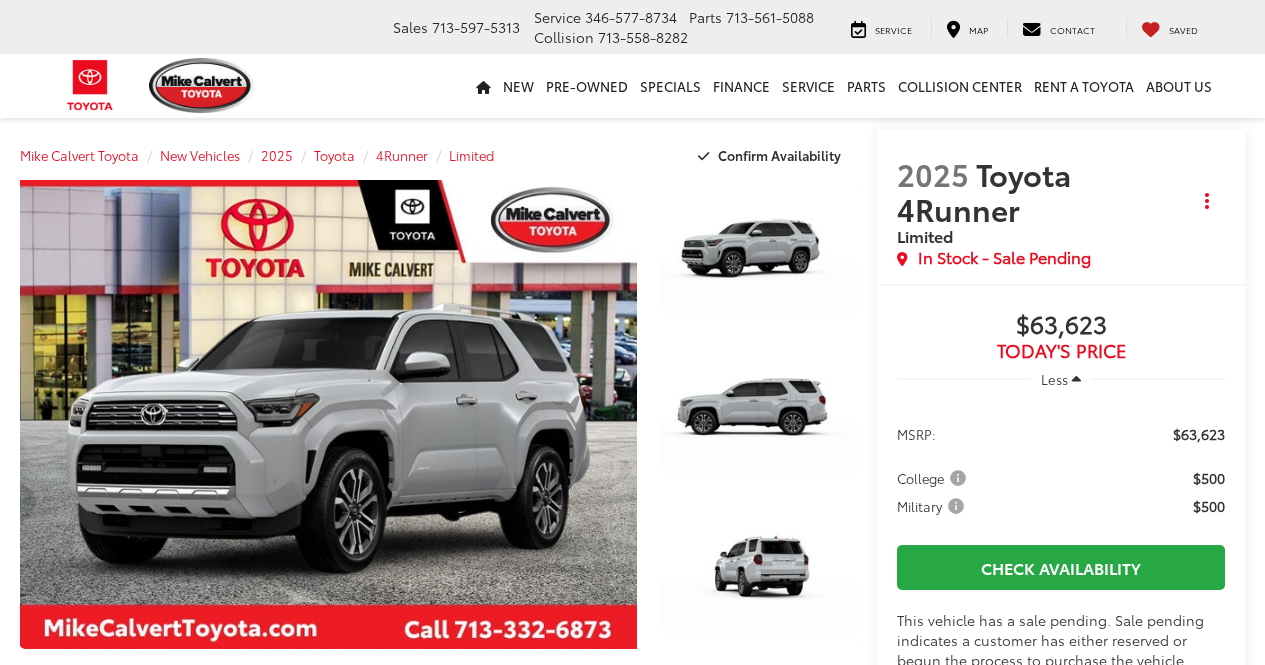 scroll, scrollTop: 0, scrollLeft: 0, axis: both 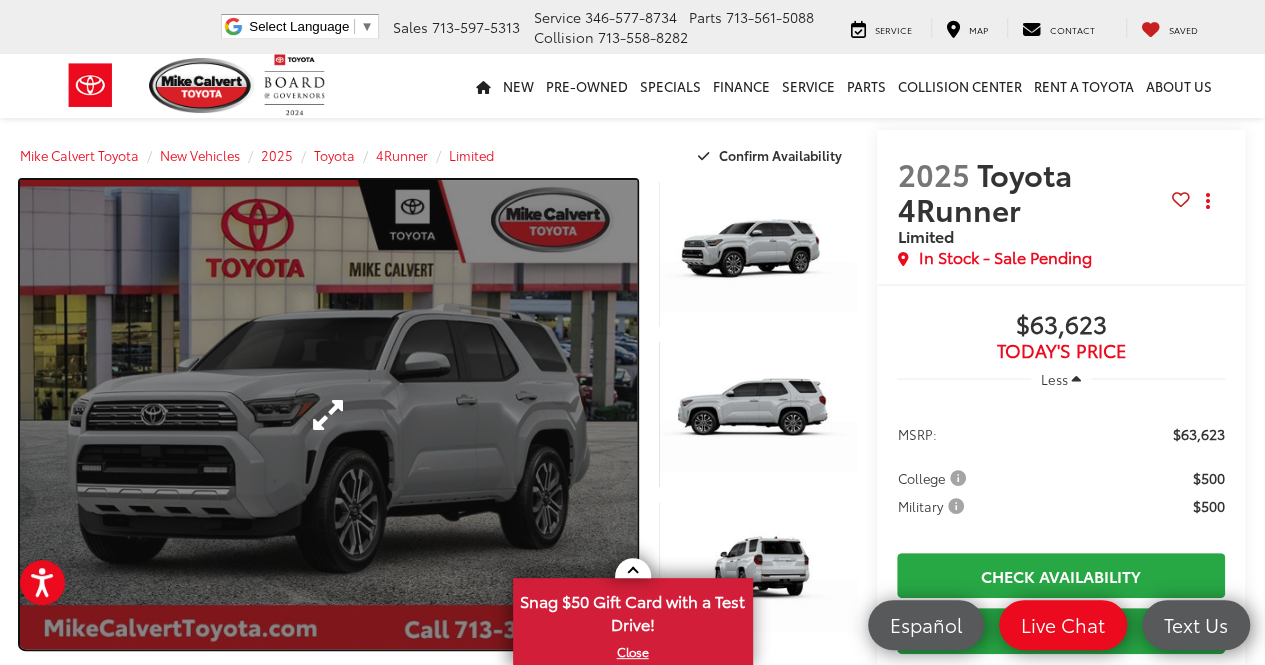 click at bounding box center (328, 414) 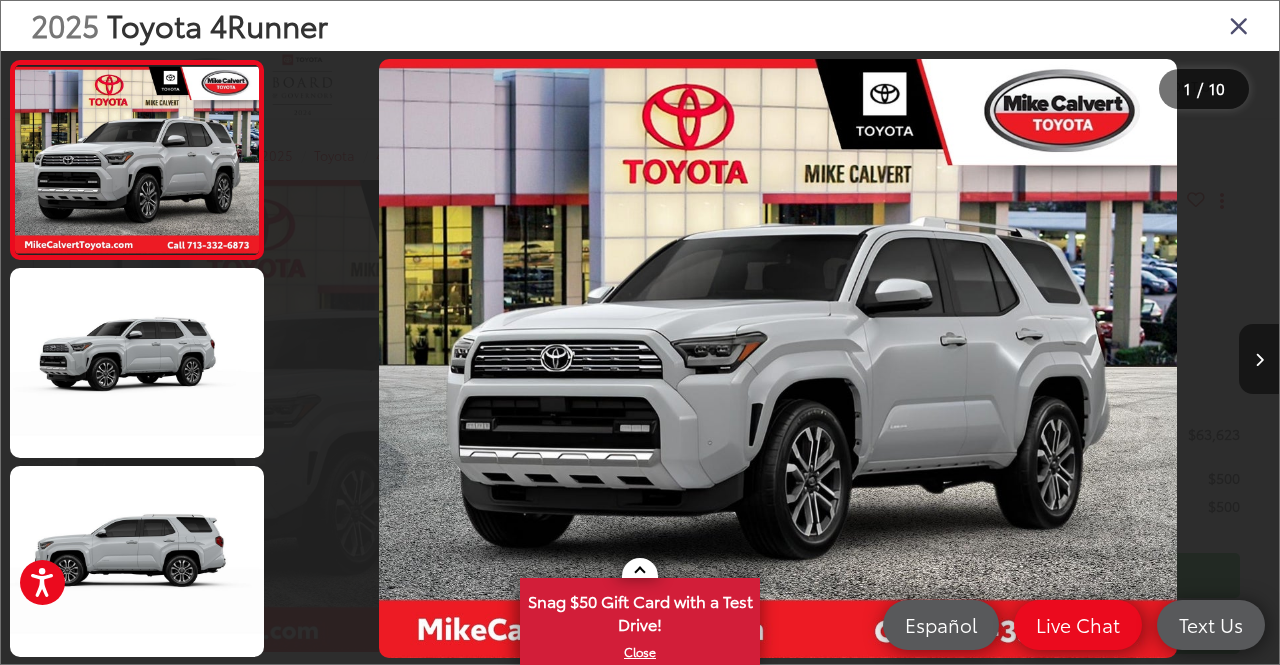 click at bounding box center (1259, 360) 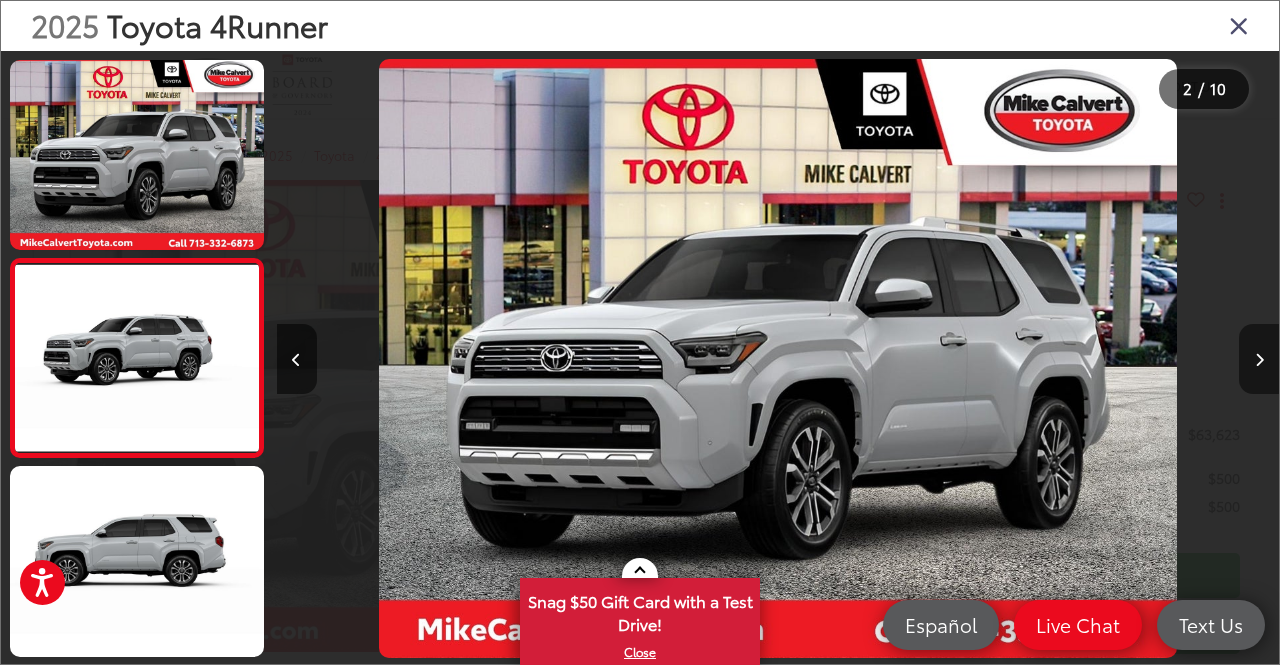 scroll, scrollTop: 0, scrollLeft: 353, axis: horizontal 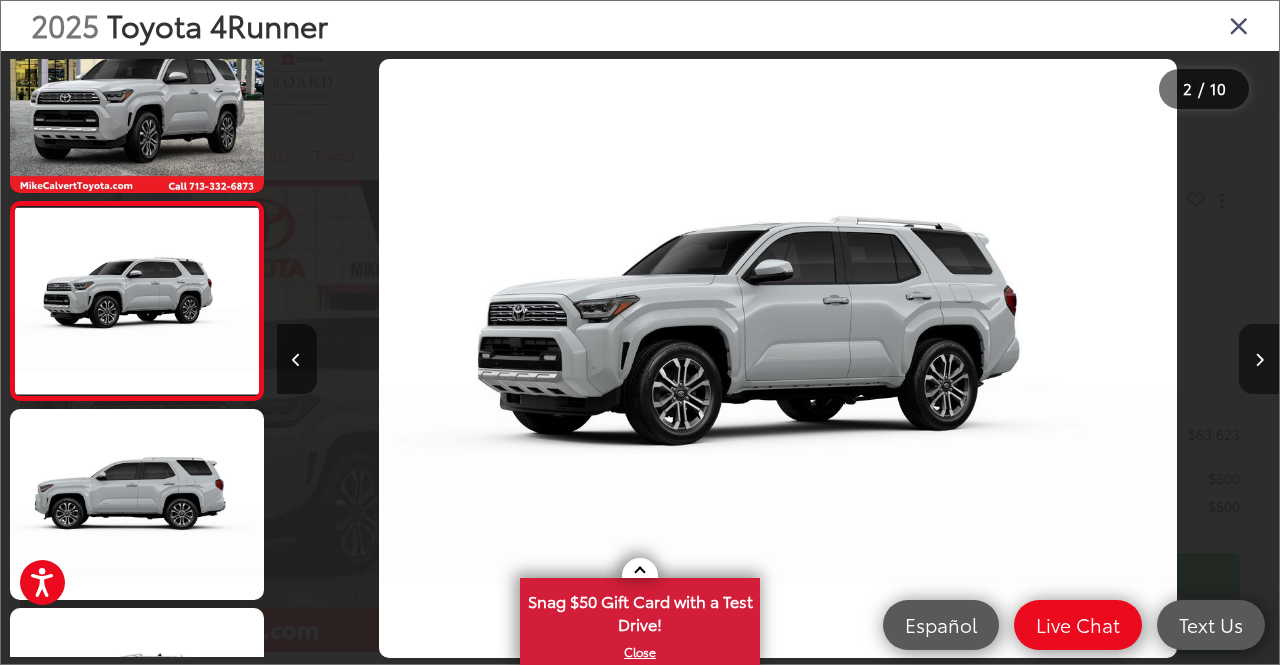 click at bounding box center (1259, 360) 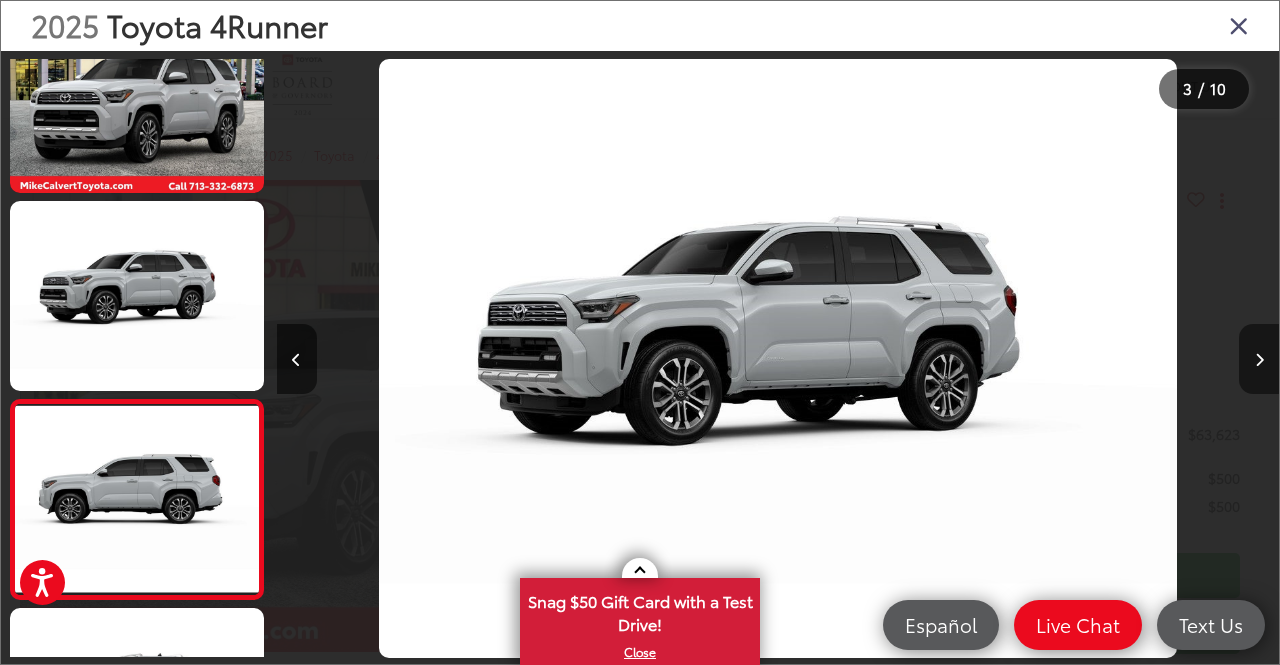 scroll, scrollTop: 0, scrollLeft: 1275, axis: horizontal 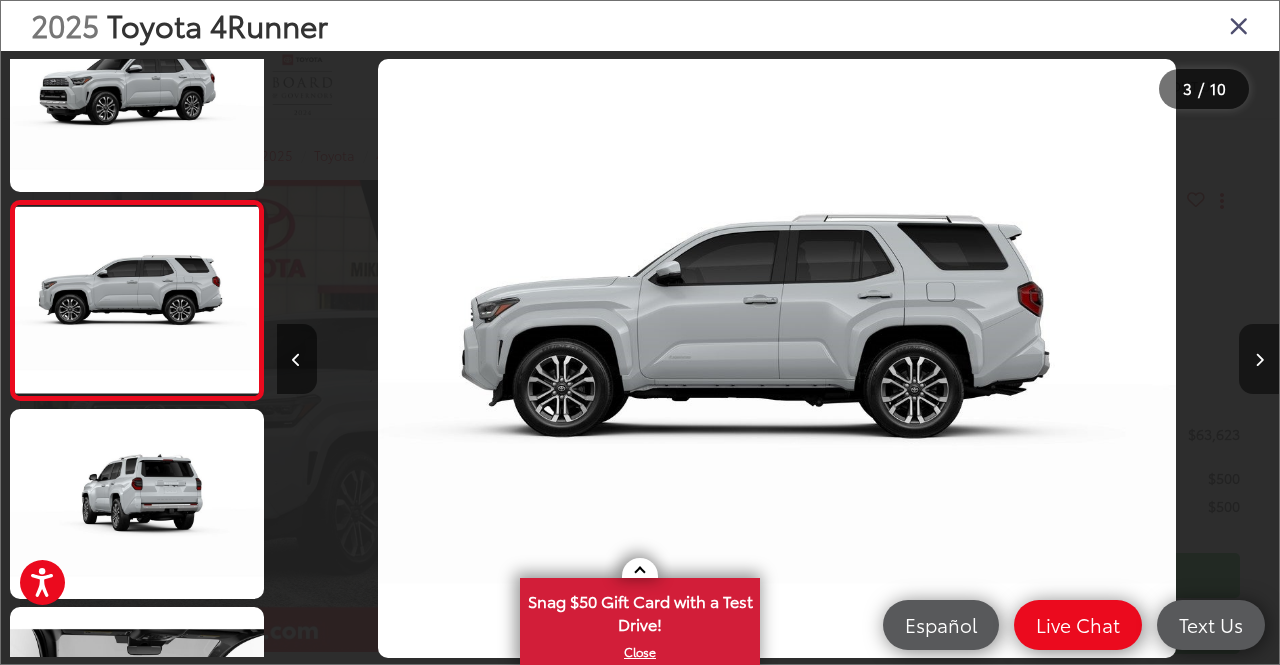 click at bounding box center [1259, 360] 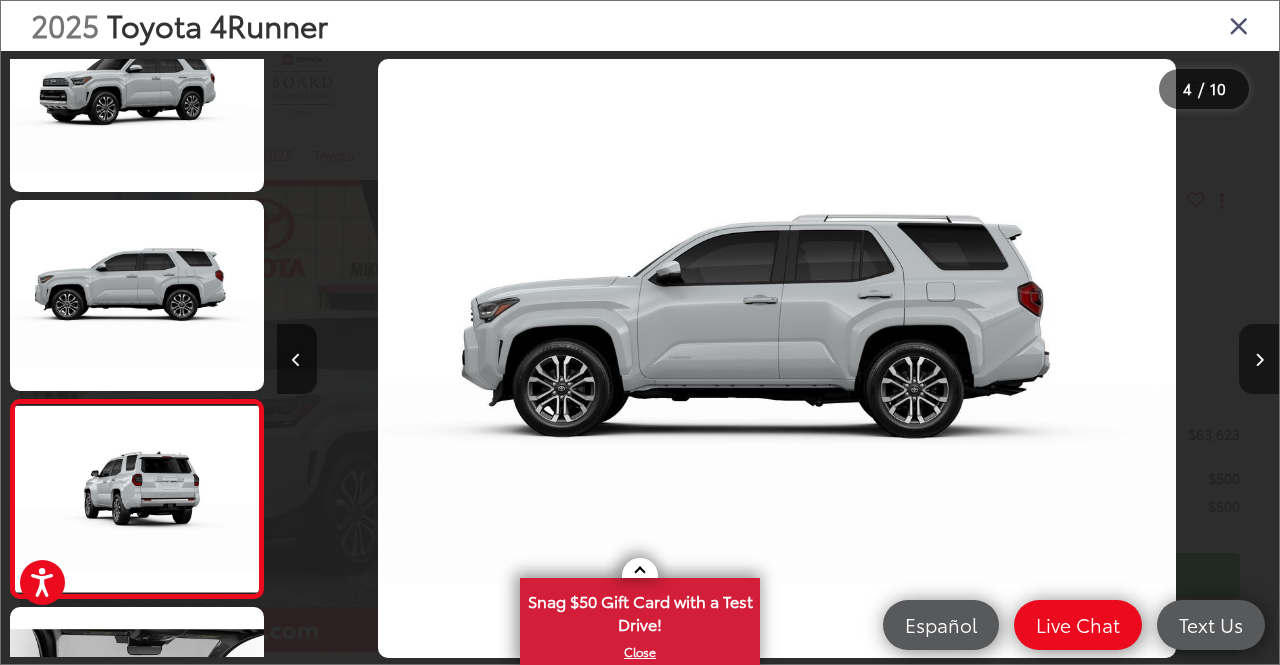 scroll, scrollTop: 0, scrollLeft: 2279, axis: horizontal 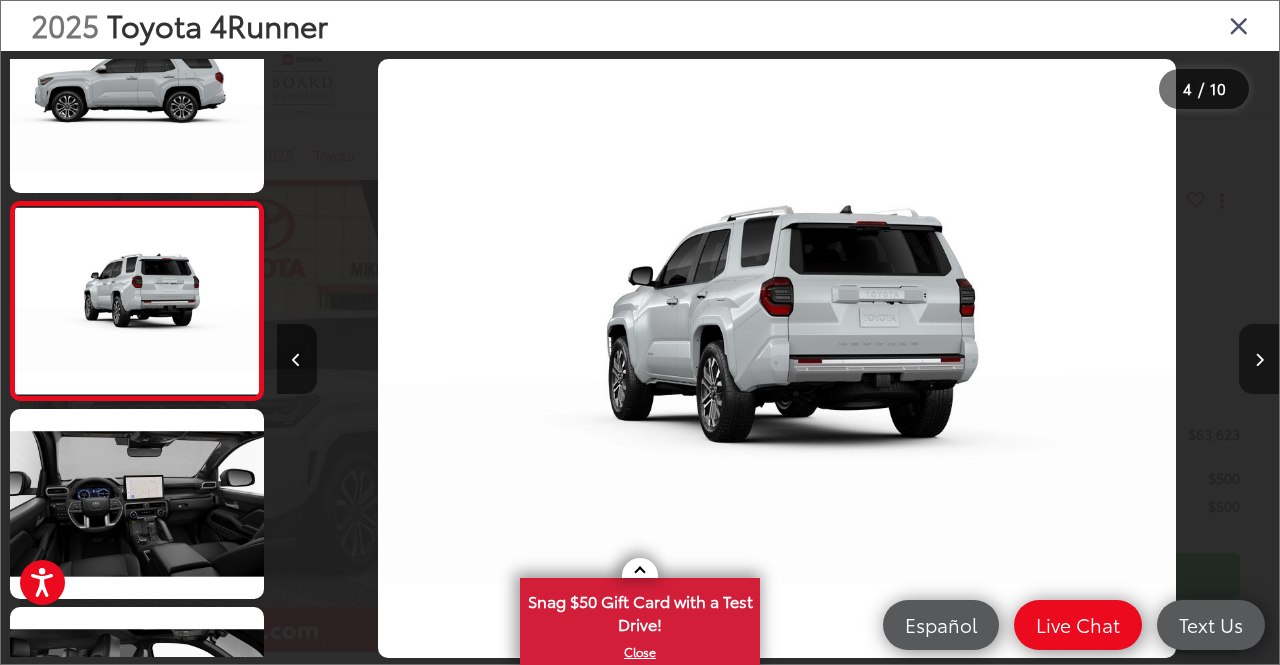 click at bounding box center (1259, 360) 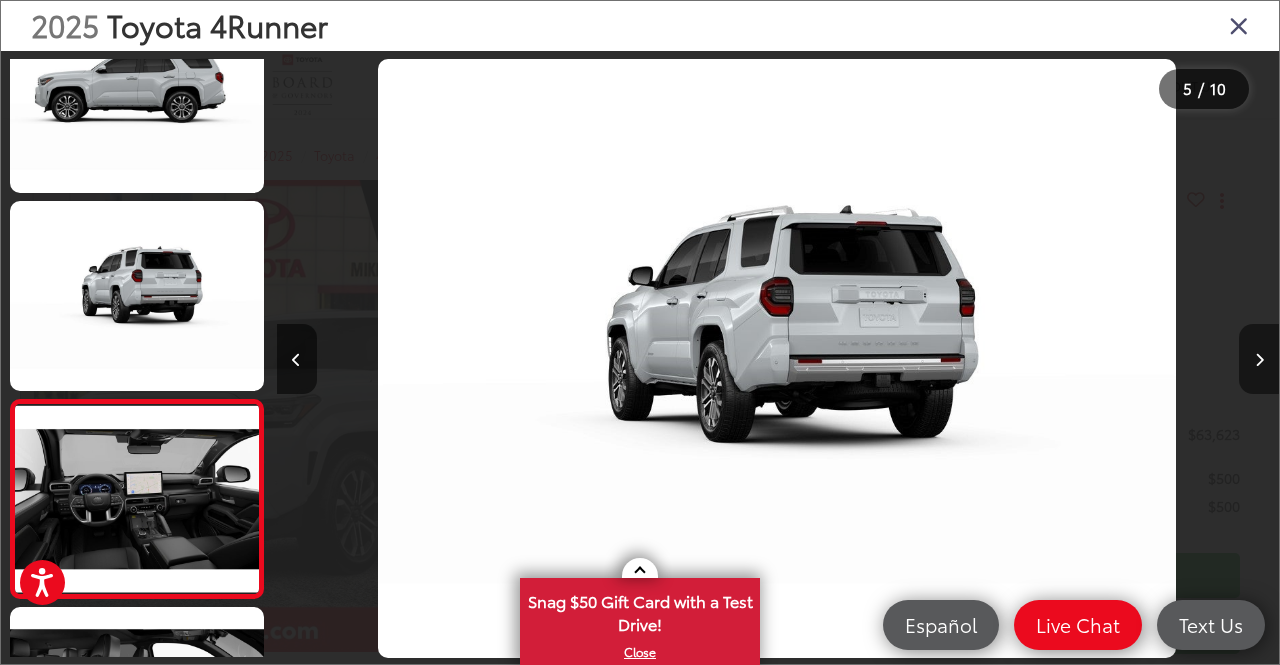 scroll, scrollTop: 0, scrollLeft: 3208, axis: horizontal 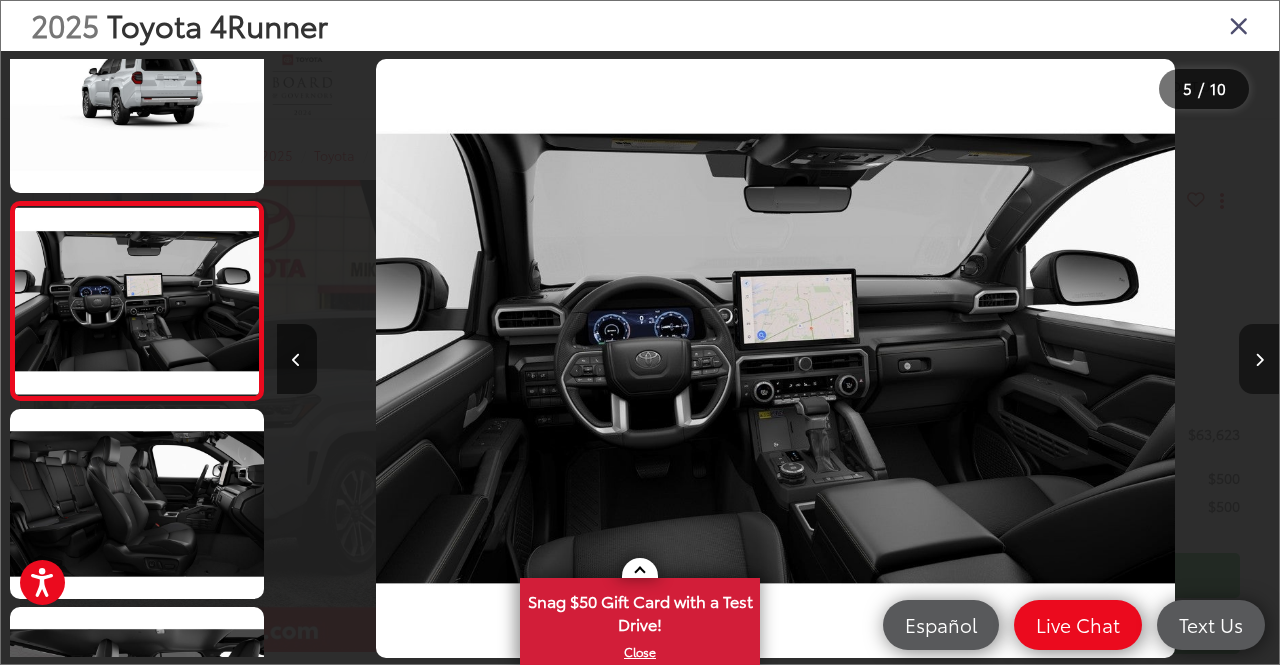 click at bounding box center (1259, 360) 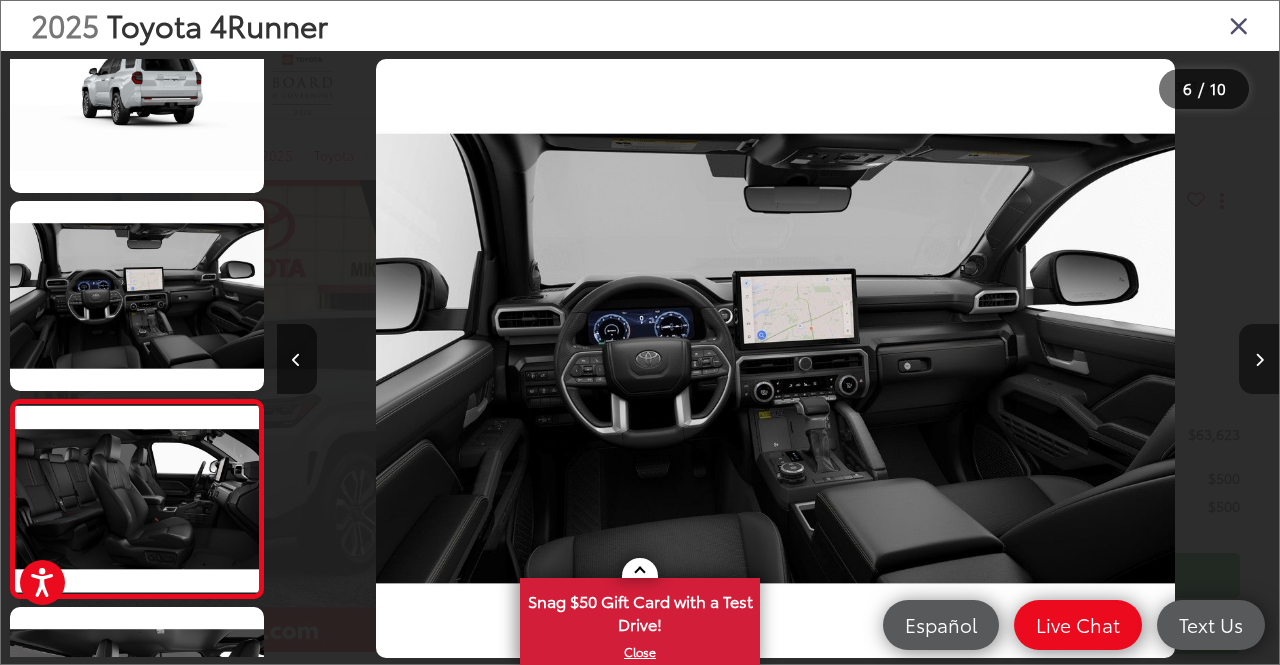 scroll, scrollTop: 0, scrollLeft: 4078, axis: horizontal 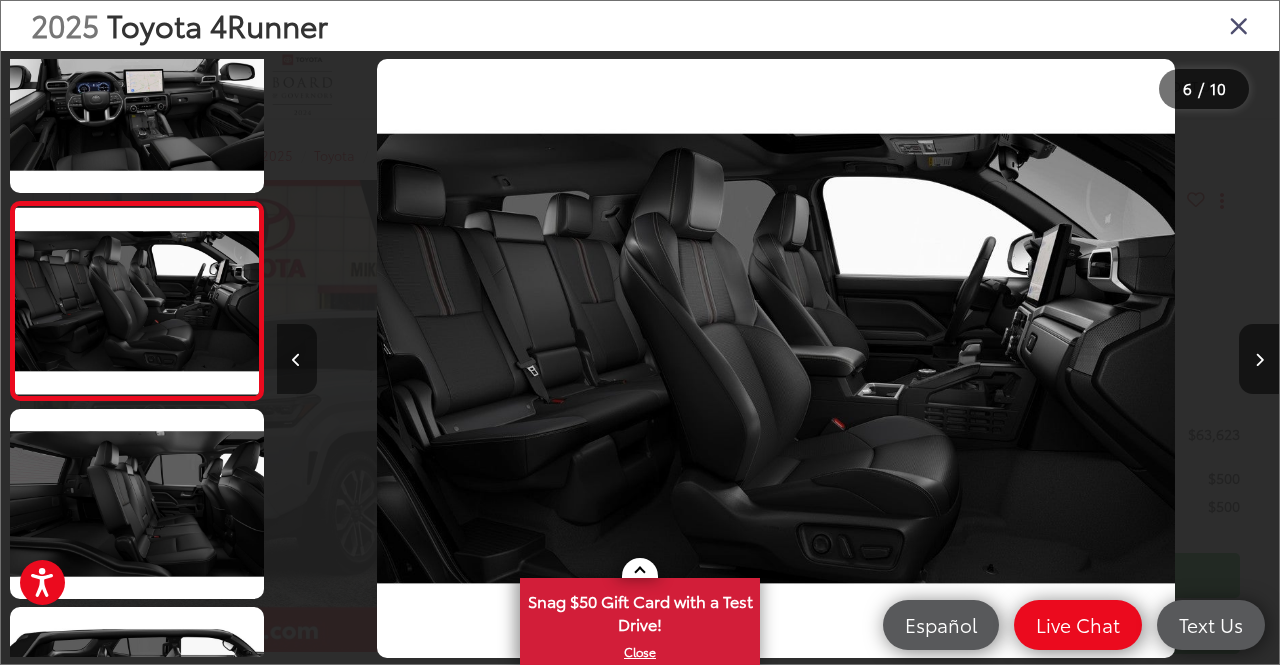 click at bounding box center (297, 359) 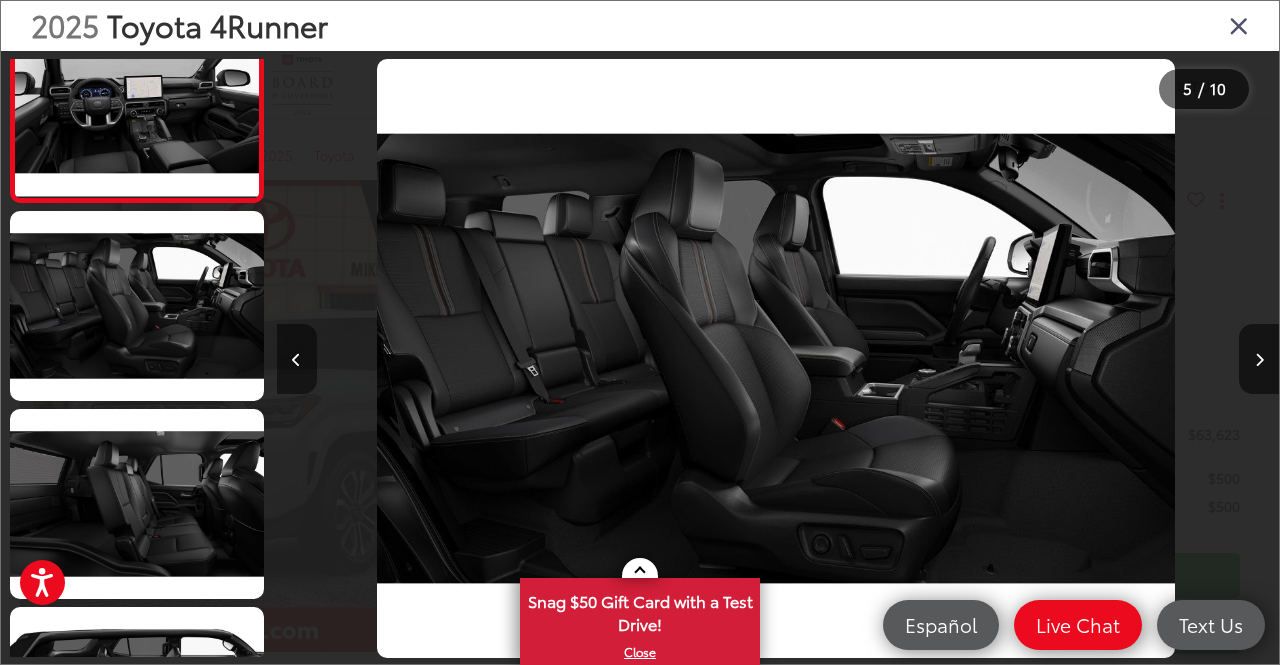 scroll, scrollTop: 820, scrollLeft: 0, axis: vertical 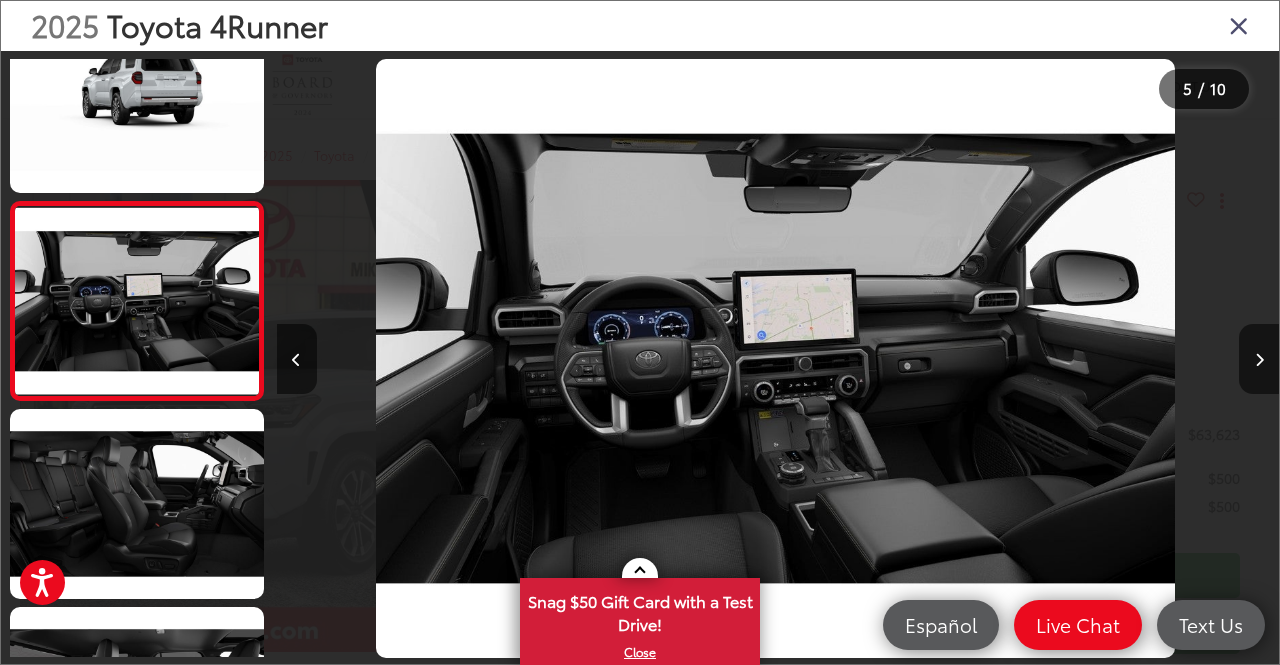 click at bounding box center [775, 358] 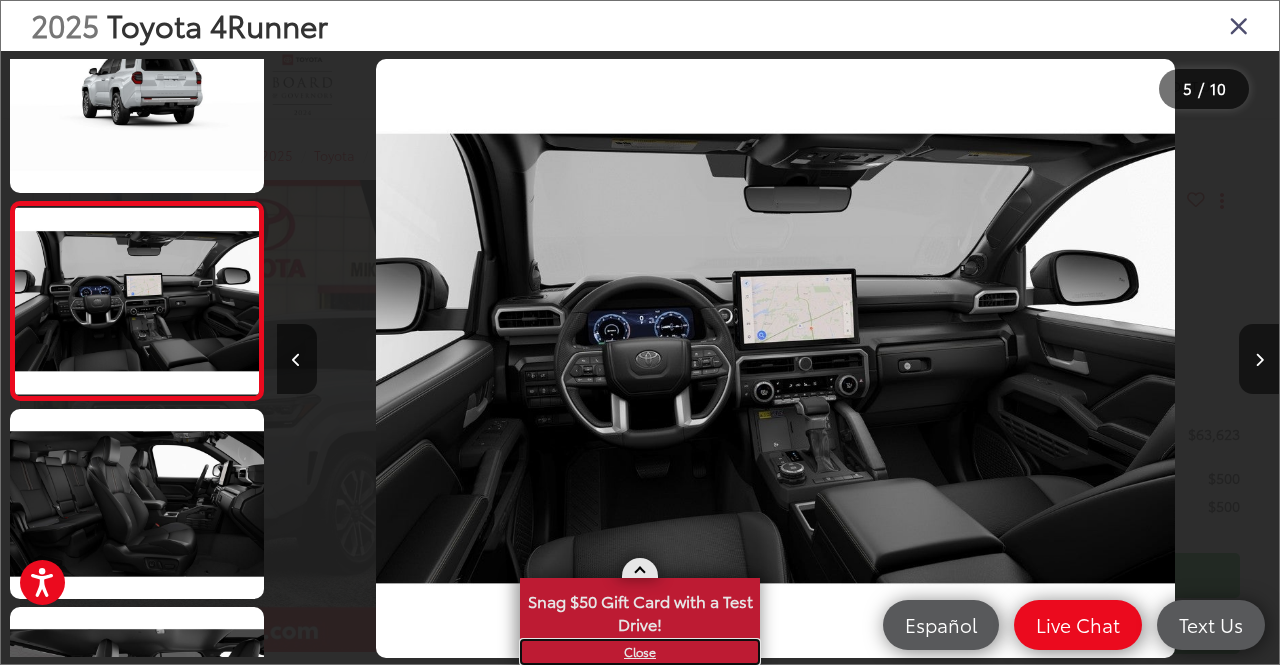 click on "X" at bounding box center (640, 652) 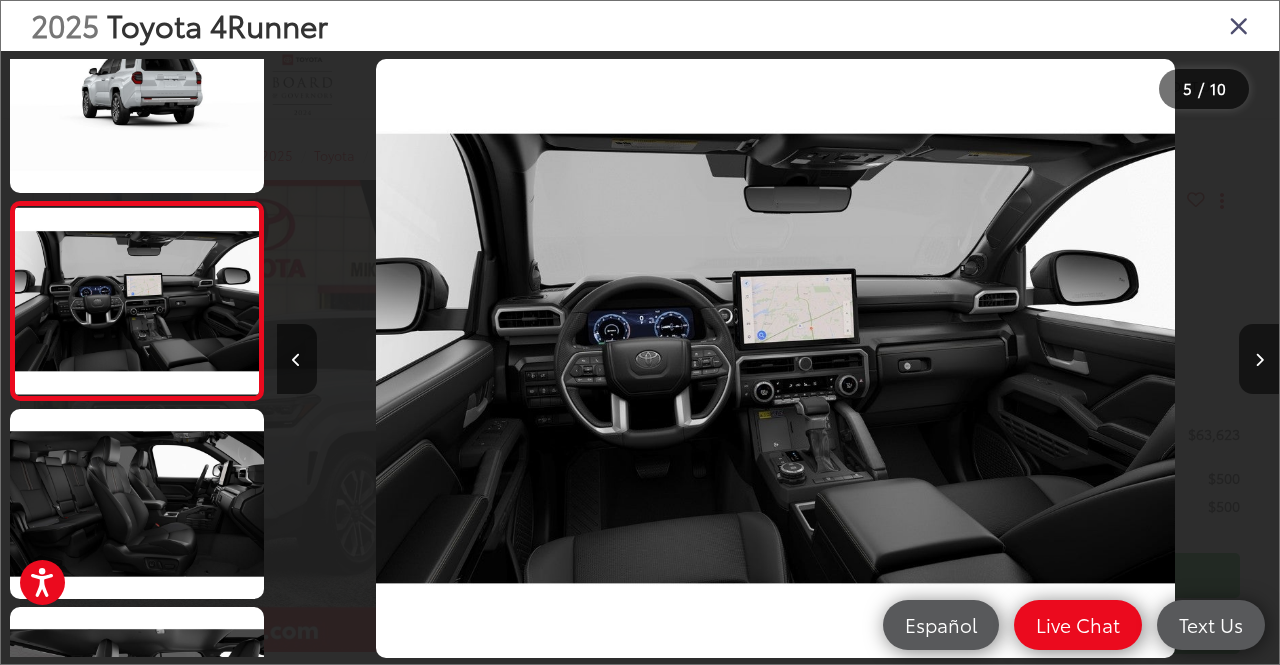 click at bounding box center (775, 358) 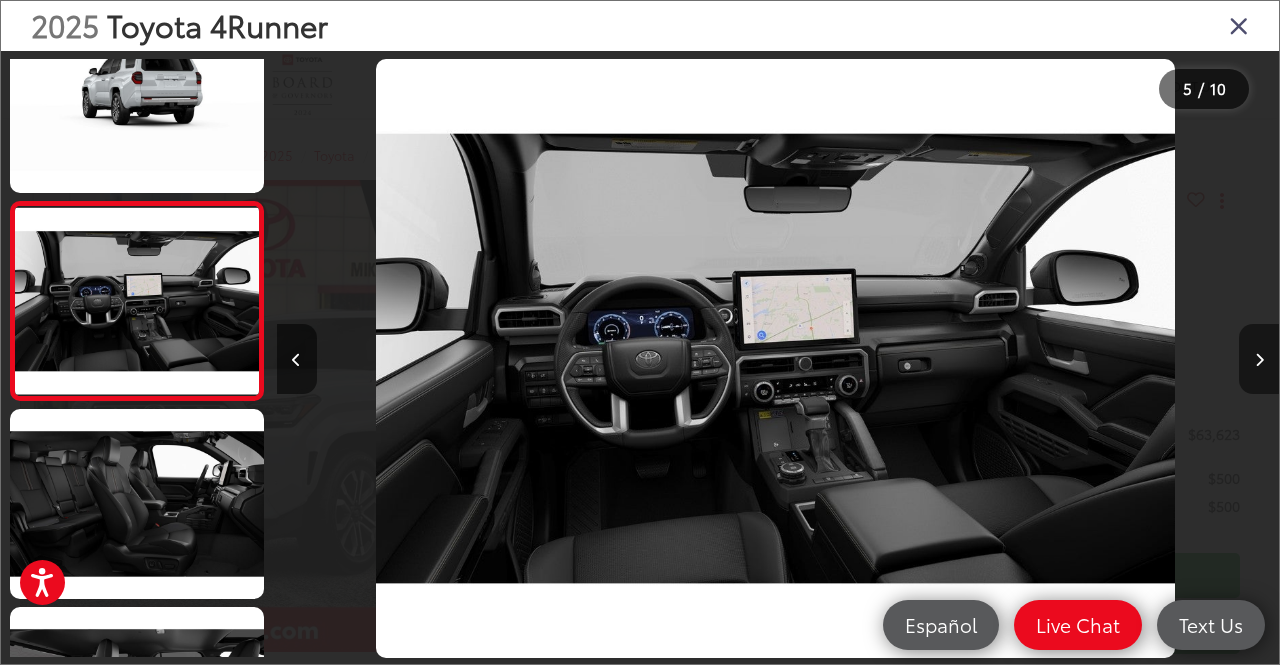 click at bounding box center (1259, 360) 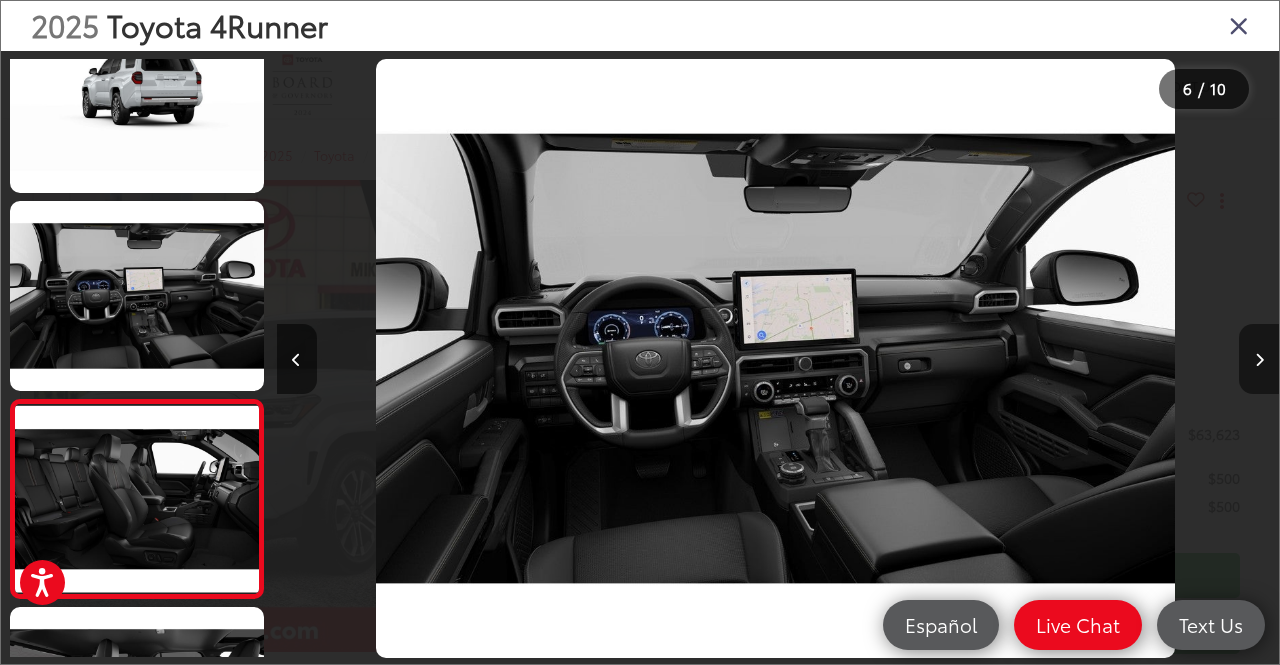 scroll, scrollTop: 0, scrollLeft: 4285, axis: horizontal 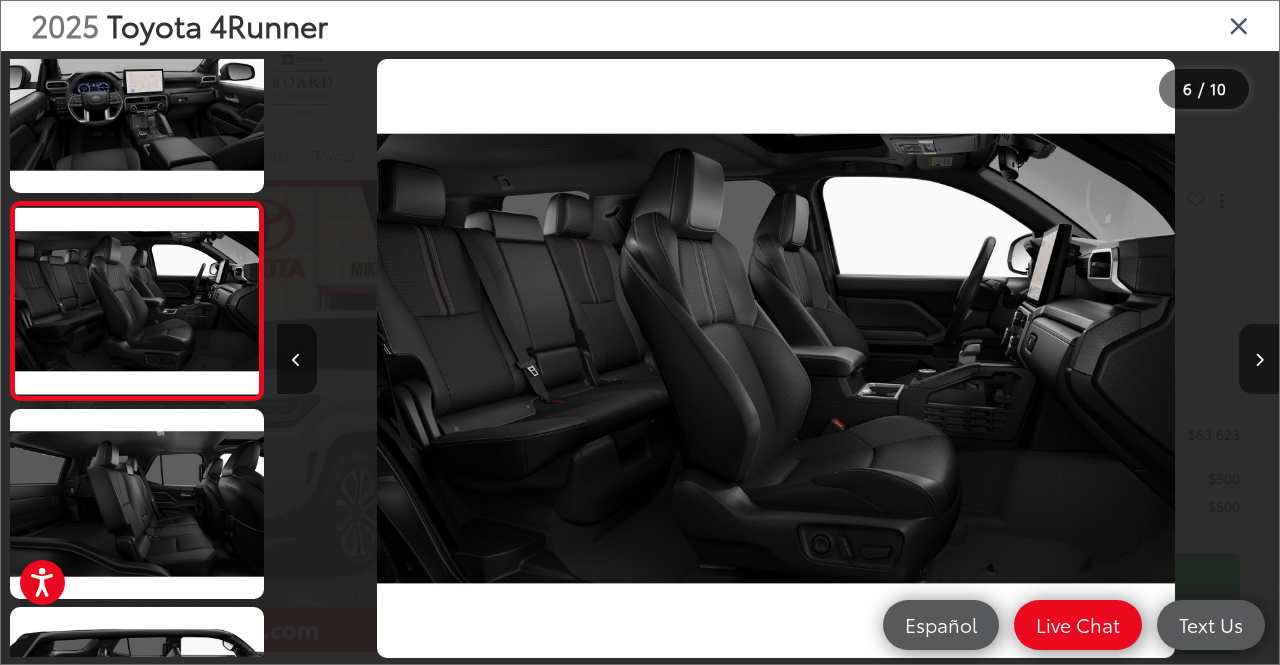 click at bounding box center (1259, 360) 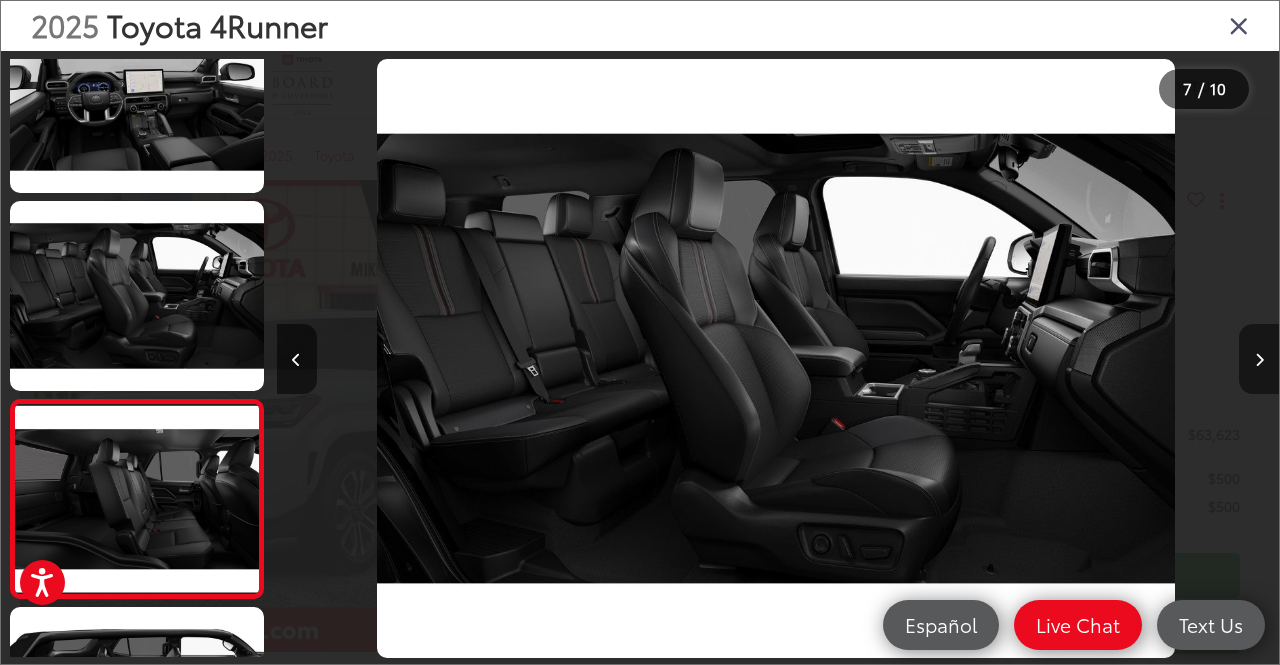 scroll, scrollTop: 0, scrollLeft: 5214, axis: horizontal 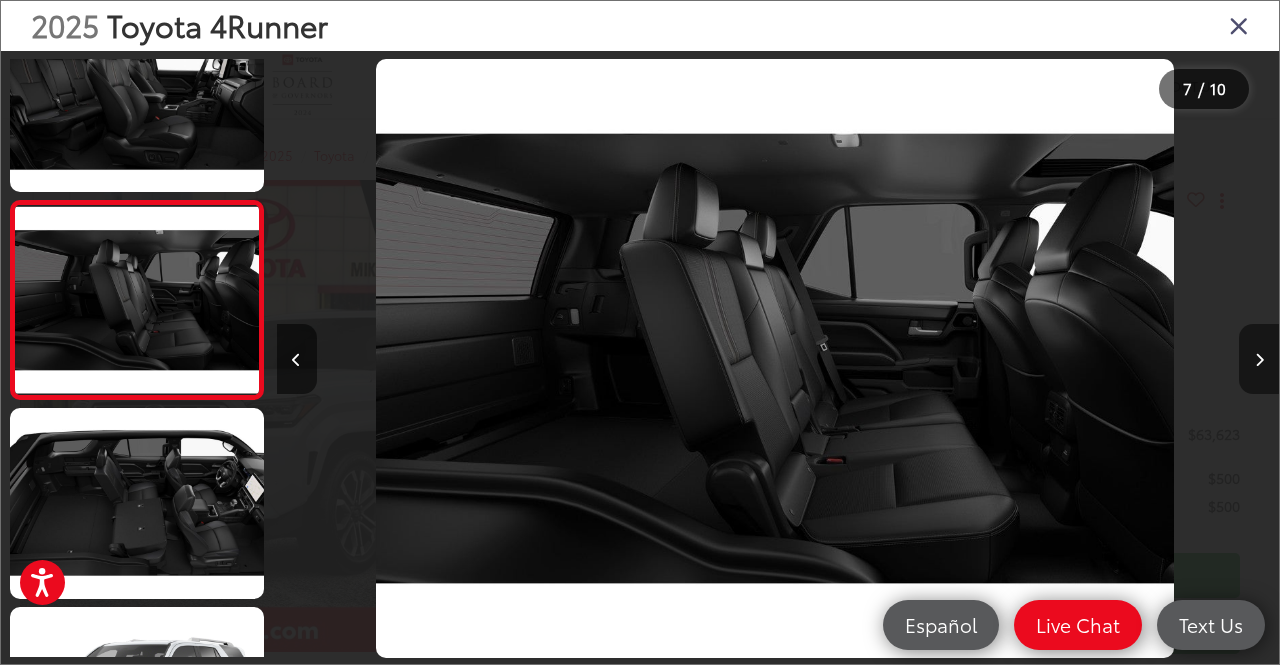 click at bounding box center [1259, 360] 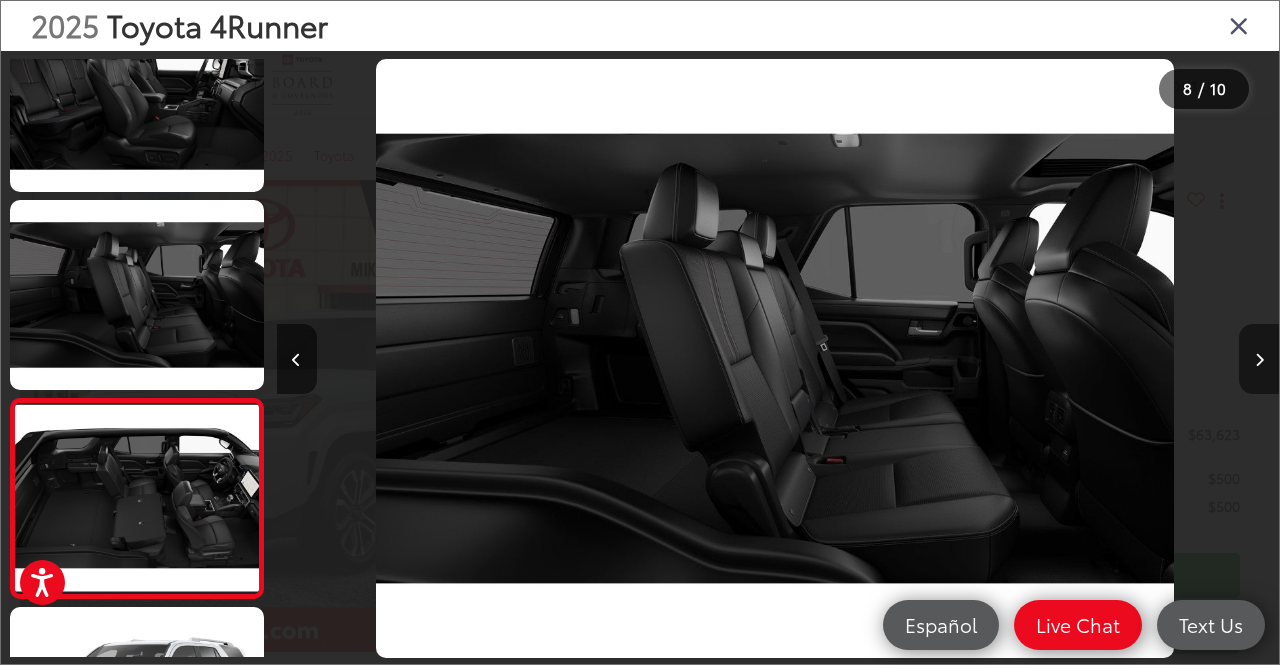 scroll, scrollTop: 0, scrollLeft: 6084, axis: horizontal 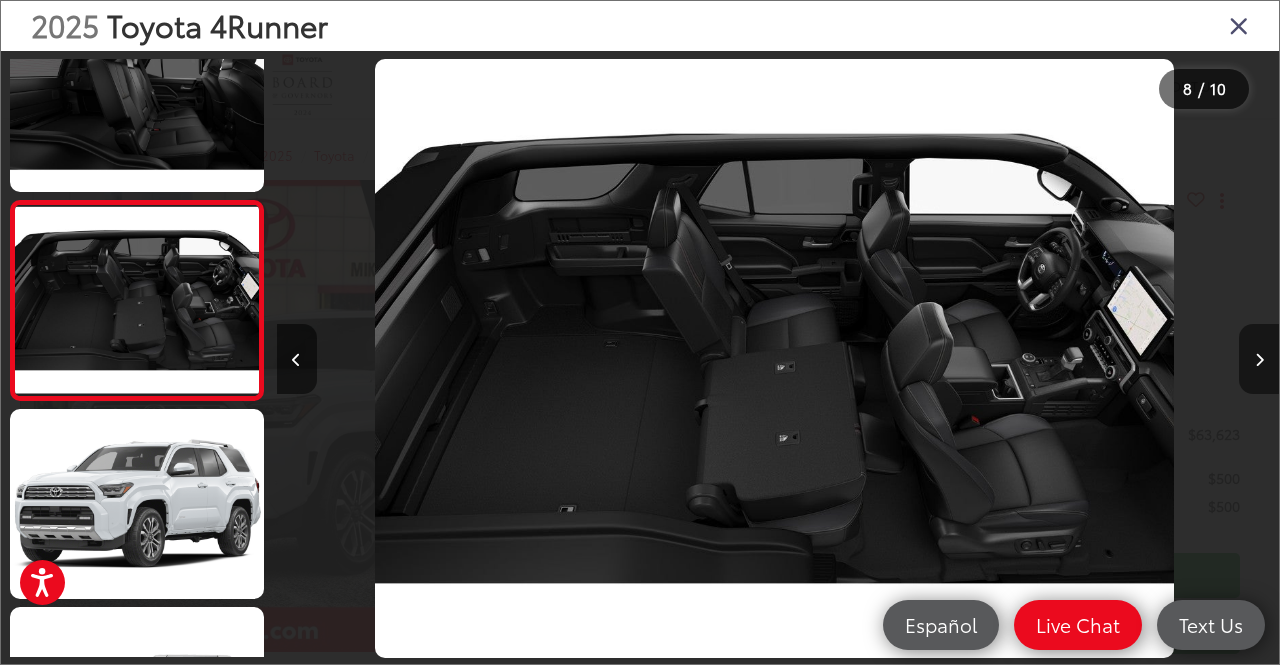 click at bounding box center (1259, 360) 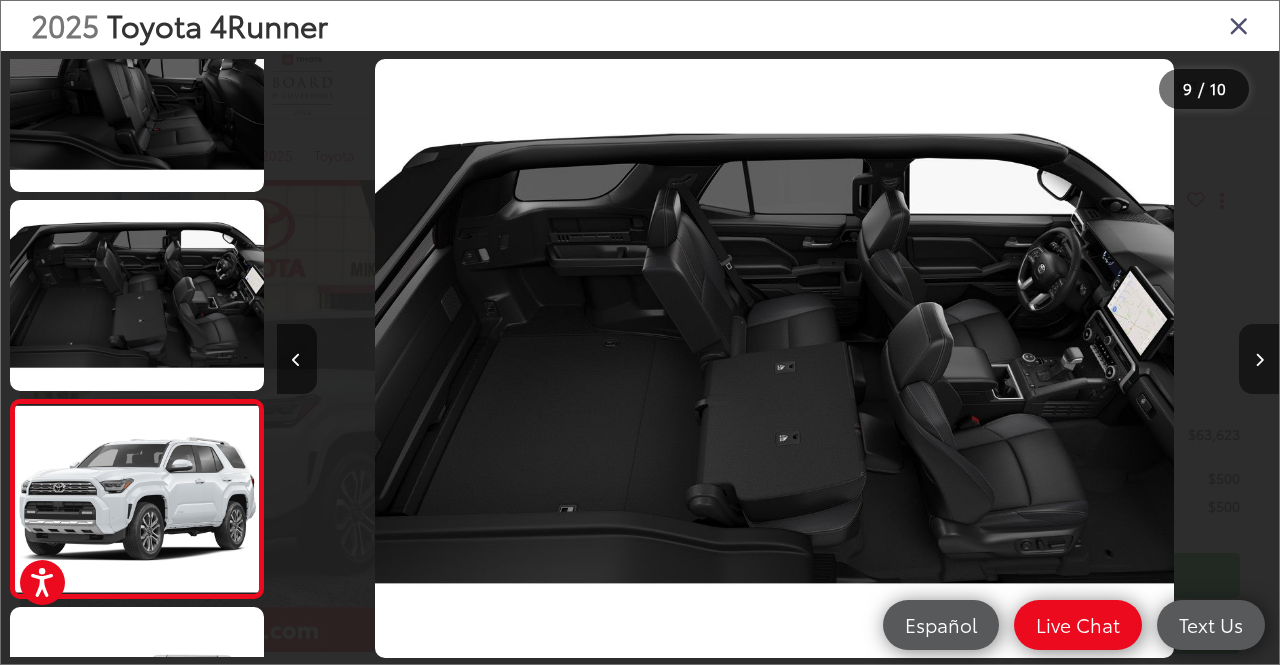 scroll, scrollTop: 0, scrollLeft: 7293, axis: horizontal 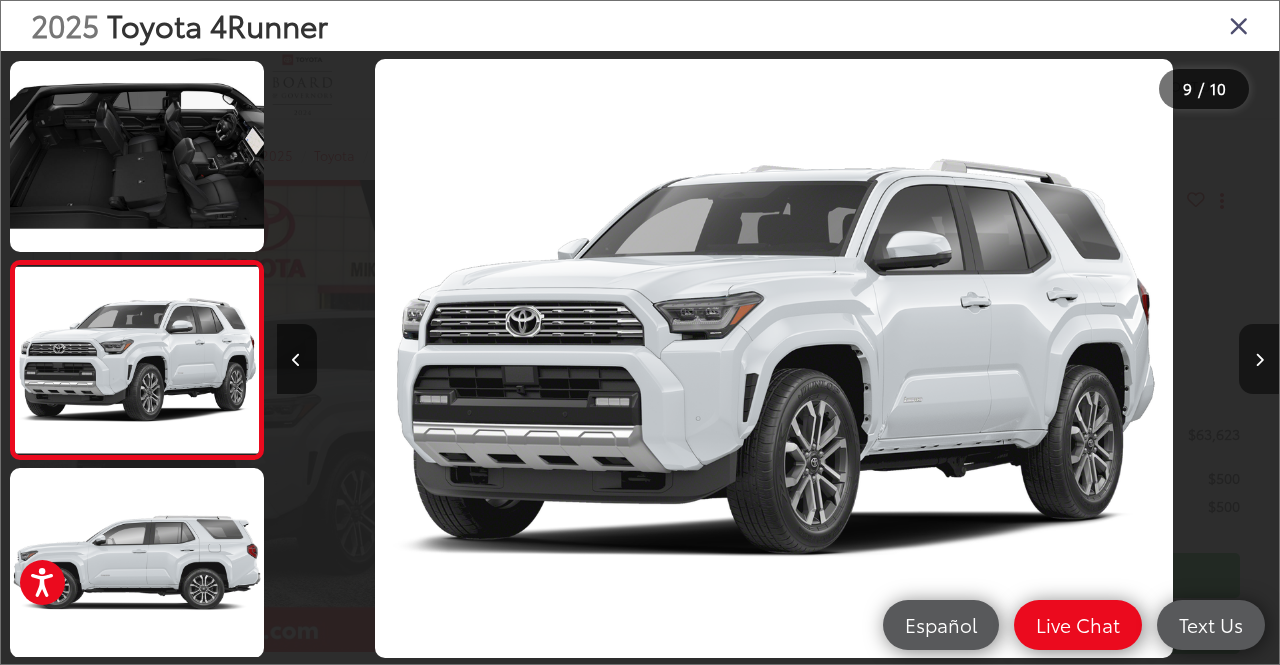click at bounding box center [1259, 360] 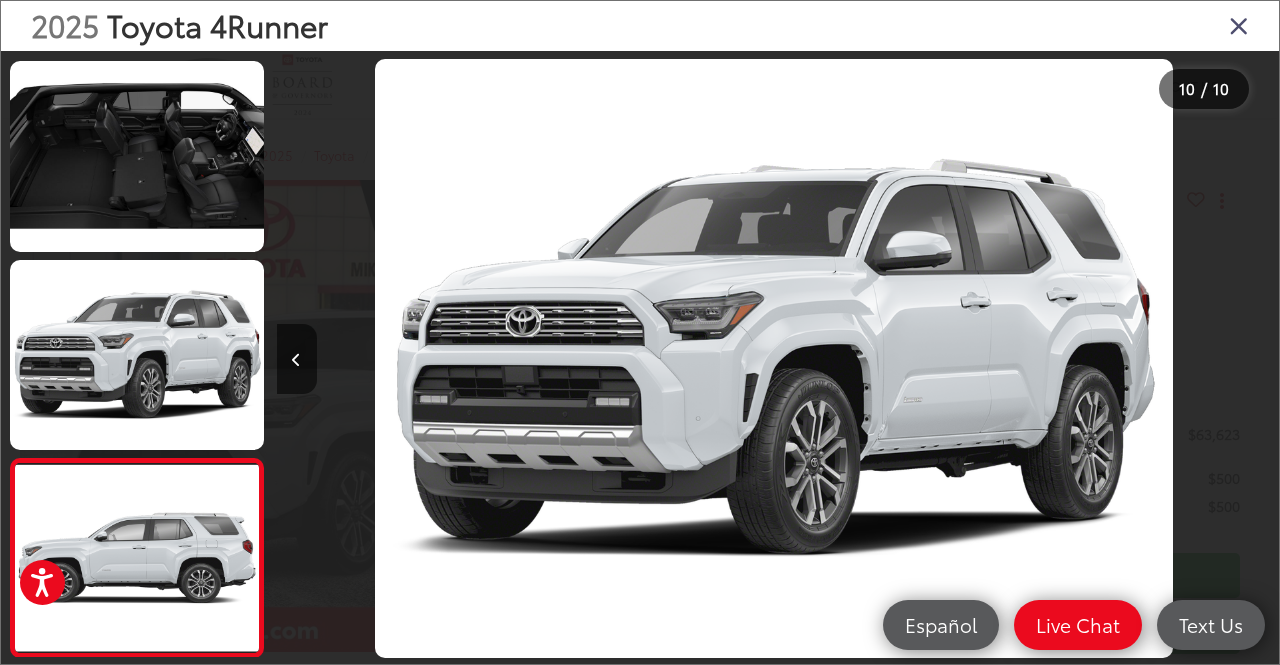 scroll, scrollTop: 1386, scrollLeft: 0, axis: vertical 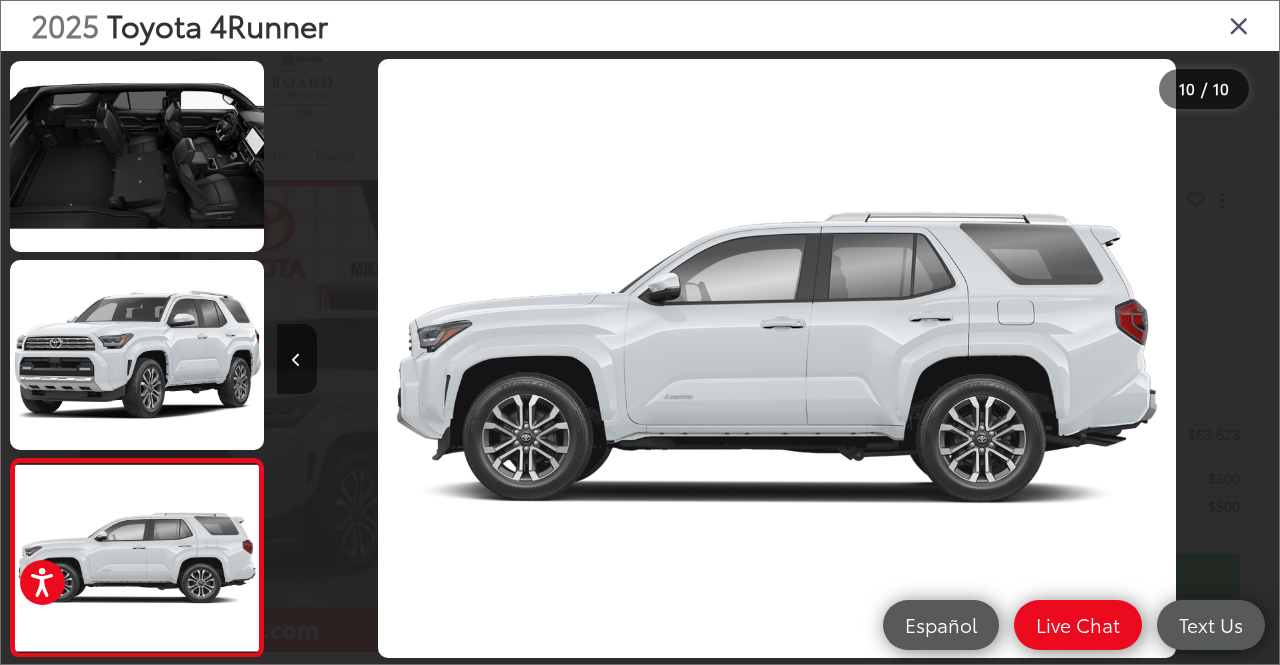 click at bounding box center (1153, 358) 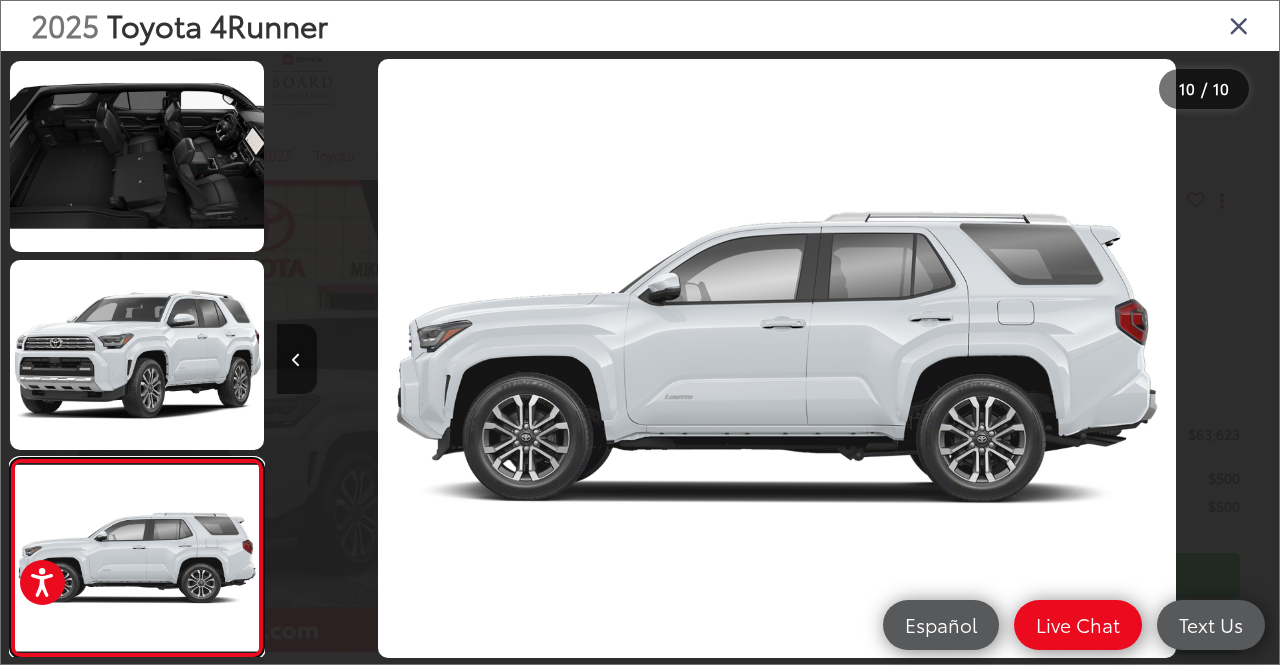scroll, scrollTop: 1386, scrollLeft: 0, axis: vertical 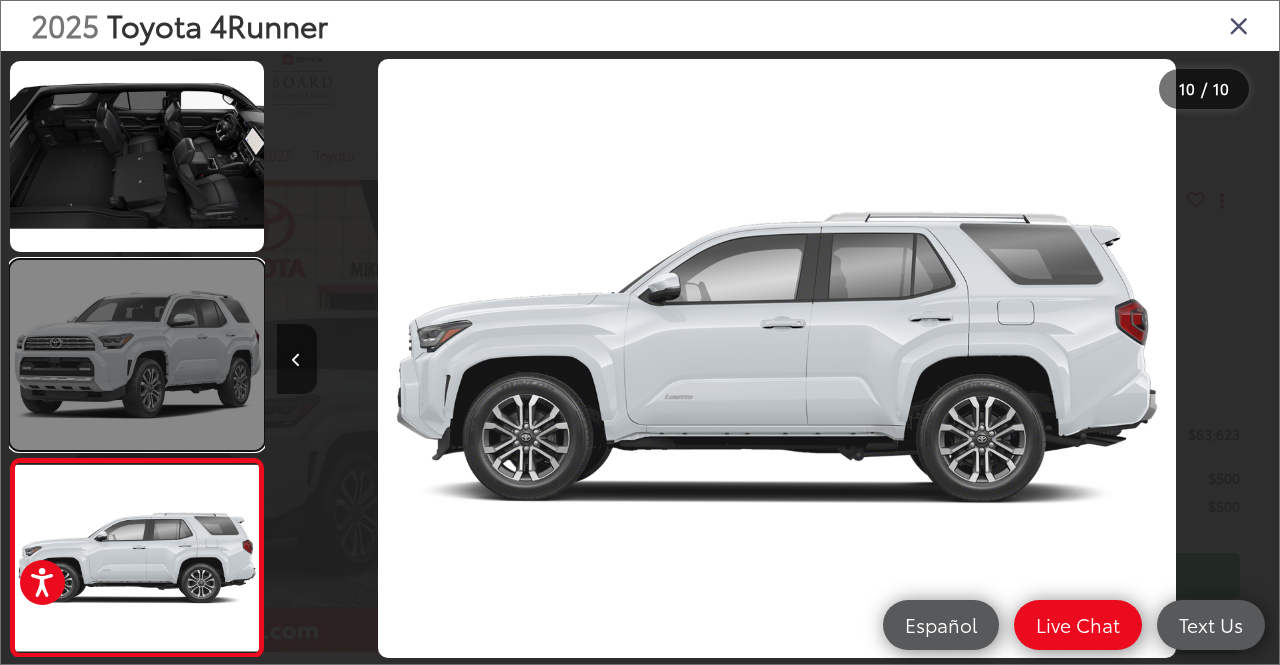 click at bounding box center [137, 355] 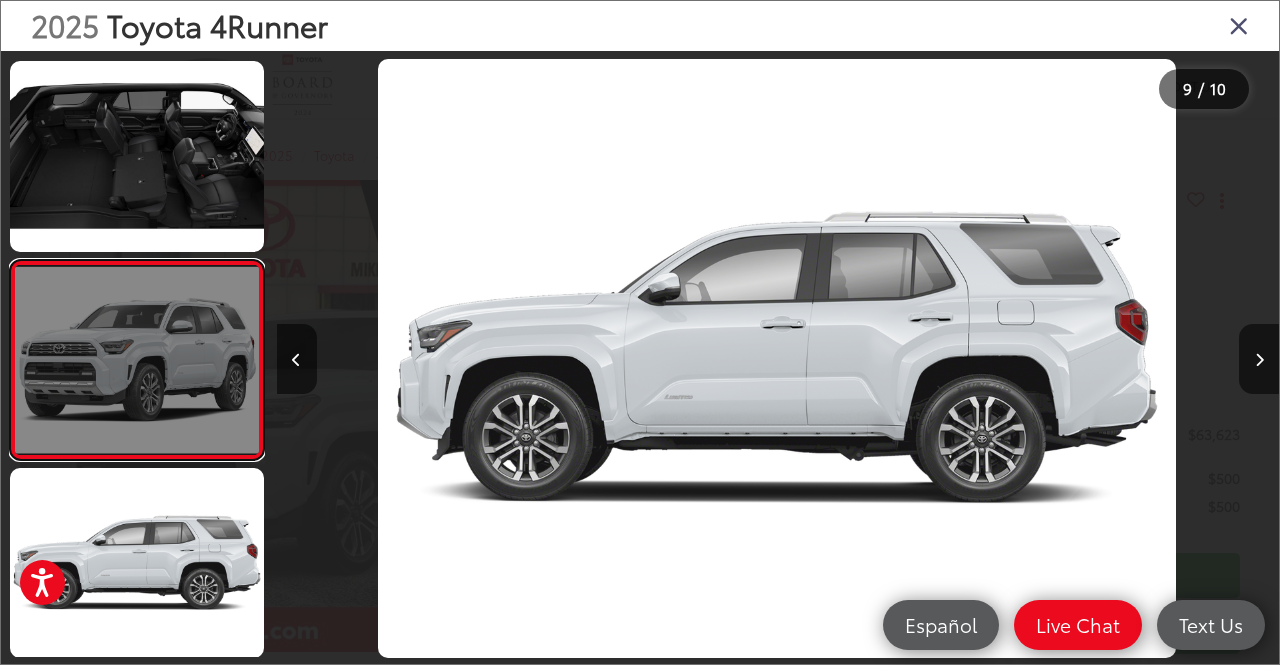 scroll, scrollTop: 1386, scrollLeft: 0, axis: vertical 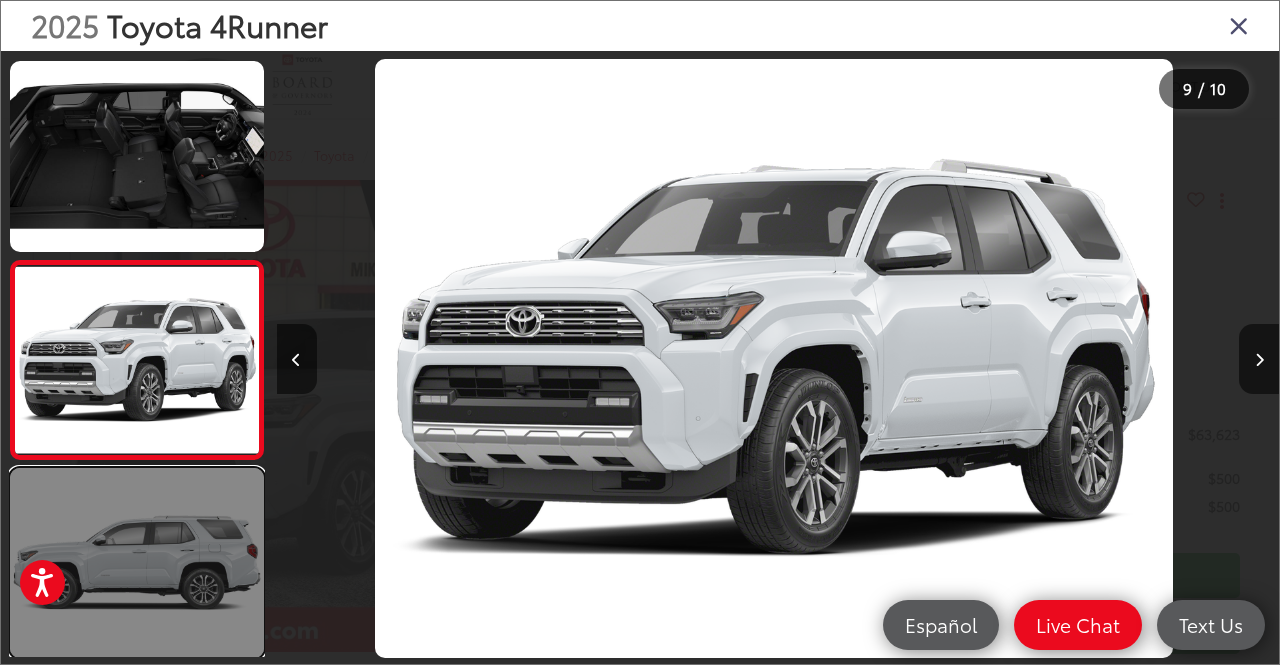 click at bounding box center (137, 563) 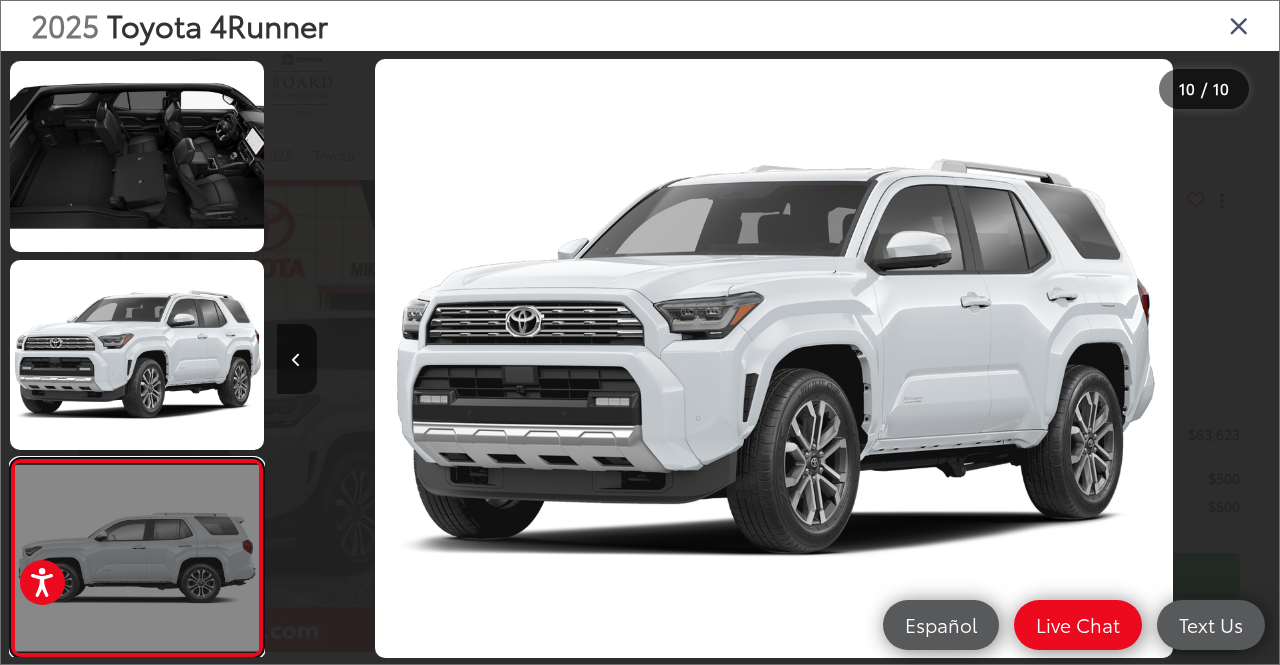 scroll, scrollTop: 1386, scrollLeft: 0, axis: vertical 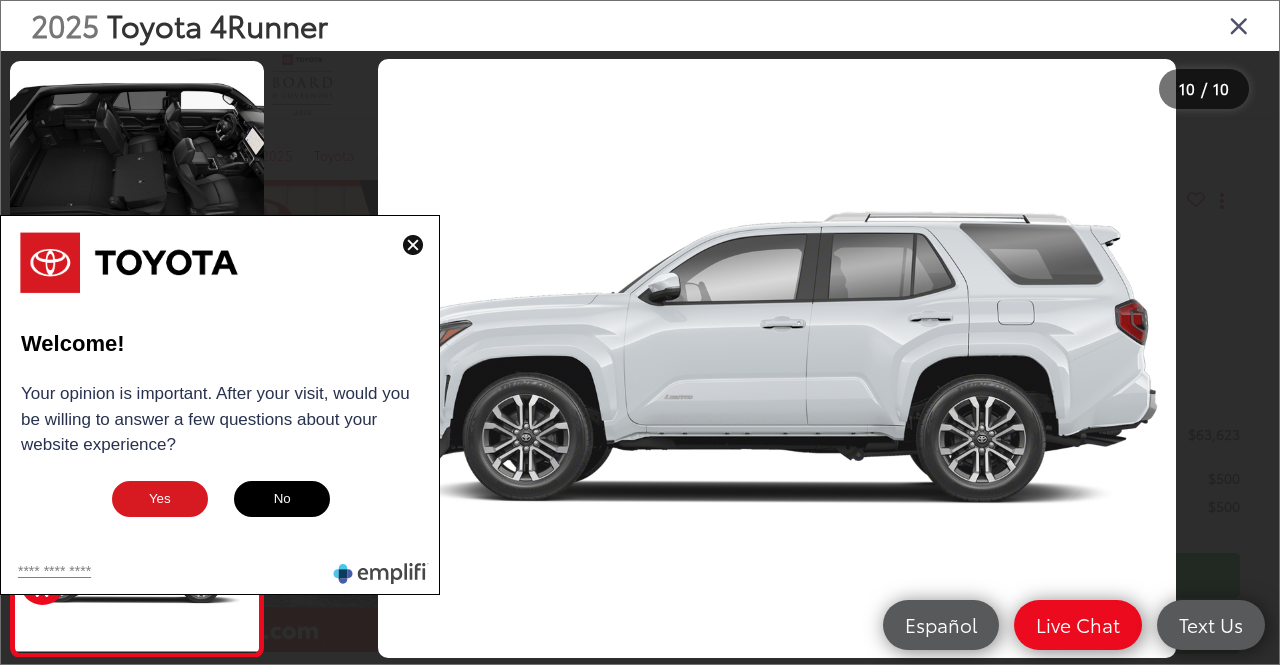 click at bounding box center [413, 245] 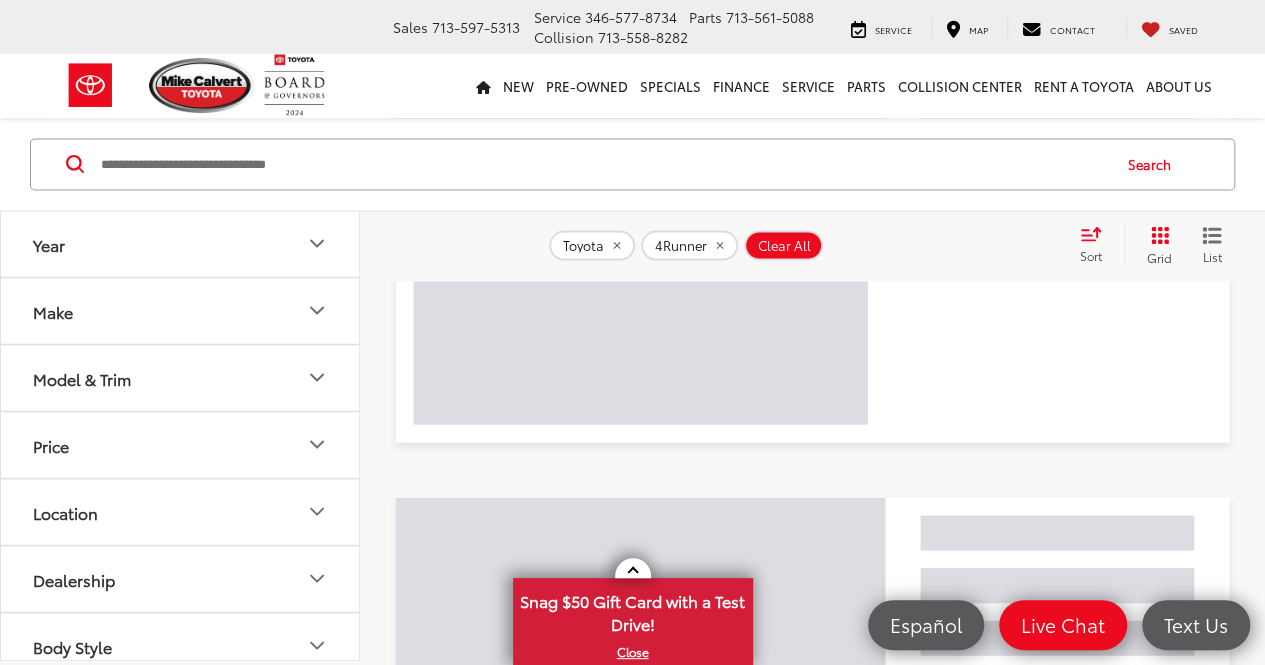 scroll, scrollTop: 1724, scrollLeft: 0, axis: vertical 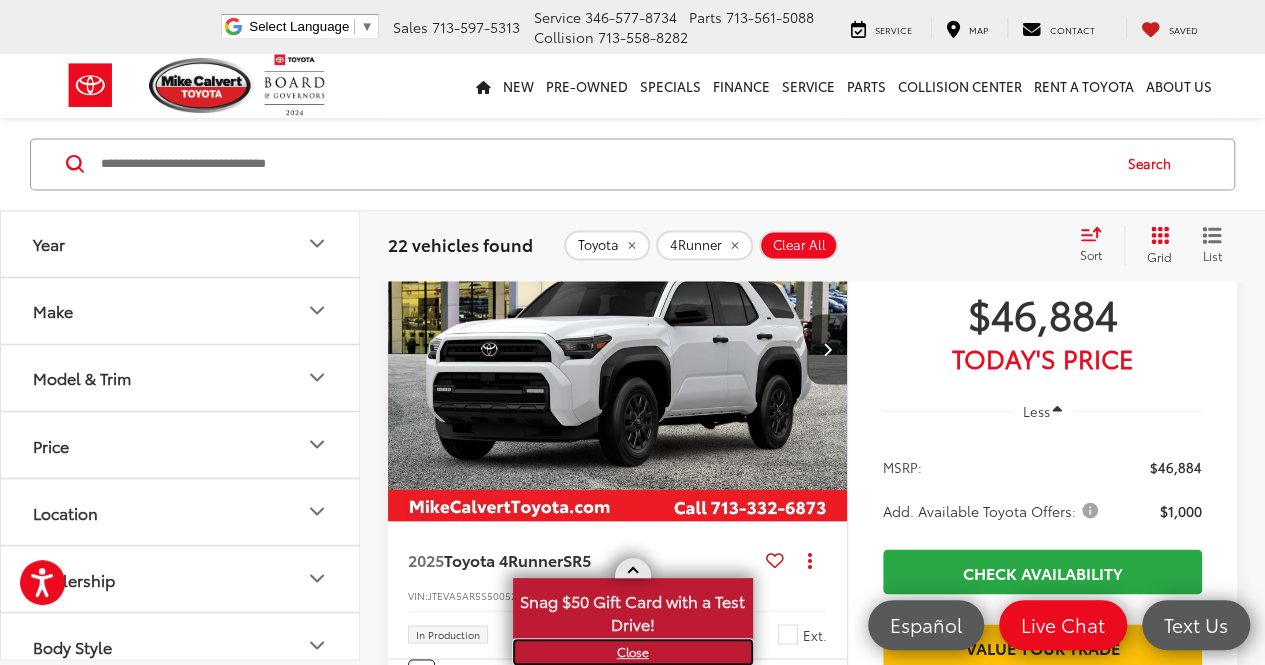 click on "X" at bounding box center [633, 652] 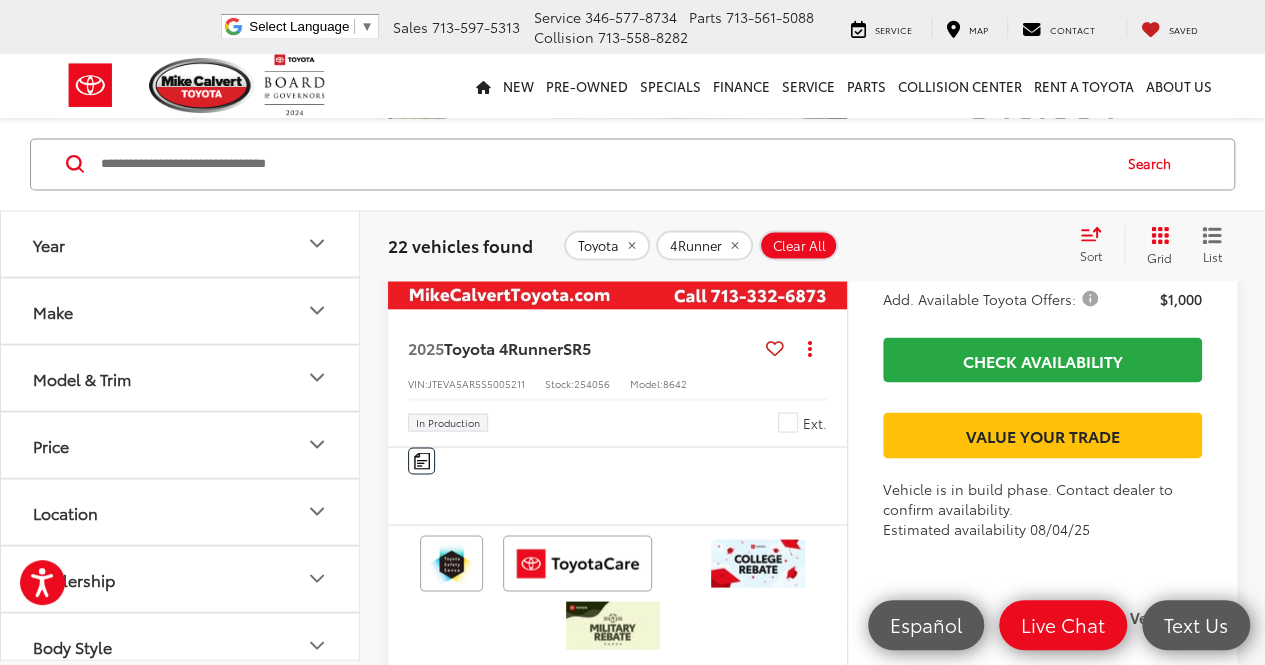 scroll, scrollTop: 5714, scrollLeft: 0, axis: vertical 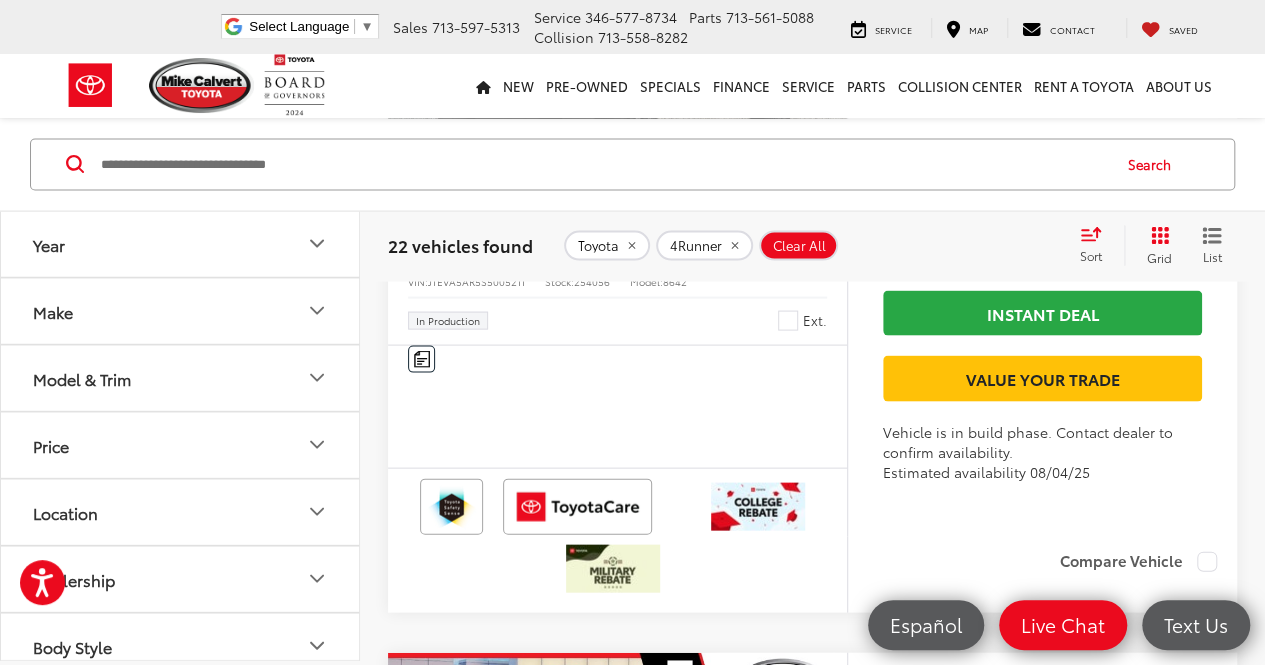 click at bounding box center [618, 36] 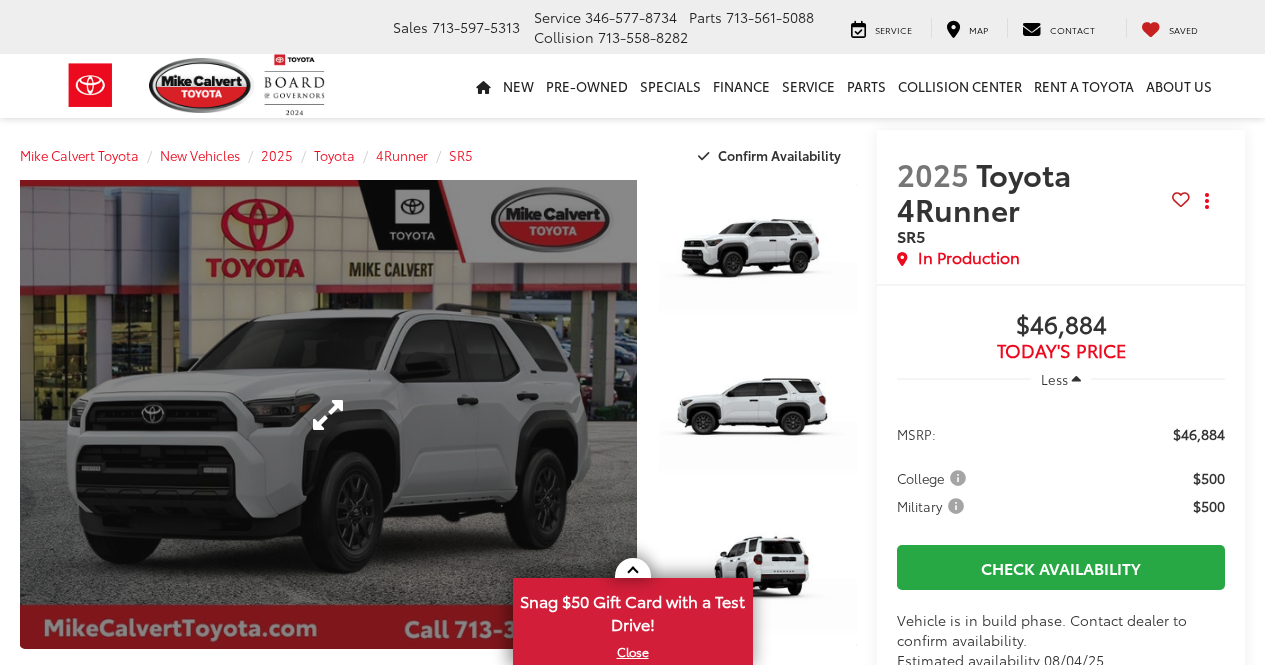 scroll, scrollTop: 0, scrollLeft: 0, axis: both 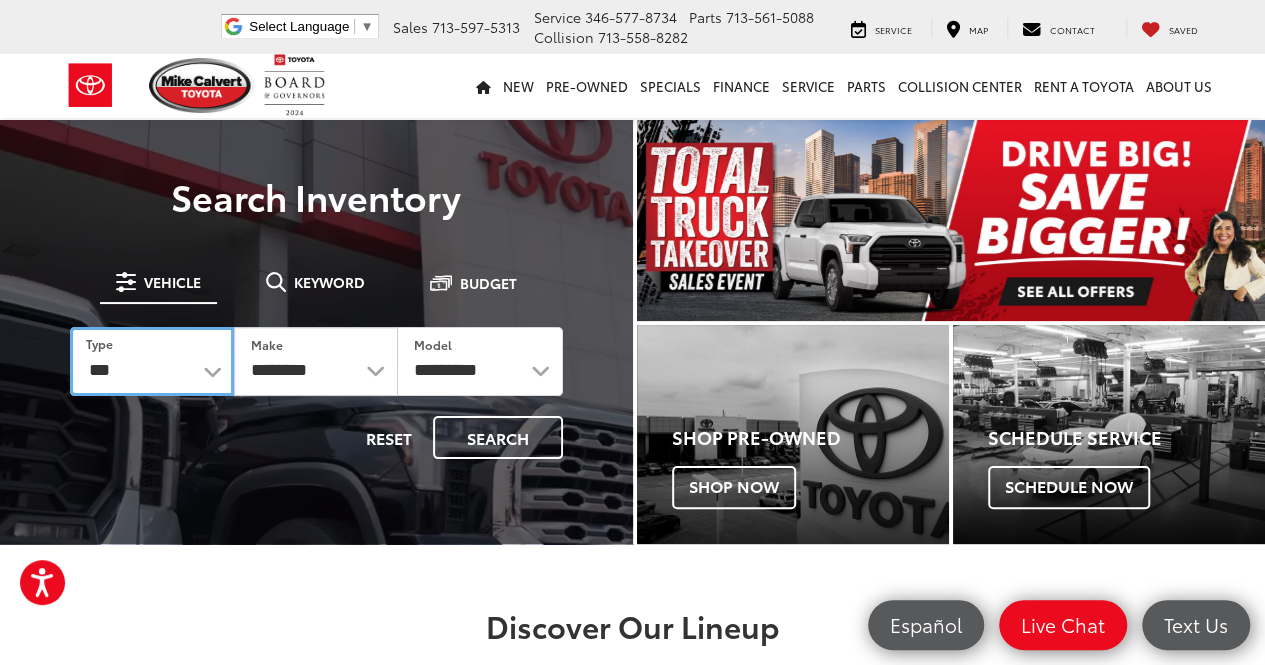 click on "***
***
****
*********" at bounding box center (152, 361) 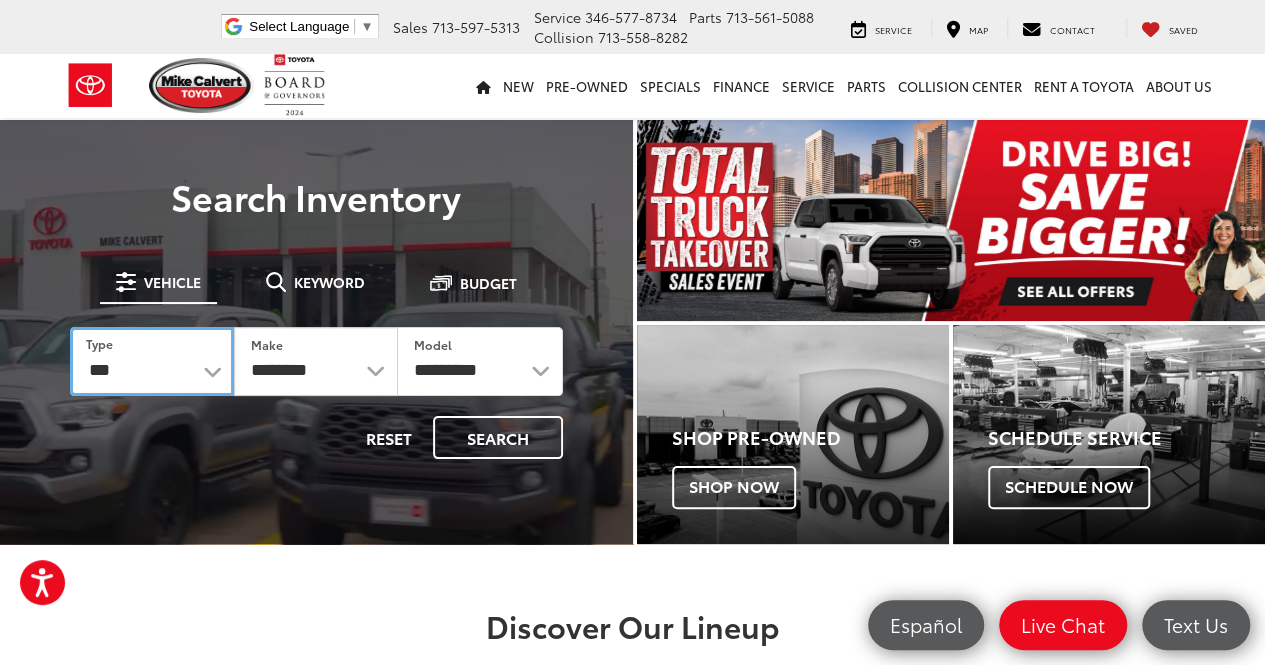 select on "******" 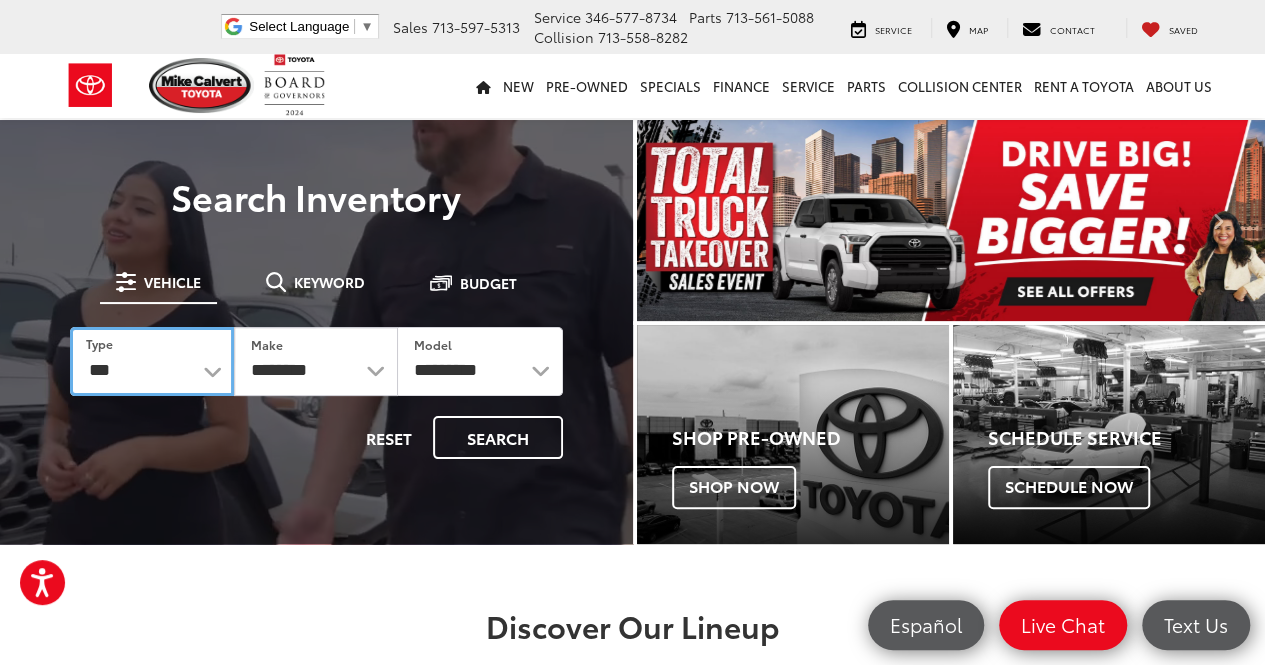 click on "***
***
****
*********" at bounding box center [152, 361] 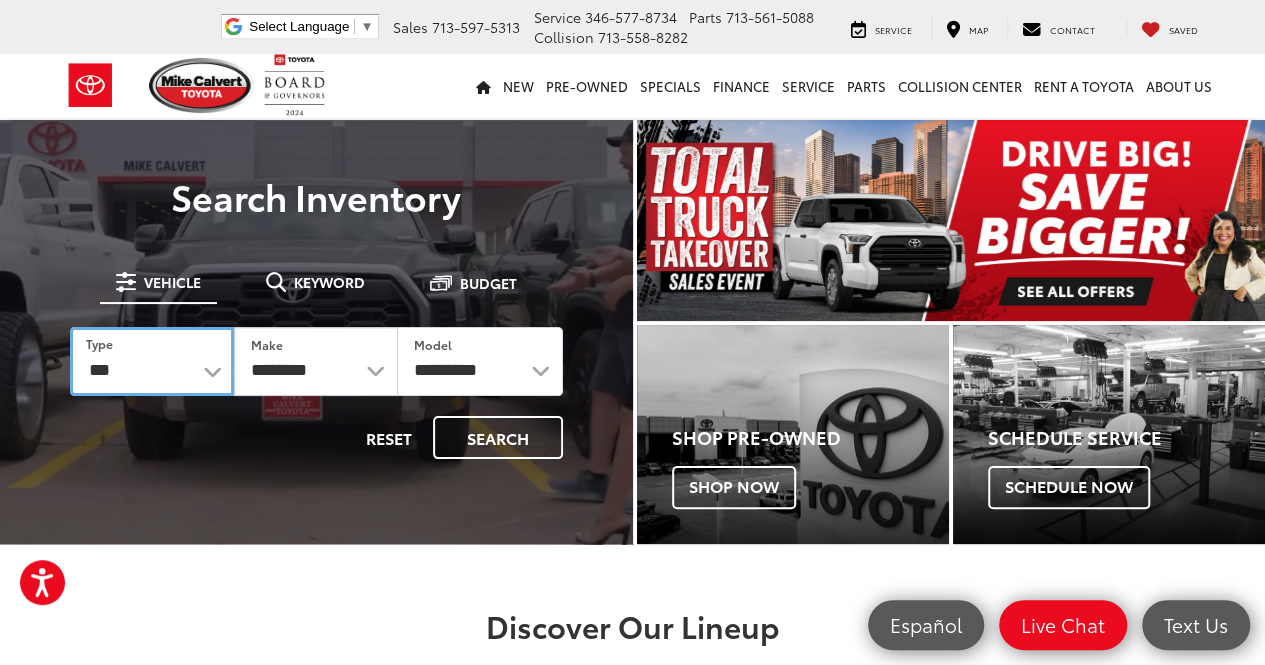 select on "******" 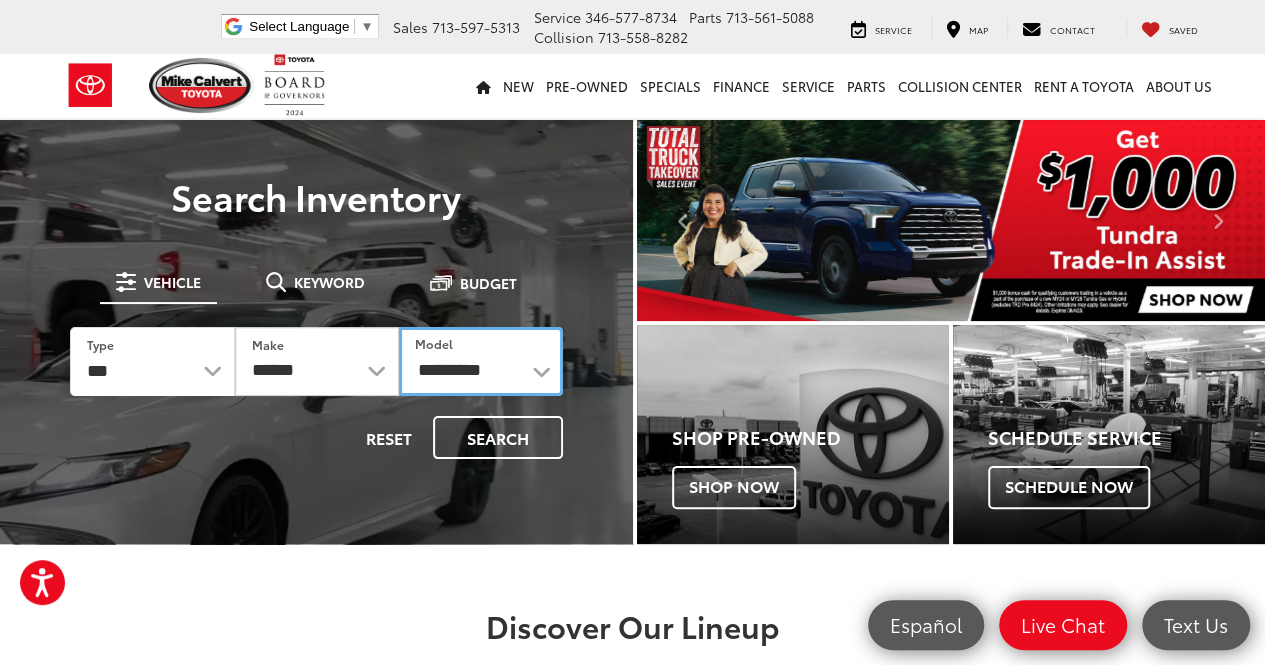 click on "**********" at bounding box center [481, 361] 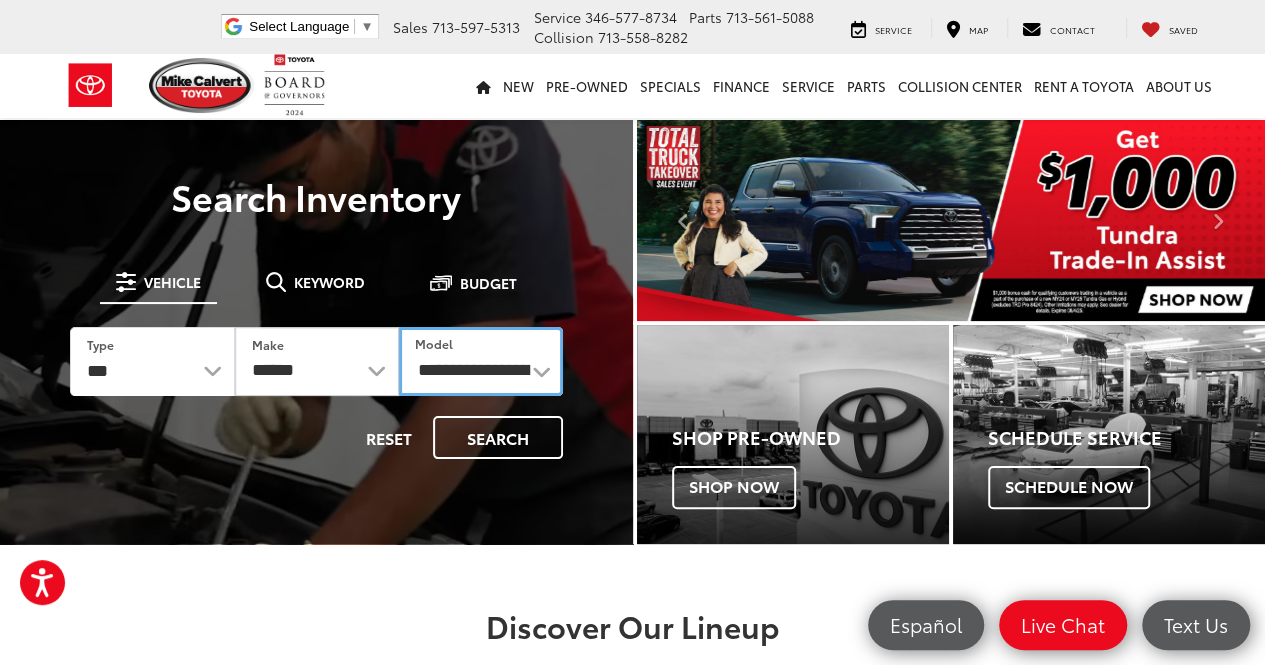 click on "**********" at bounding box center [481, 361] 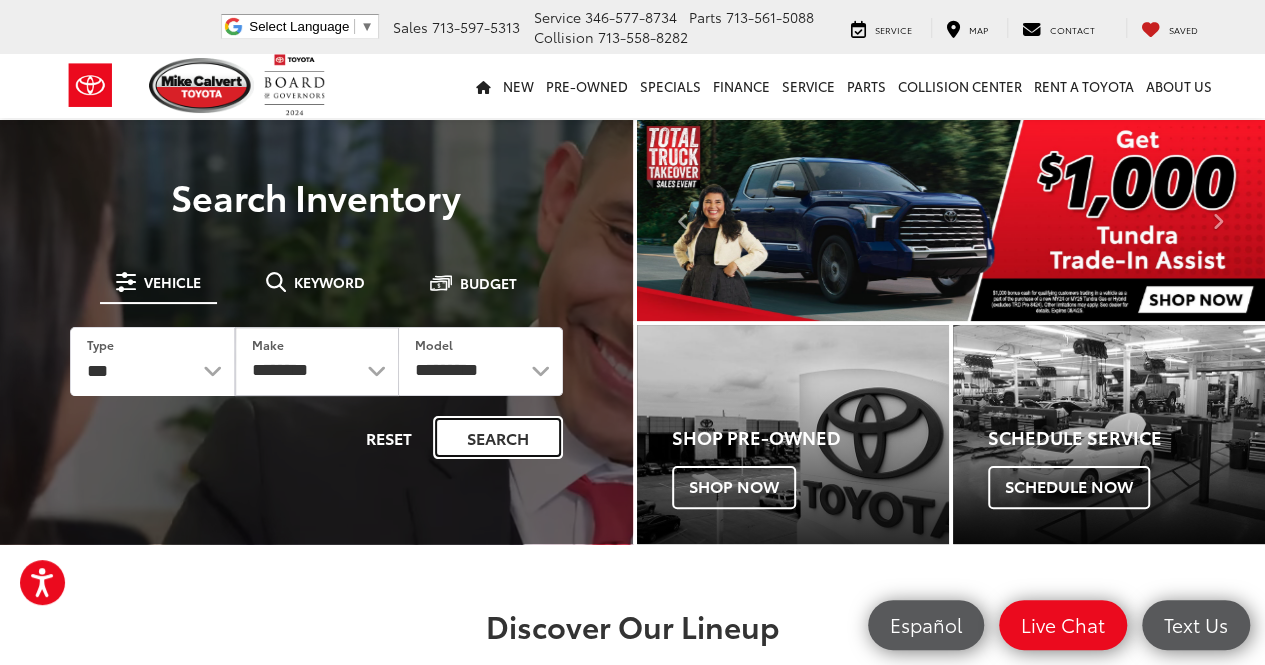 click on "Search" at bounding box center [498, 437] 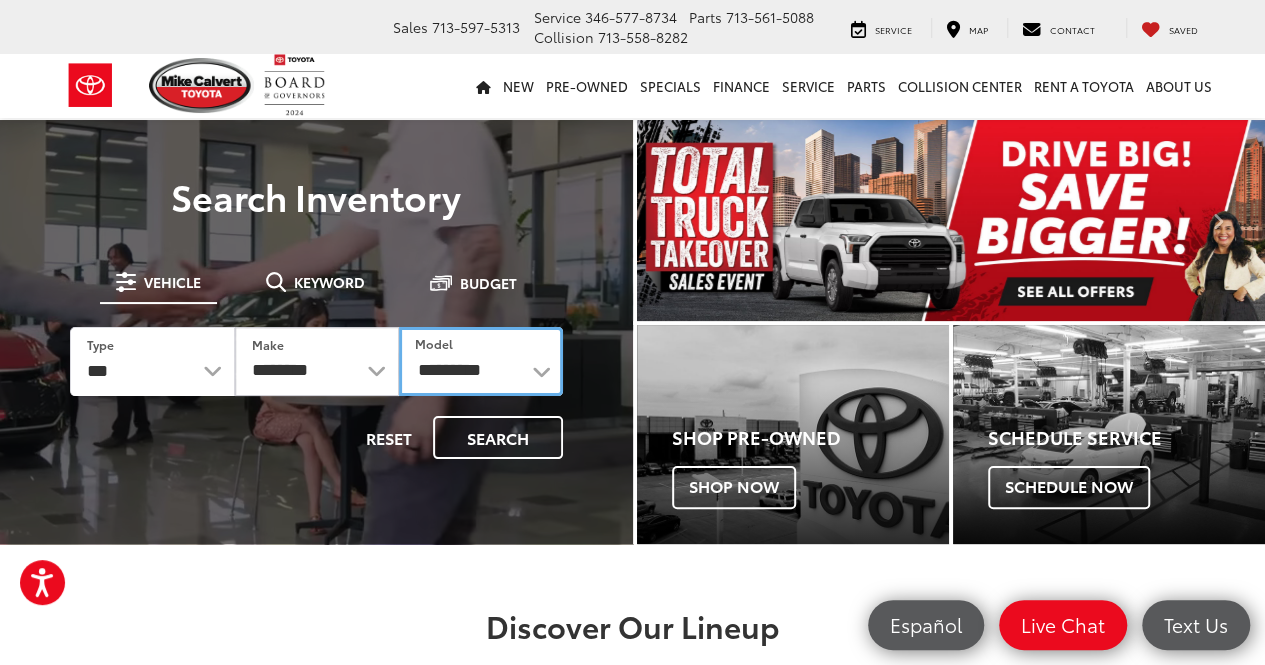 click on "**********" at bounding box center (481, 361) 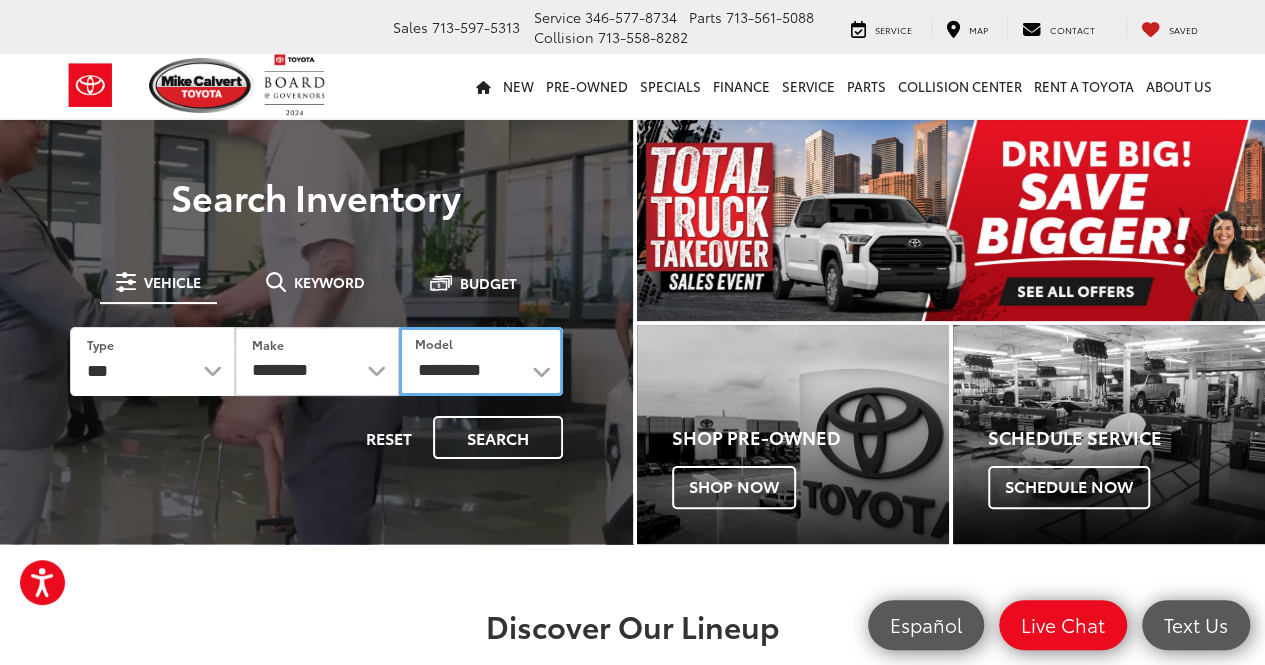 select on "*******" 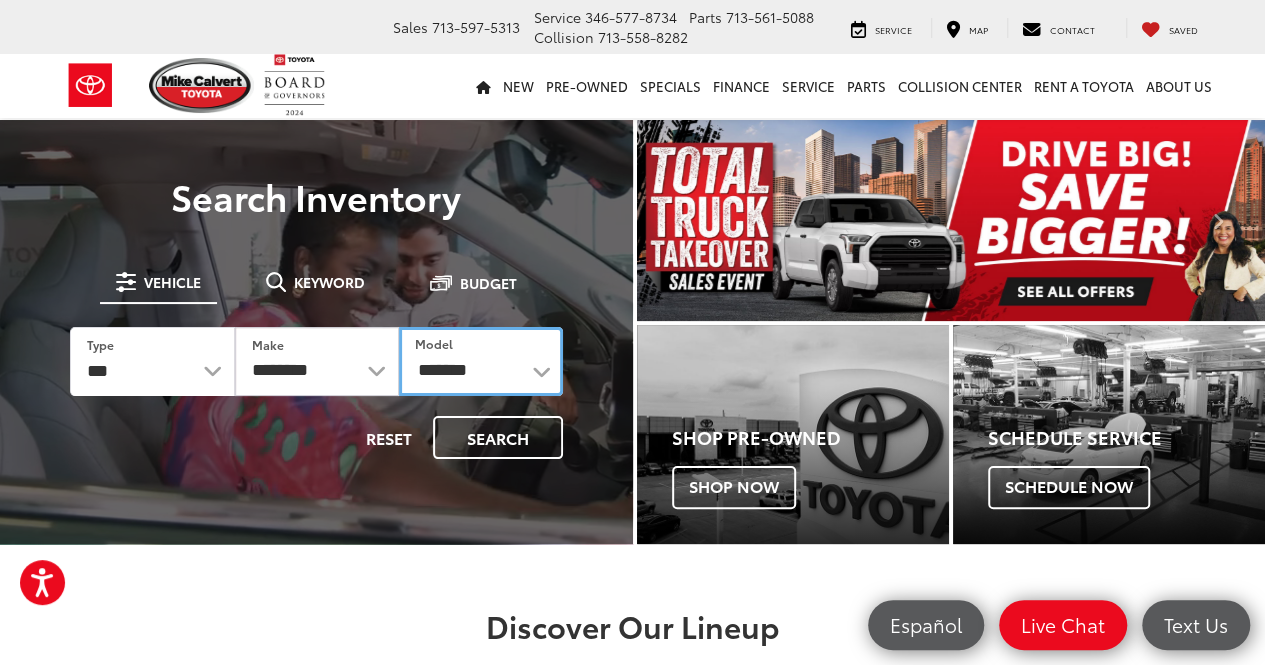 click on "**********" at bounding box center (481, 361) 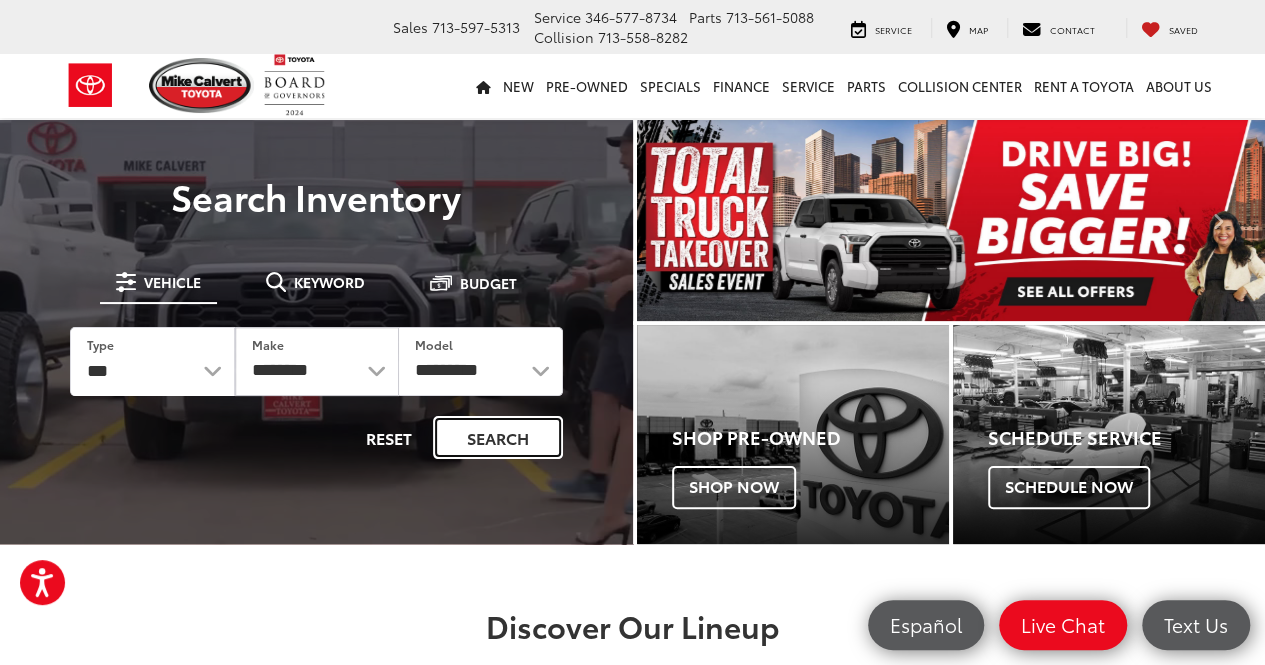 click on "Search" at bounding box center [498, 437] 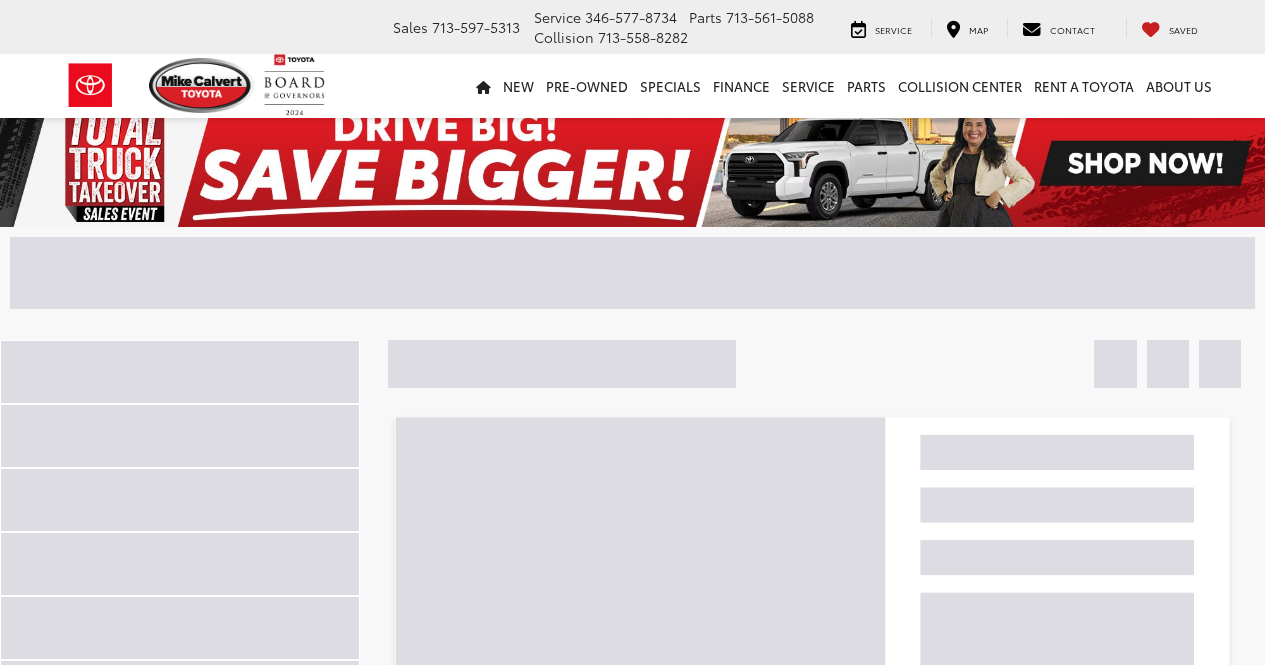 scroll, scrollTop: 0, scrollLeft: 0, axis: both 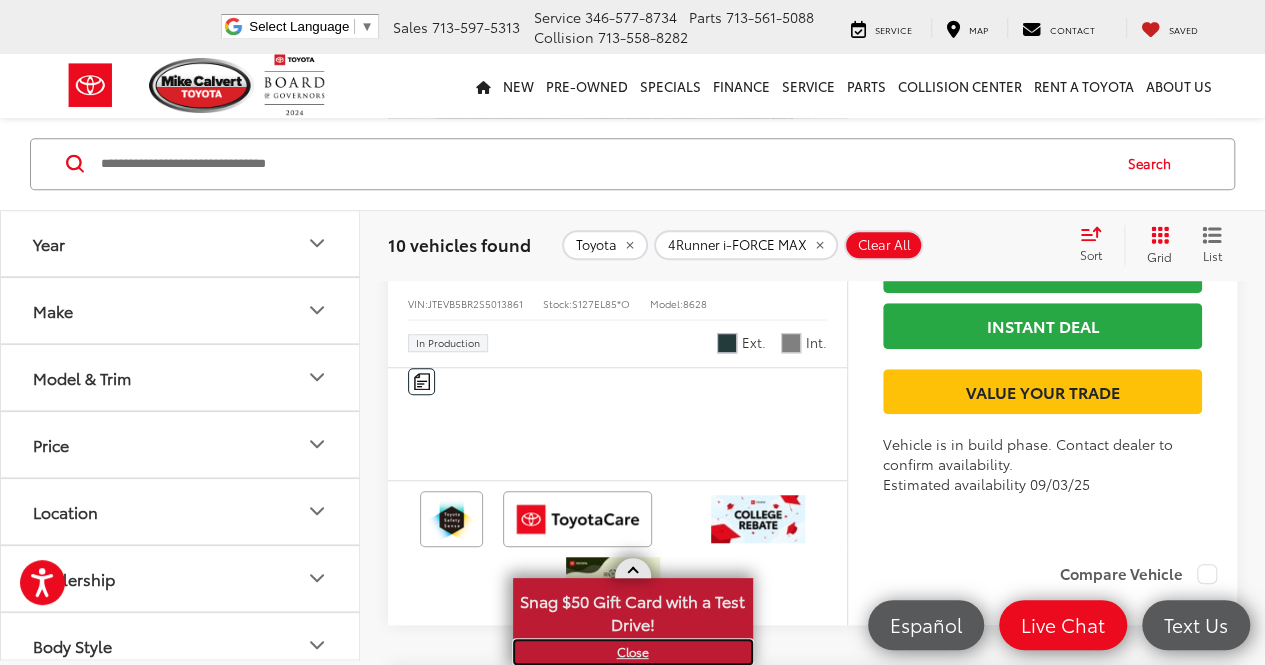 click on "X" at bounding box center [633, 652] 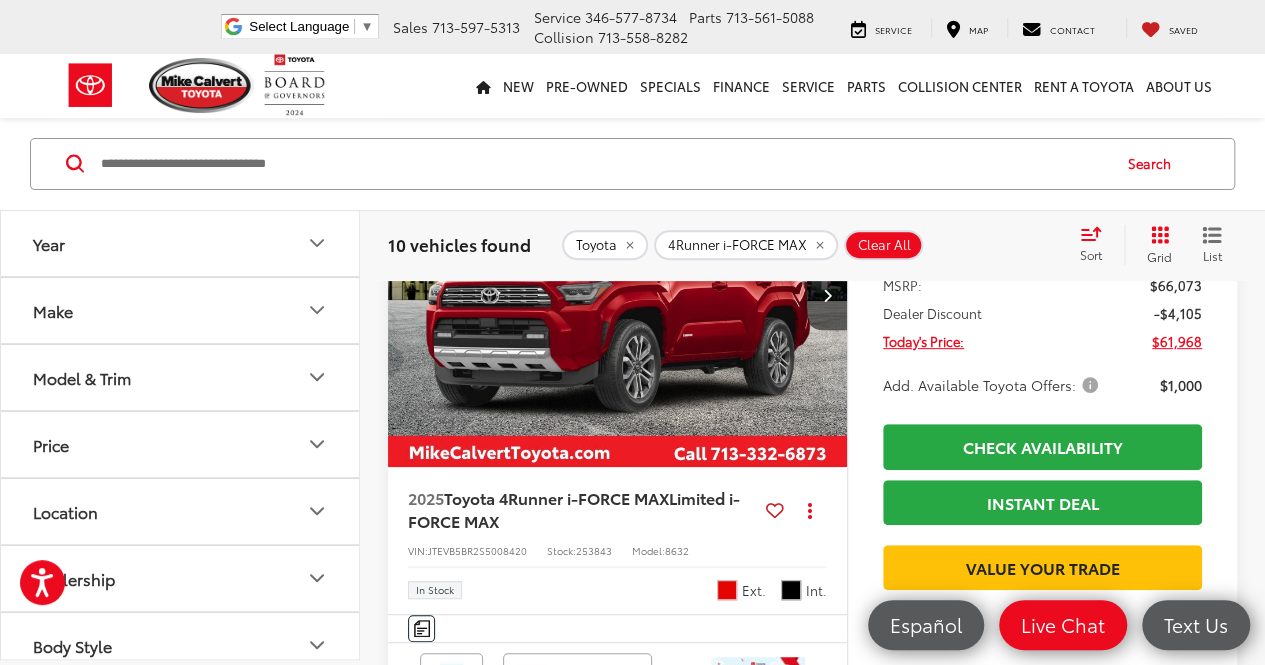 scroll, scrollTop: 260, scrollLeft: 0, axis: vertical 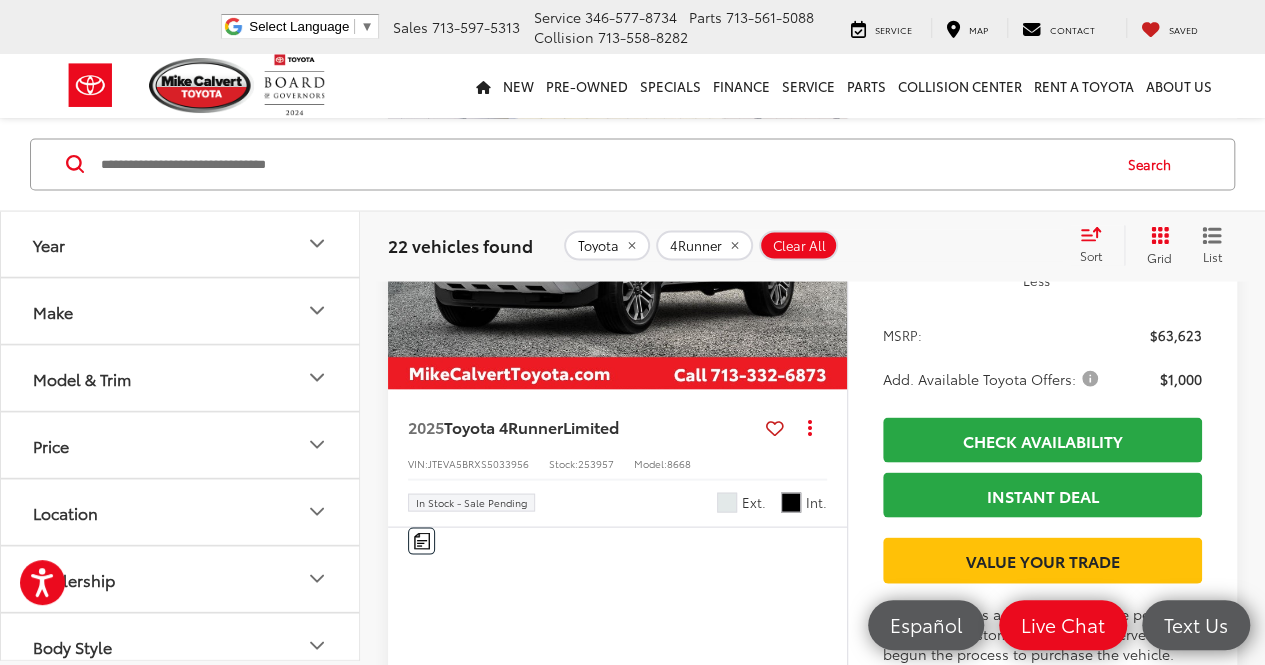 click at bounding box center [618, 217] 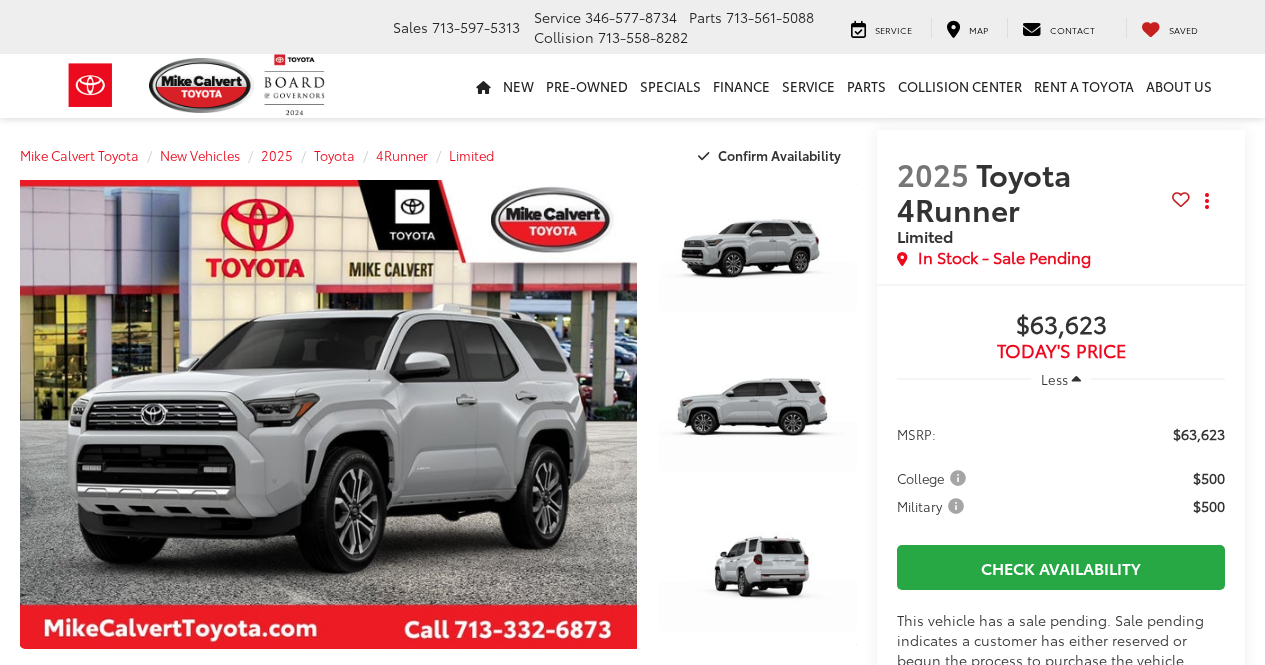 scroll, scrollTop: 0, scrollLeft: 0, axis: both 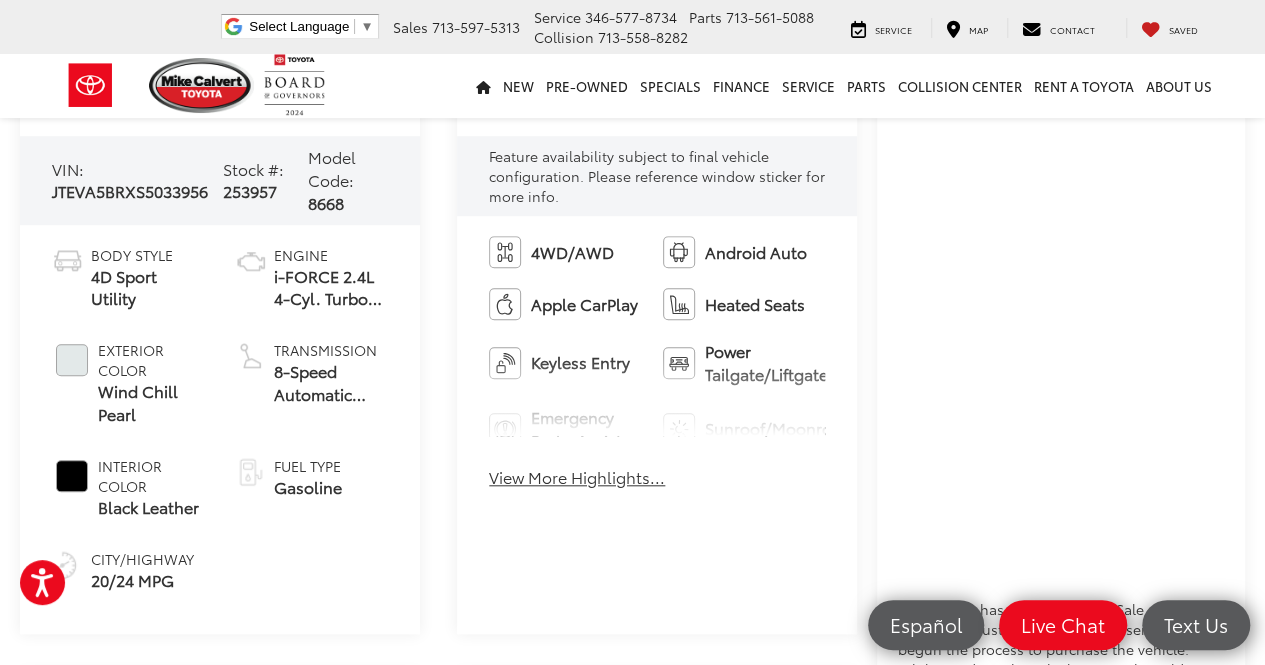 click on "Body Style
4D Sport Utility
Exterior Color
Wind Chill Pearl
Interior Color
Black Leather
City/Highway
20/24 MPG
Engine
i-FORCE 2.4L 4-Cyl. Turbo Engine
Transmission
8-Speed Automatic Transmission / Full-time 4-Wheel Drive
Fuel Type
Gasoline" at bounding box center (220, 418) 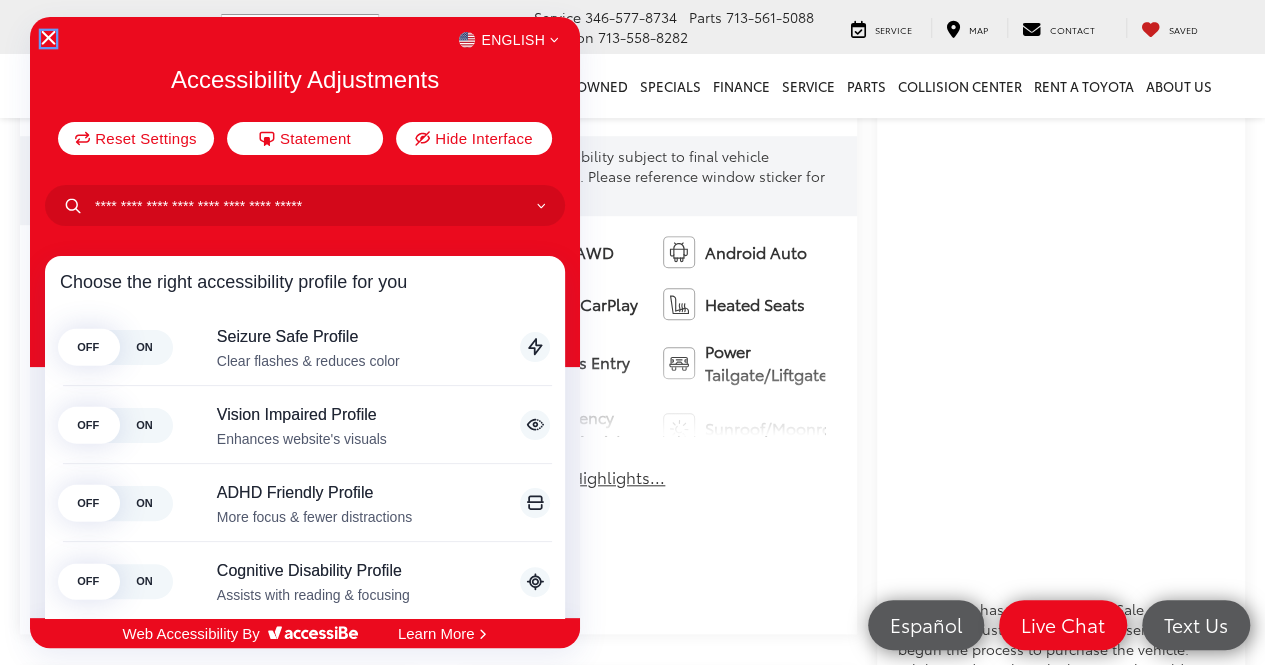 click 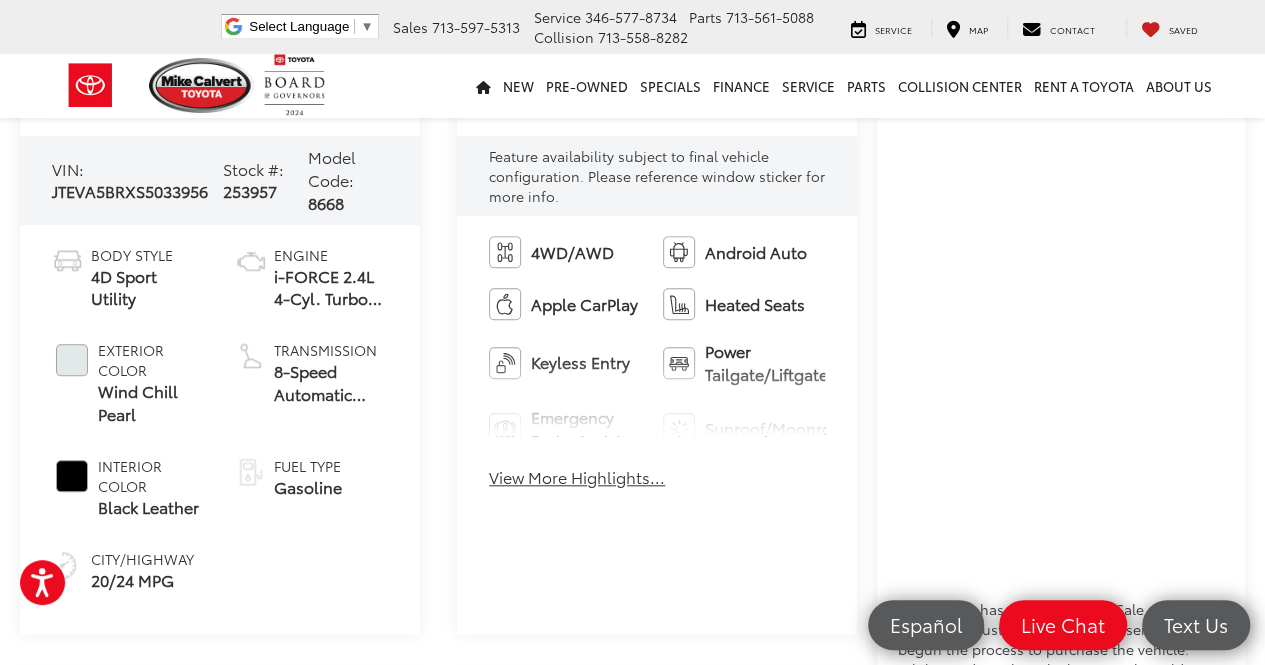 click on "View More Highlights..." at bounding box center [577, 477] 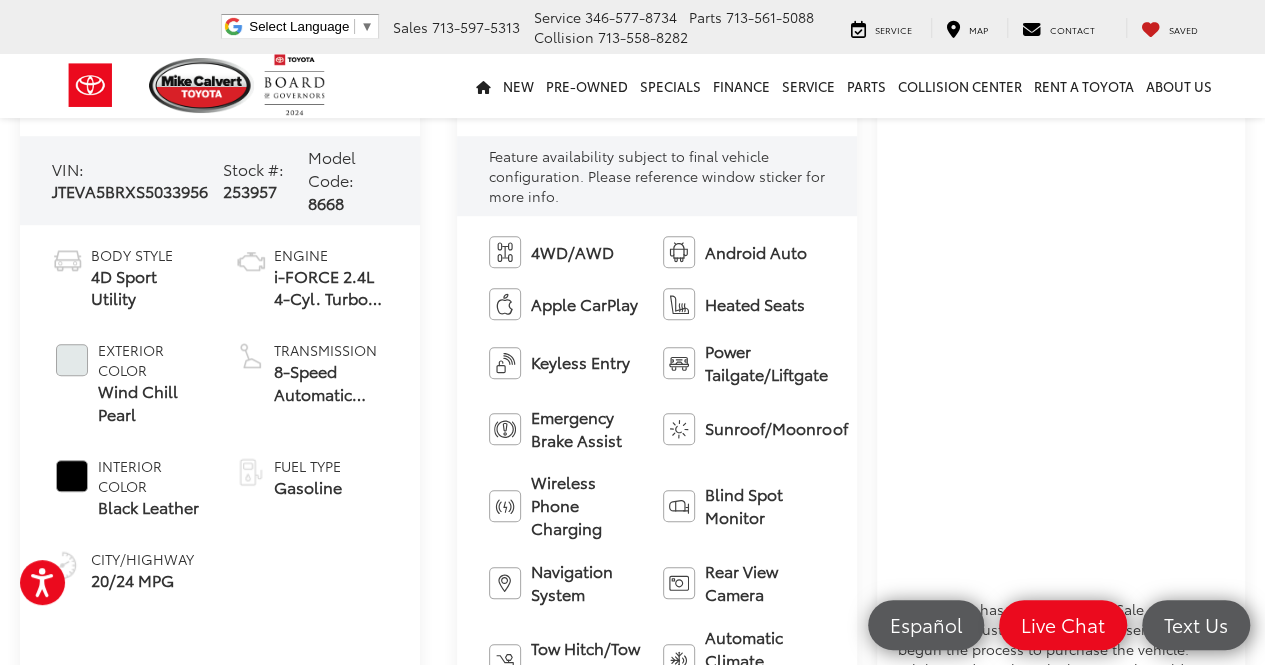 scroll, scrollTop: 718, scrollLeft: 0, axis: vertical 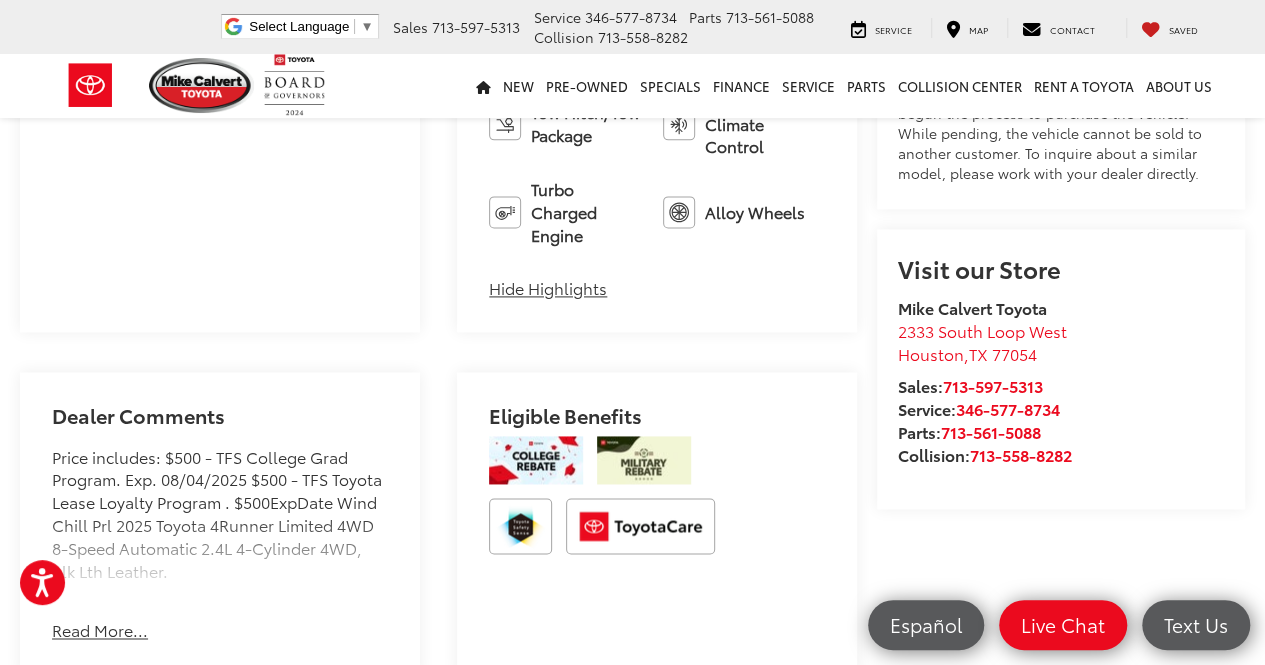 click on "Read More..." at bounding box center (100, 630) 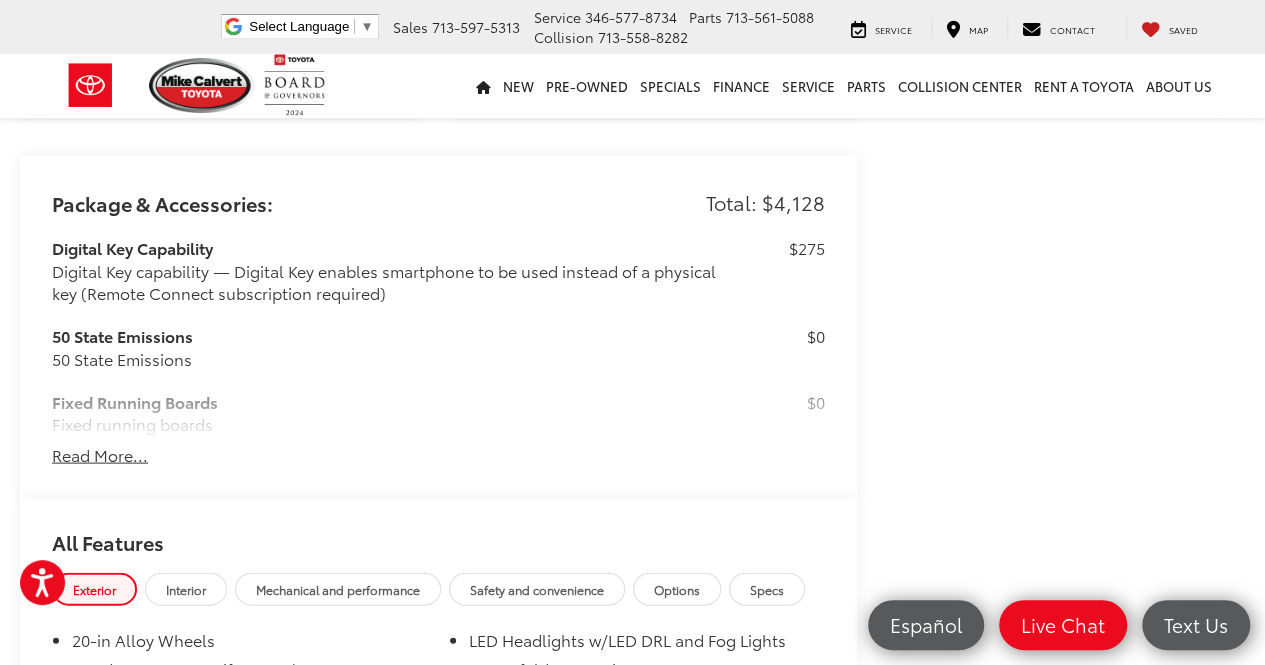 scroll, scrollTop: 1839, scrollLeft: 0, axis: vertical 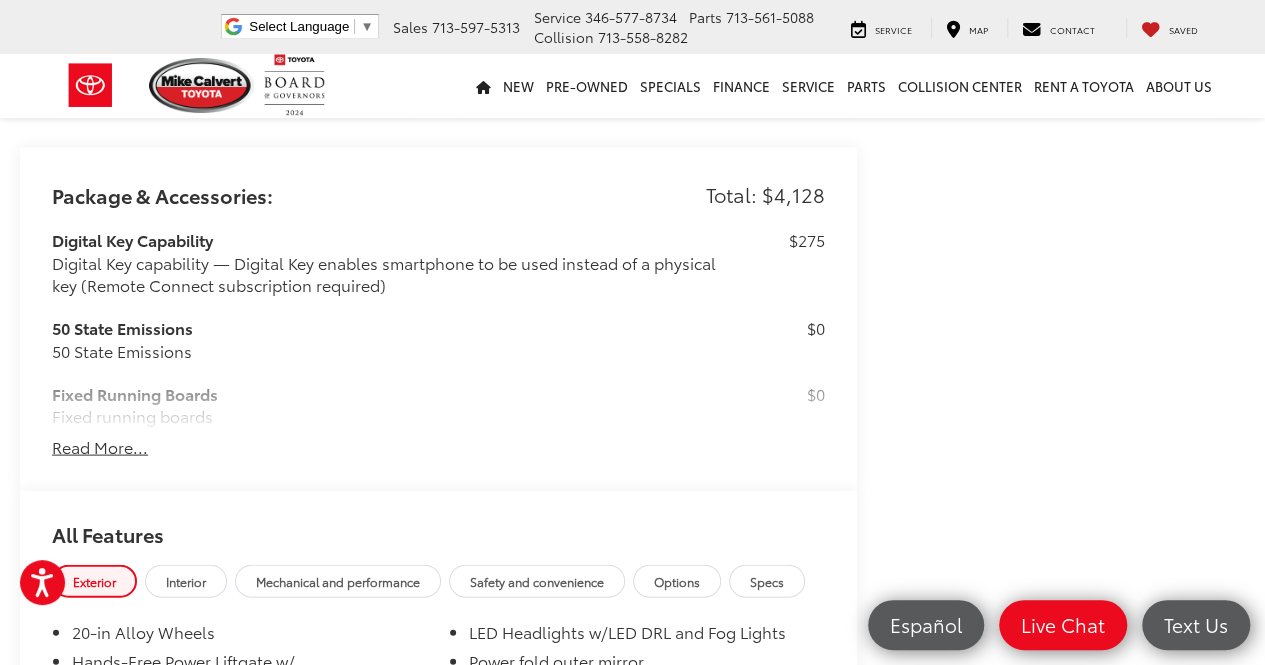 click on "Read More..." at bounding box center (100, 446) 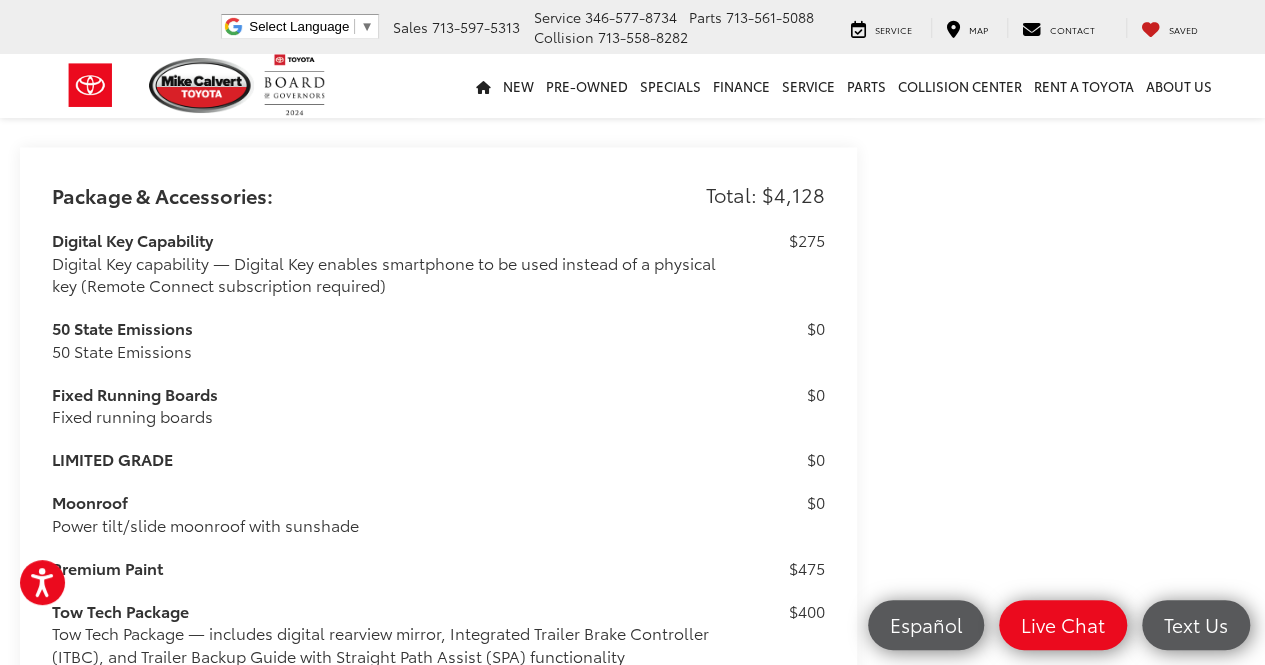 scroll, scrollTop: 2044, scrollLeft: 0, axis: vertical 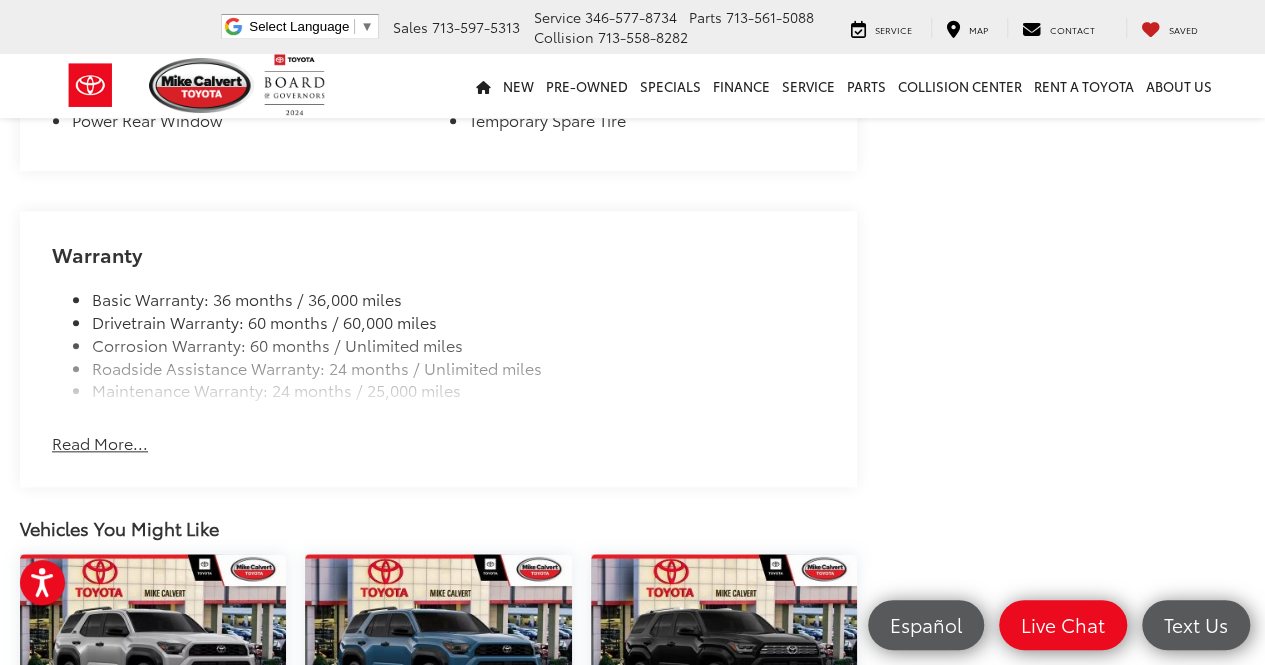click on "Read More..." at bounding box center [100, 443] 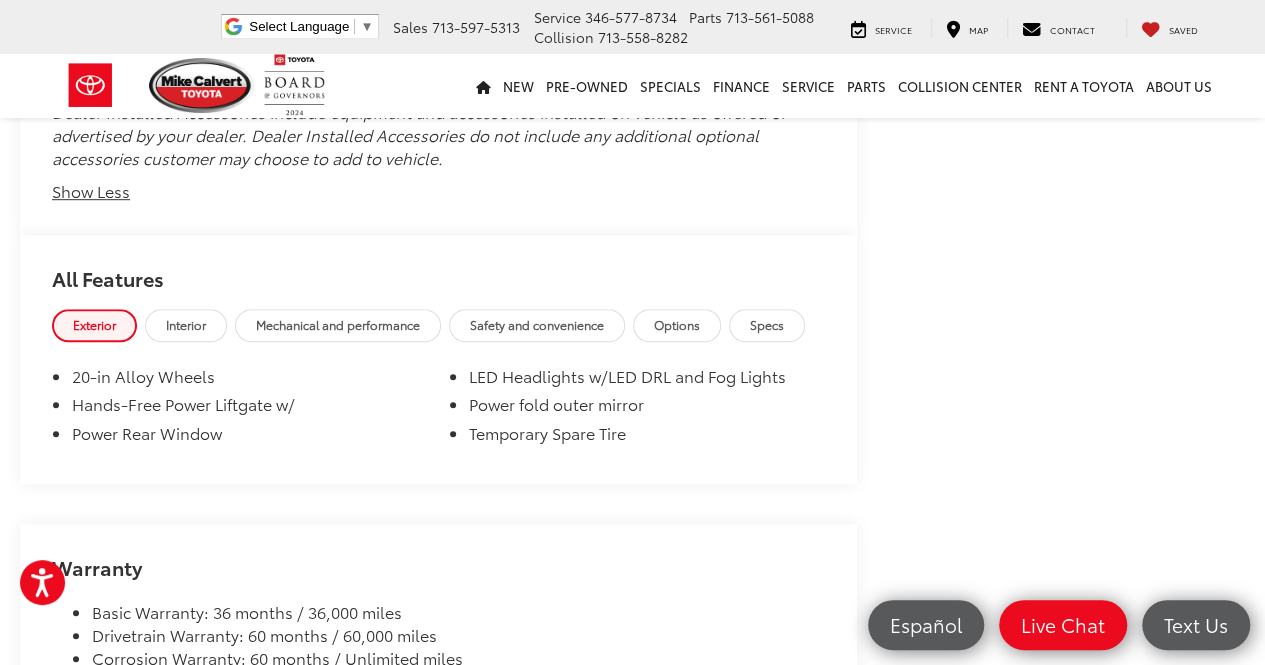 scroll, scrollTop: 4330, scrollLeft: 0, axis: vertical 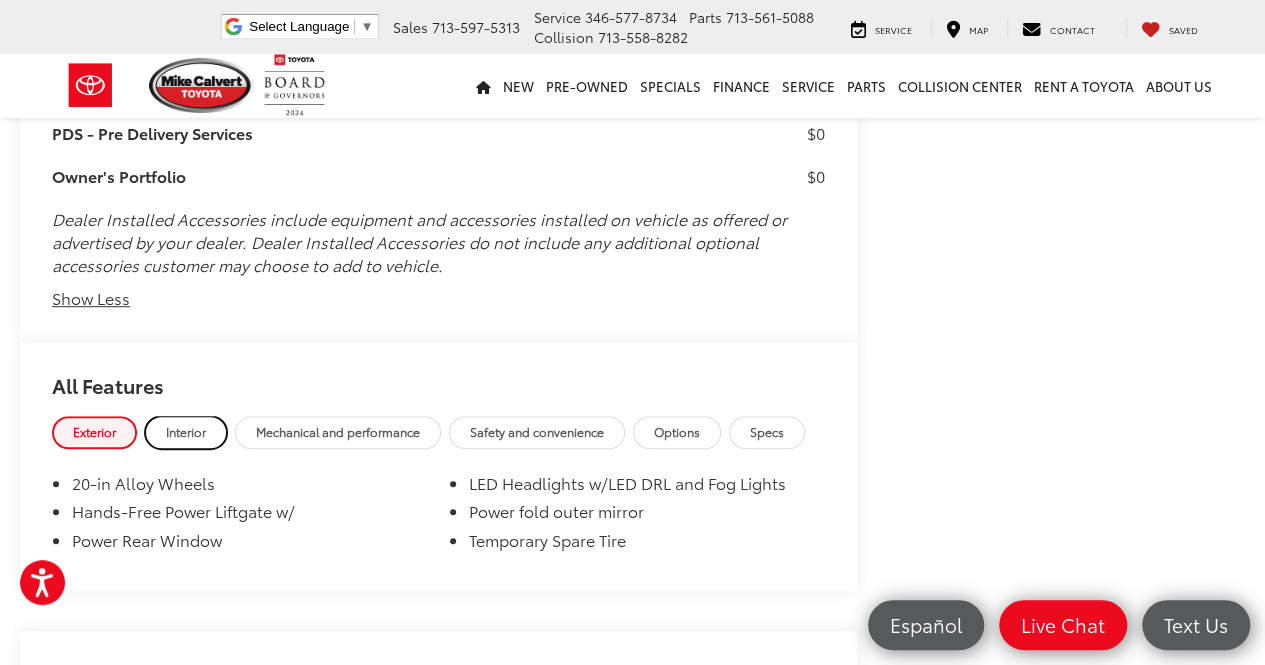 click on "Interior" at bounding box center (186, 431) 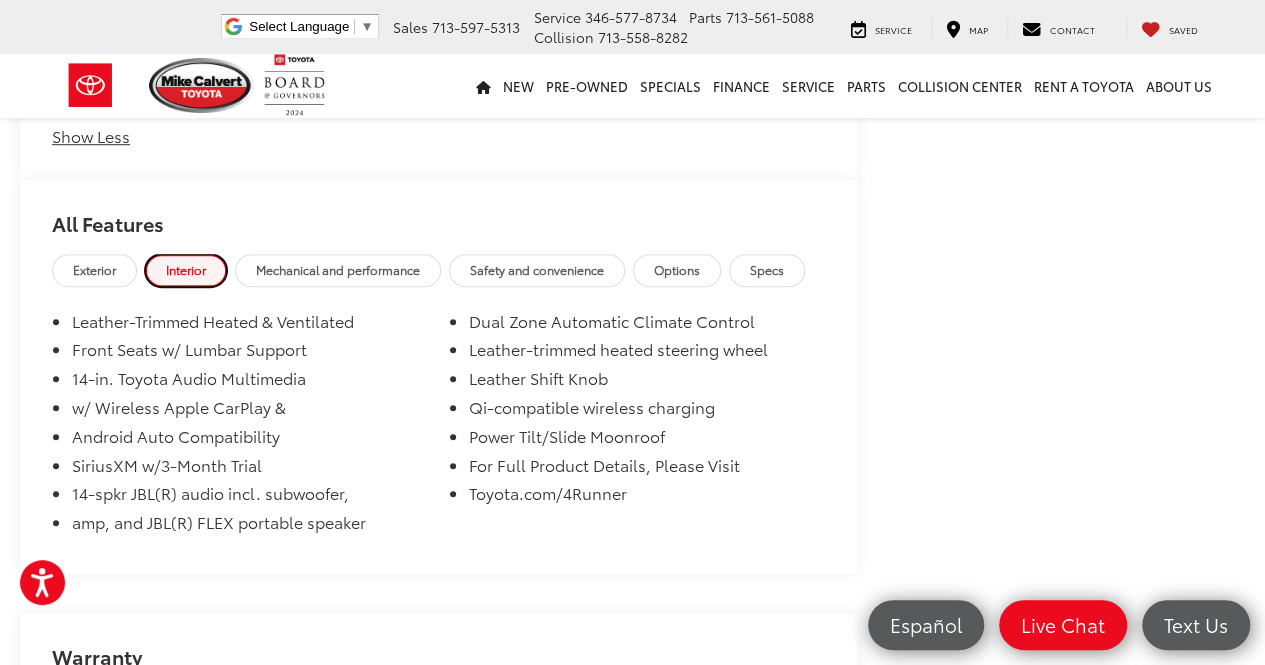 scroll, scrollTop: 4406, scrollLeft: 0, axis: vertical 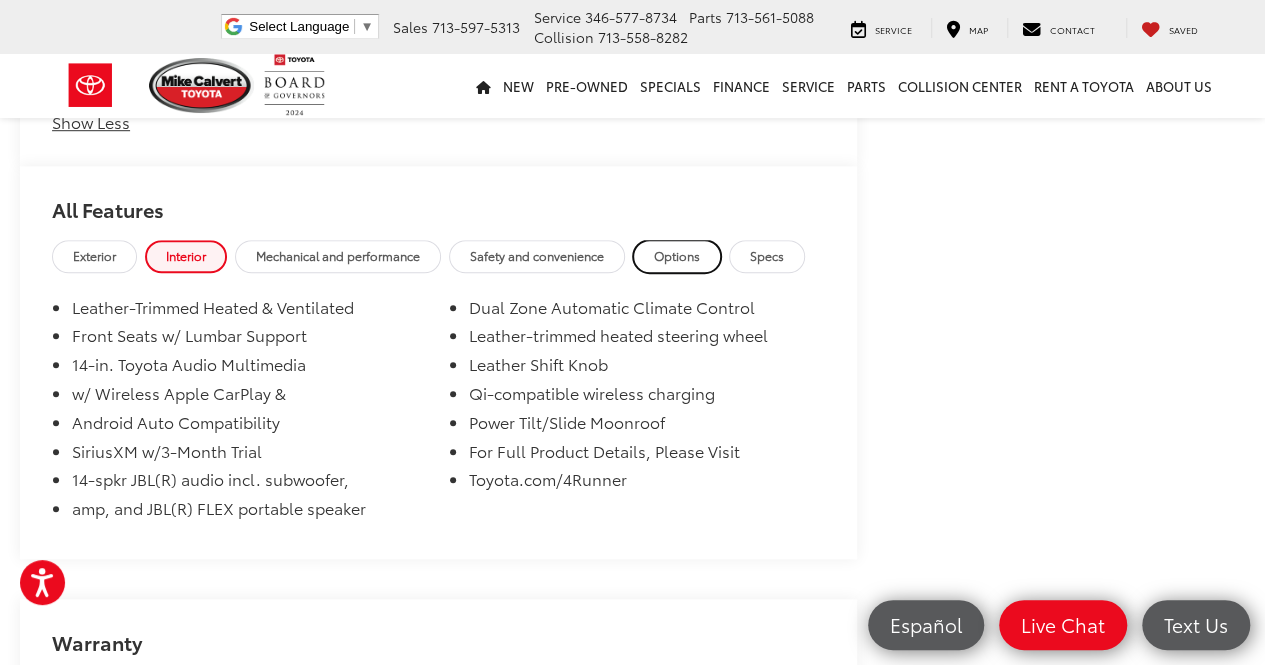 click on "Options" at bounding box center (677, 255) 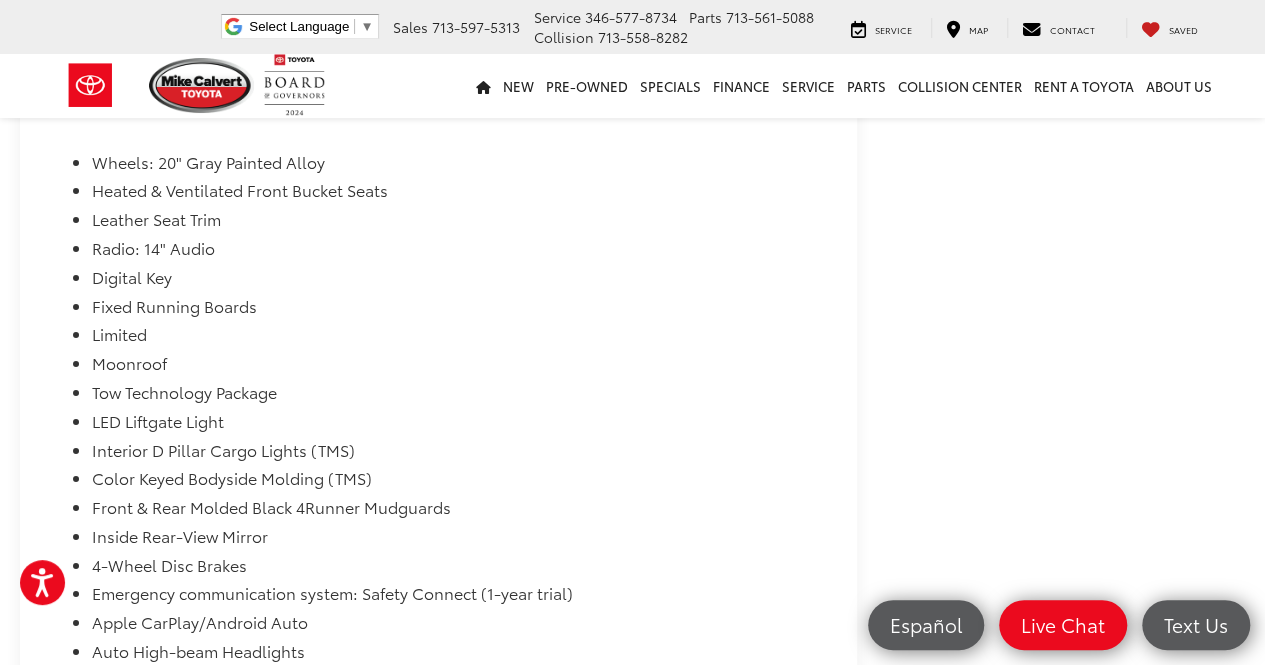 scroll, scrollTop: 7128, scrollLeft: 0, axis: vertical 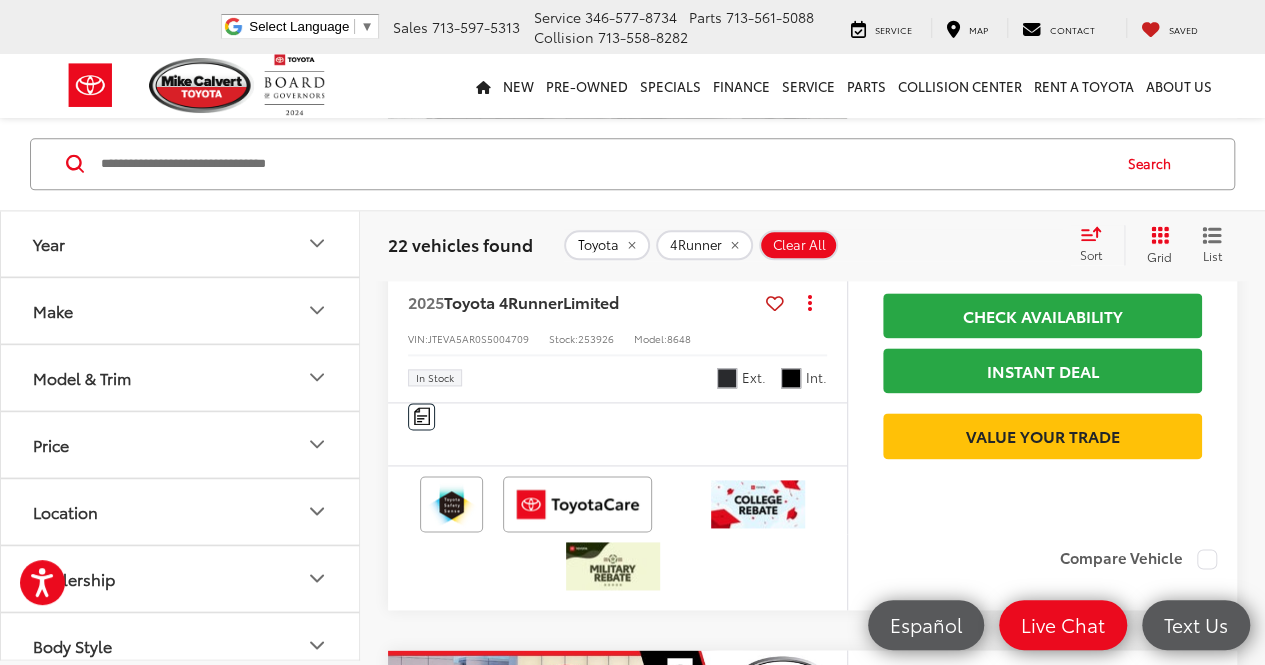 click at bounding box center [618, 93] 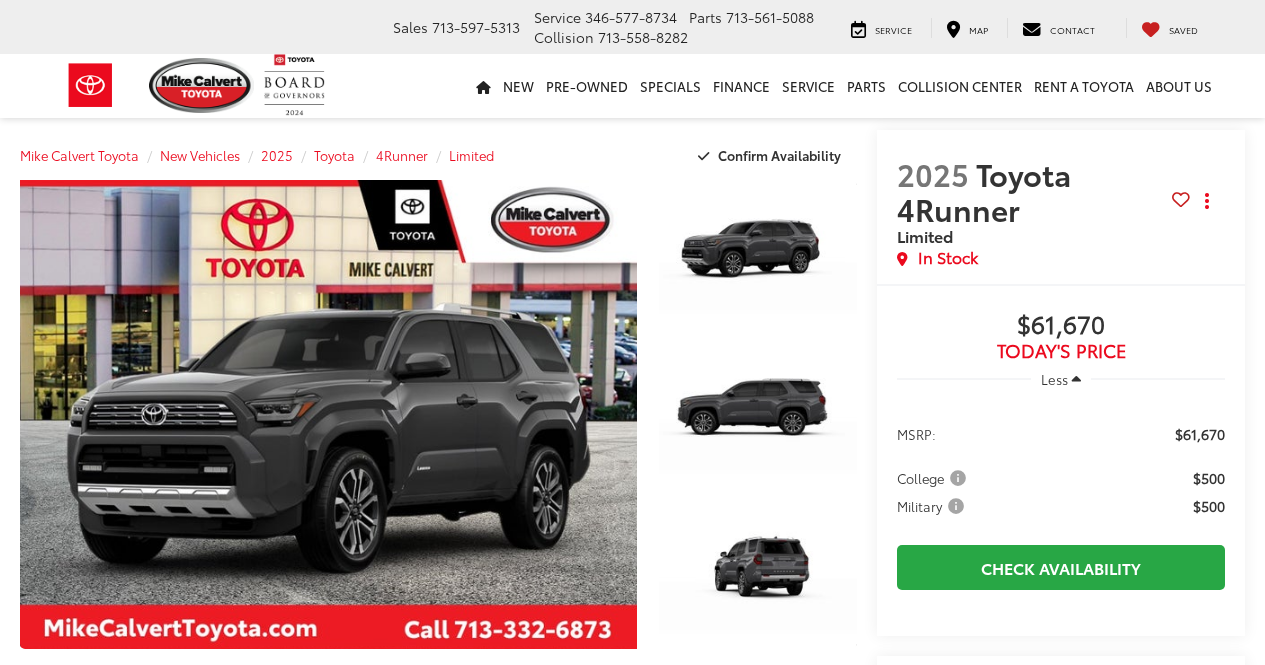 scroll, scrollTop: 0, scrollLeft: 0, axis: both 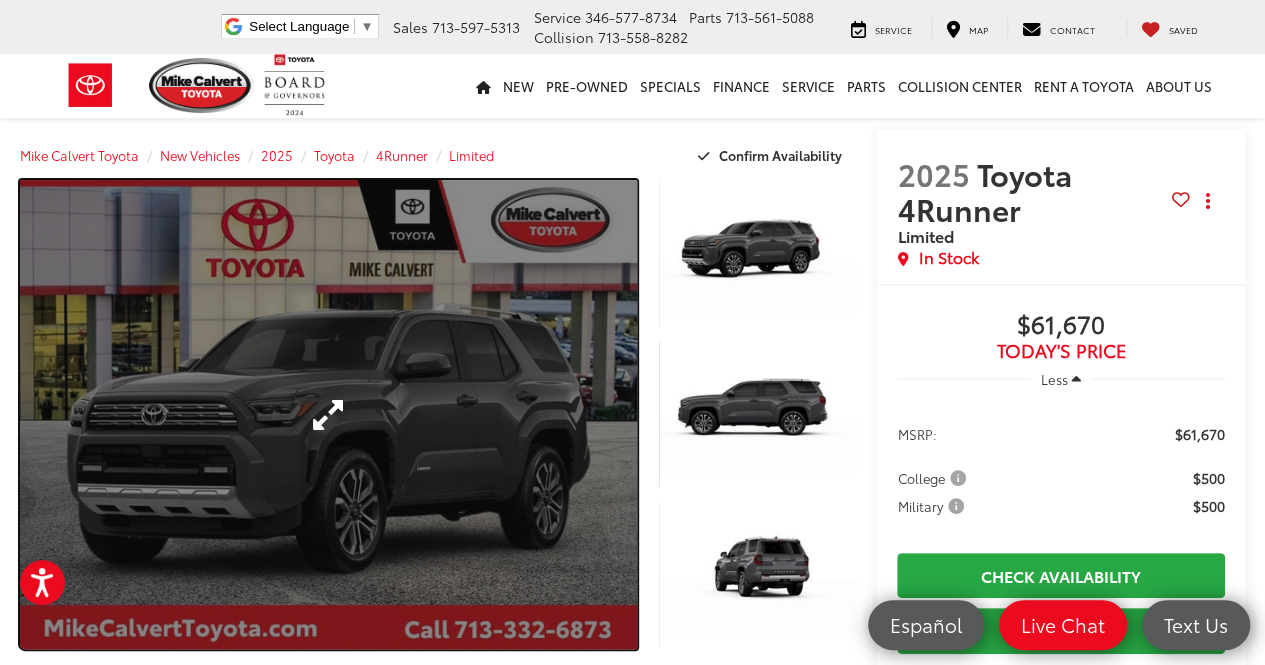 click at bounding box center (328, 414) 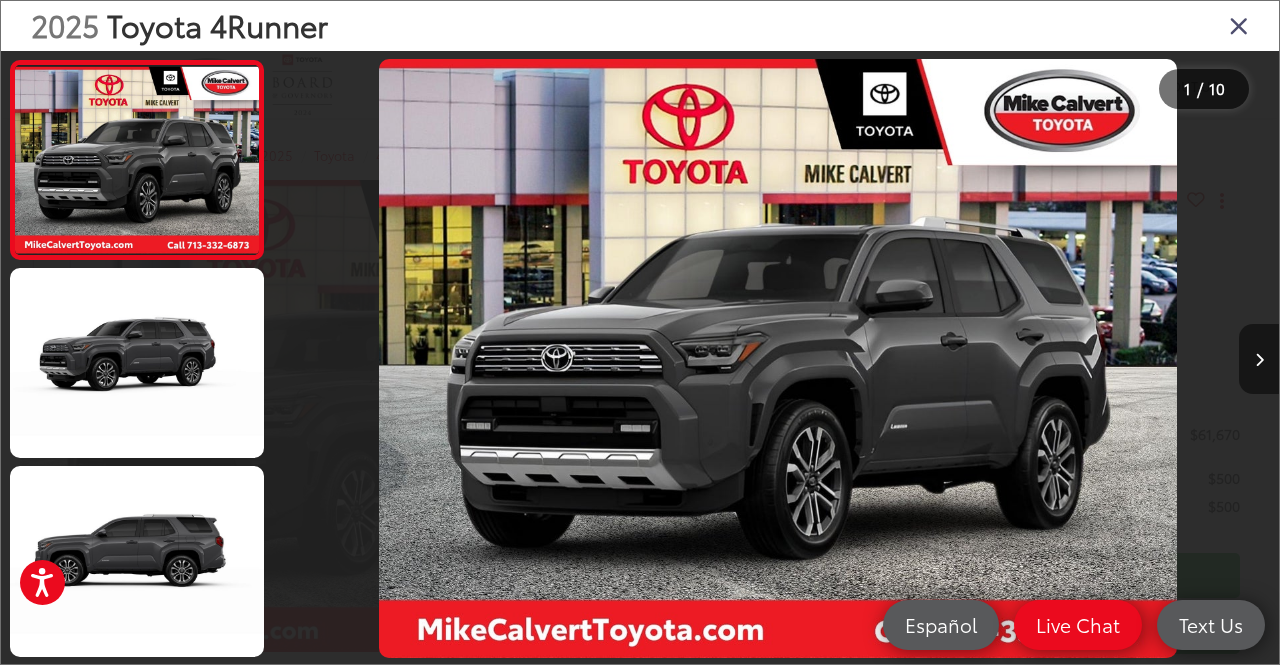 click at bounding box center [1259, 359] 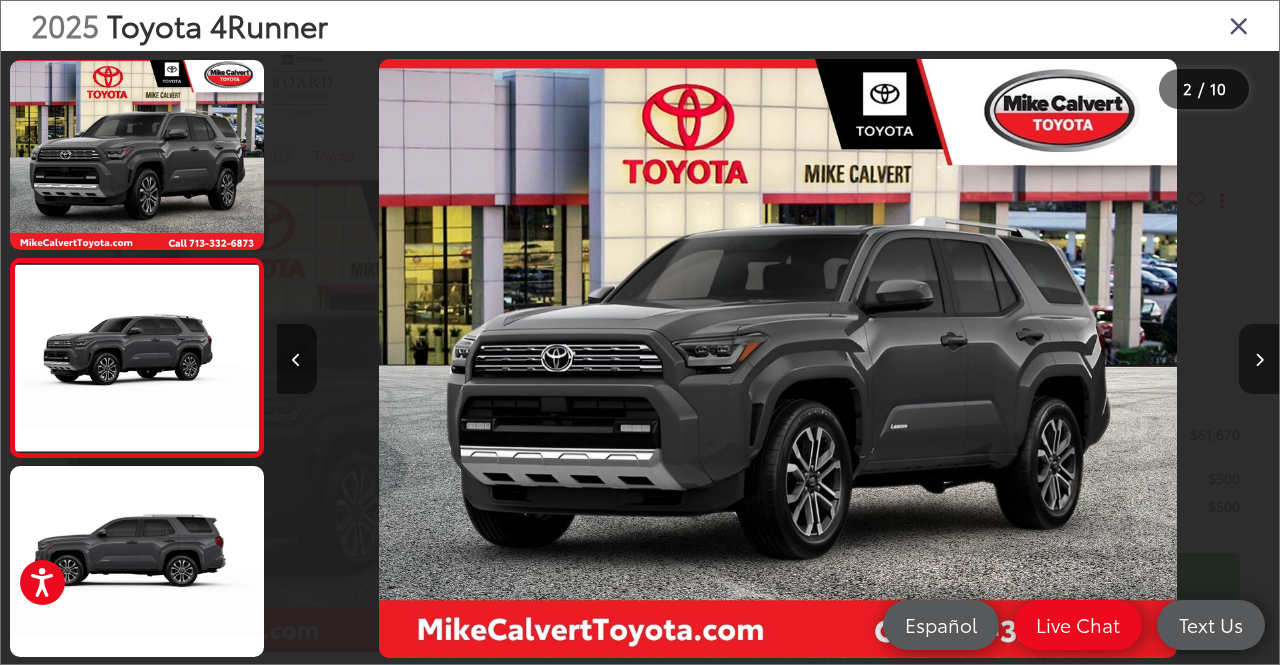 scroll, scrollTop: 0, scrollLeft: 87, axis: horizontal 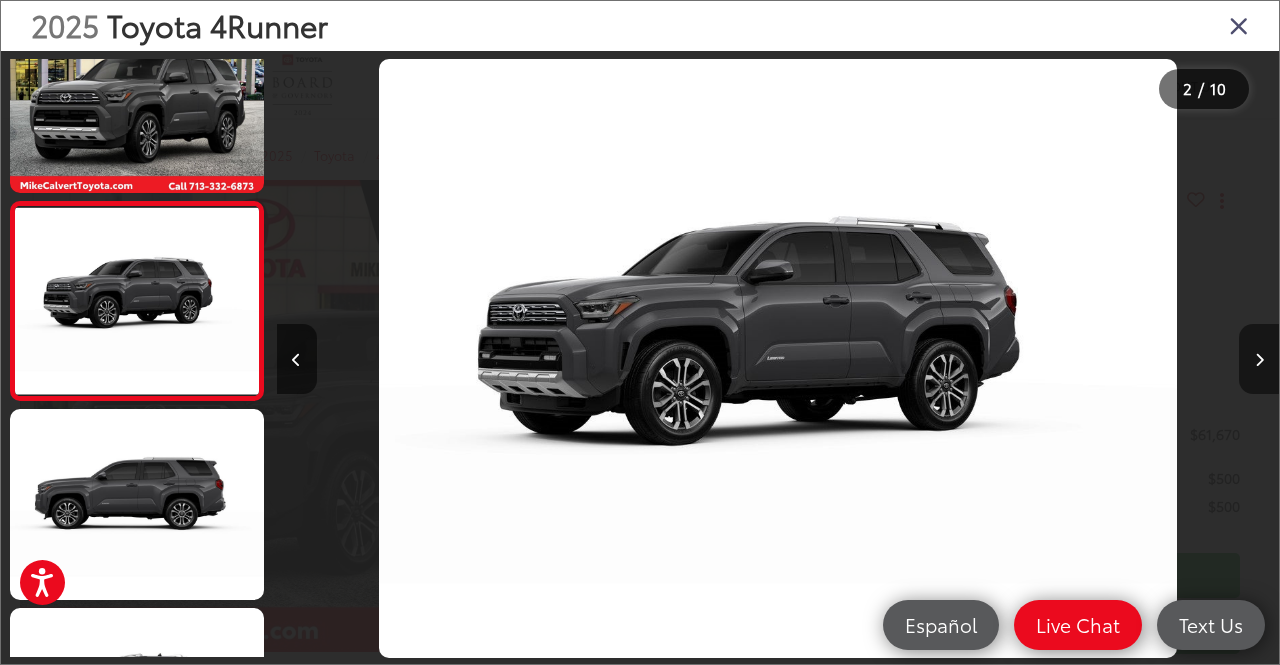 click at bounding box center [1259, 359] 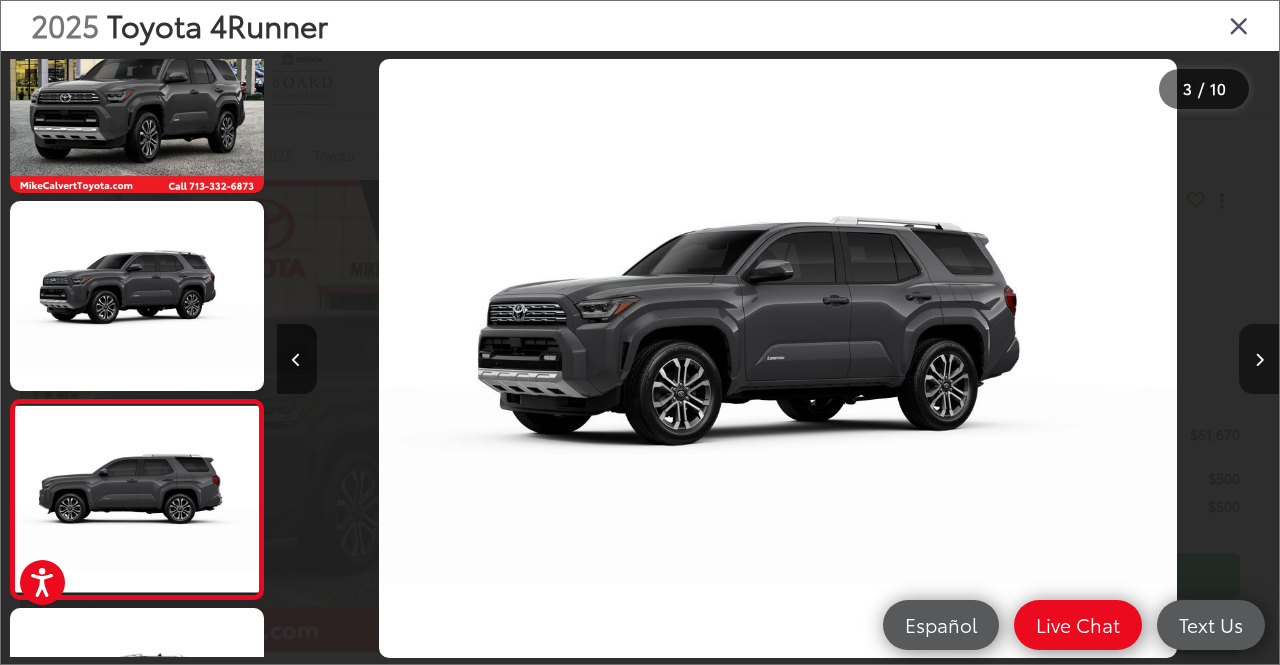 scroll, scrollTop: 0, scrollLeft: 1275, axis: horizontal 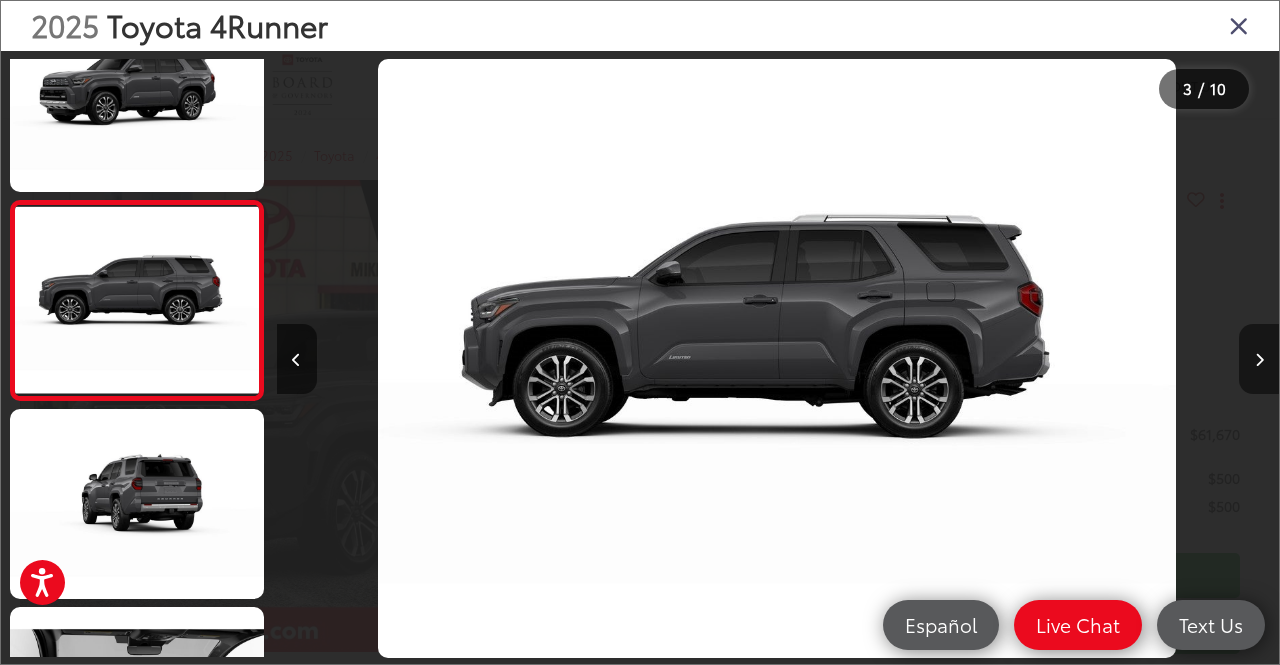 click at bounding box center [1259, 359] 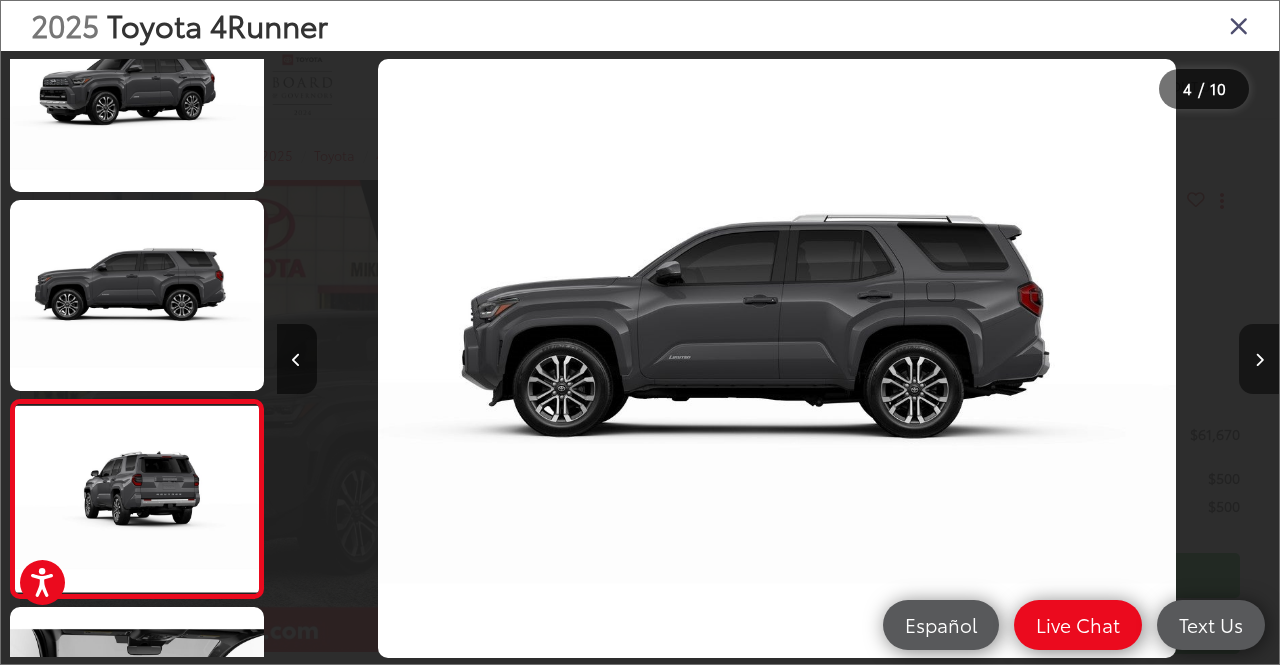 scroll, scrollTop: 0, scrollLeft: 2278, axis: horizontal 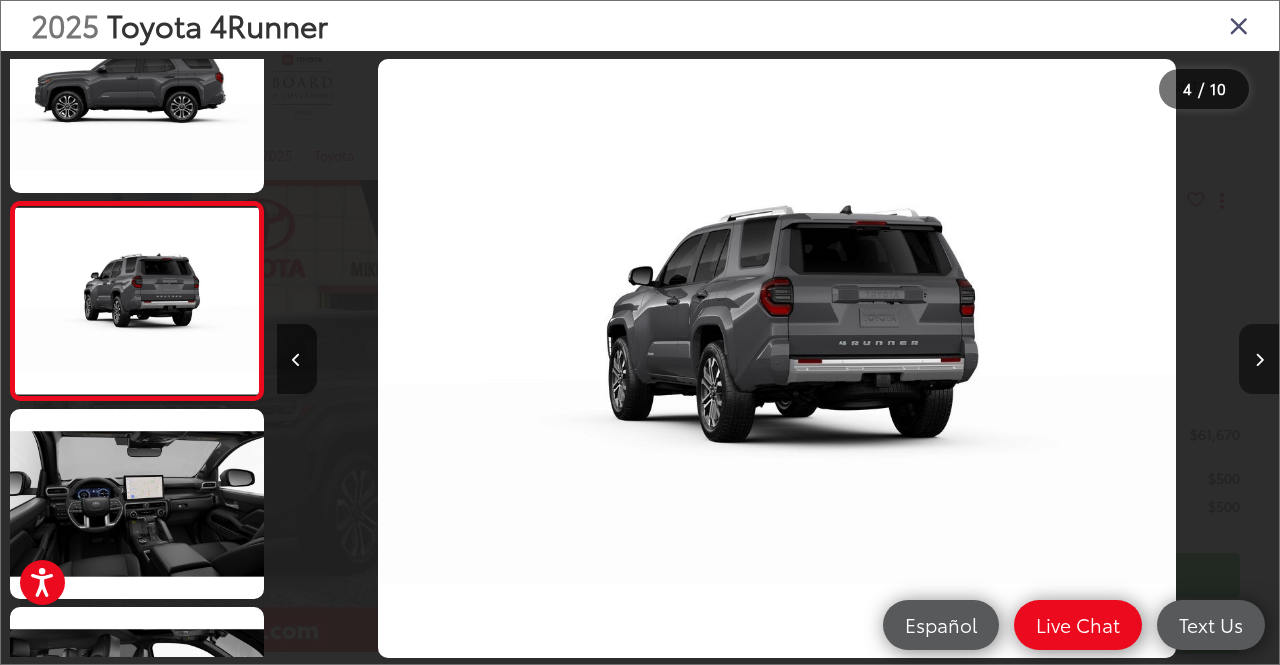 click at bounding box center [1259, 359] 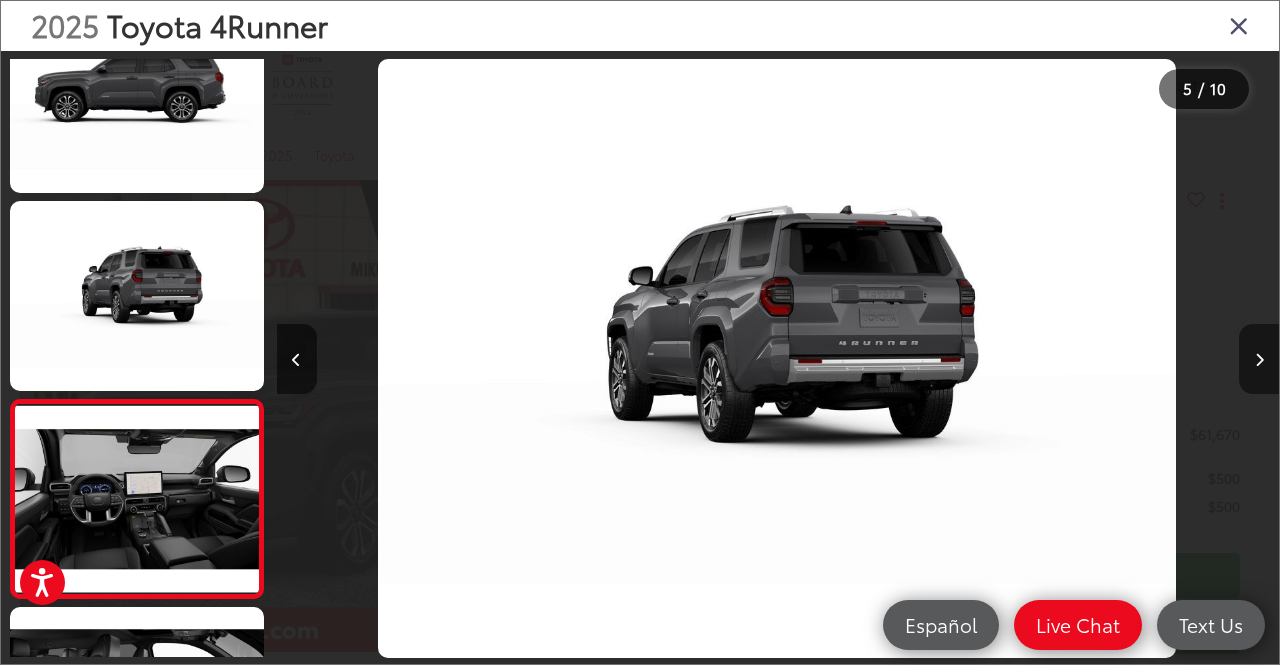 scroll, scrollTop: 0, scrollLeft: 3209, axis: horizontal 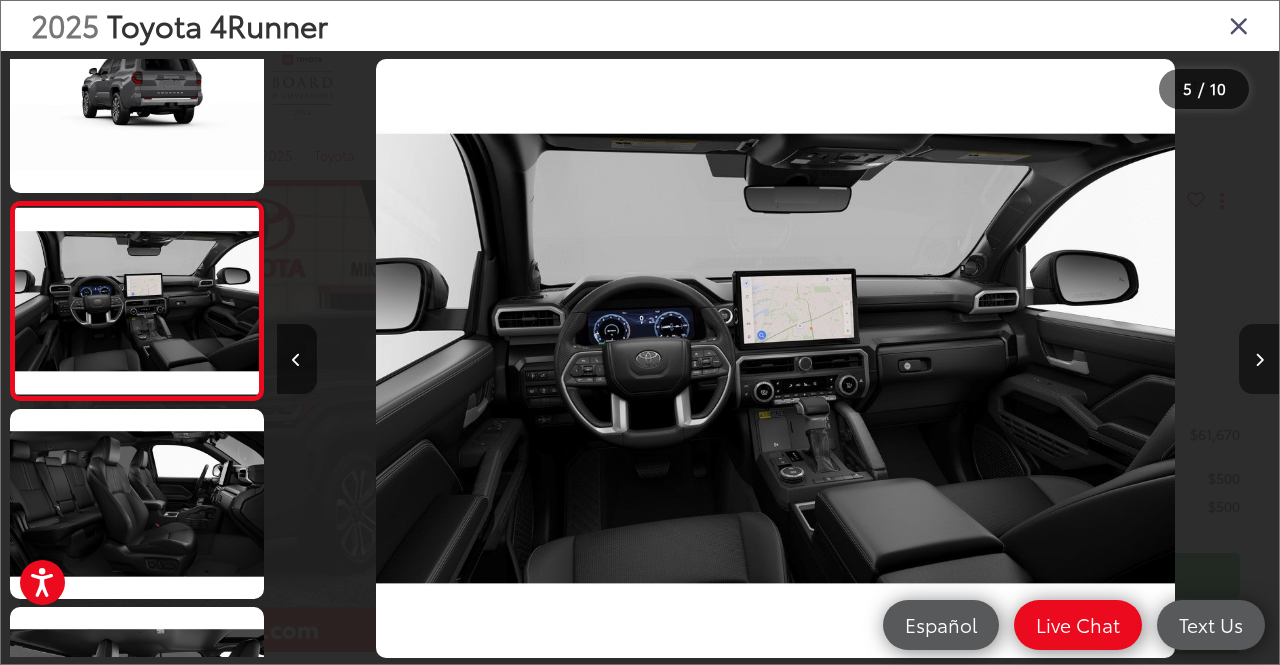 click at bounding box center [1259, 359] 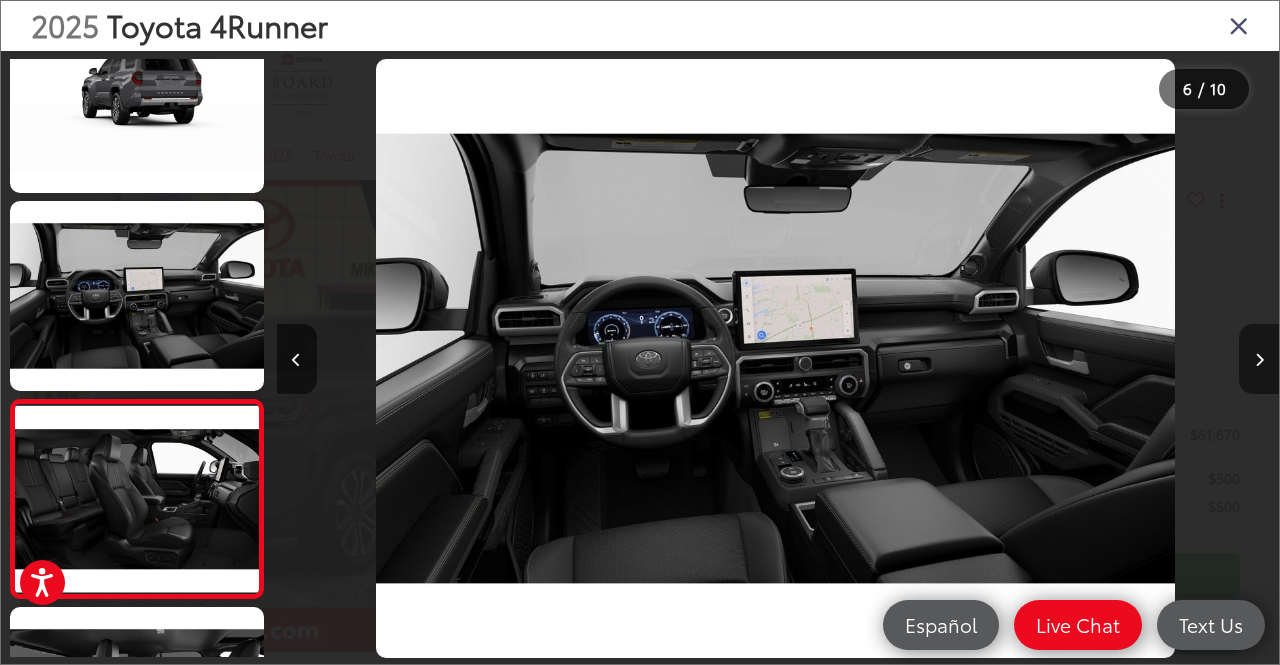 scroll, scrollTop: 0, scrollLeft: 4078, axis: horizontal 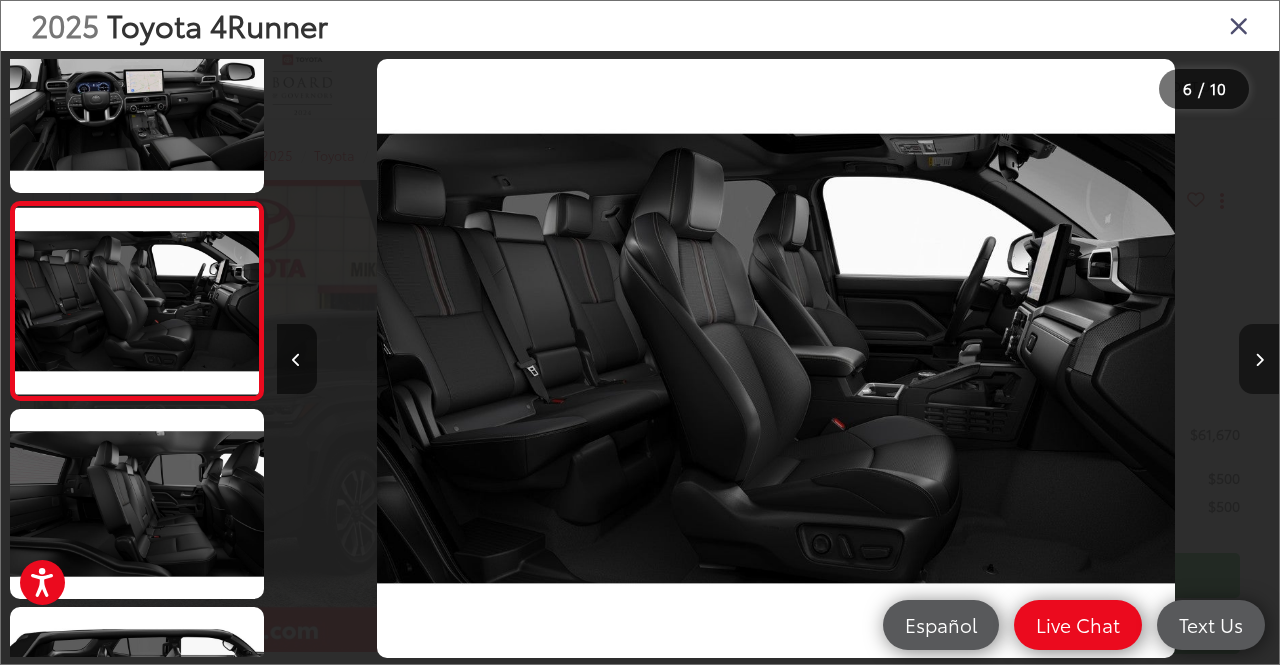 click at bounding box center (1259, 359) 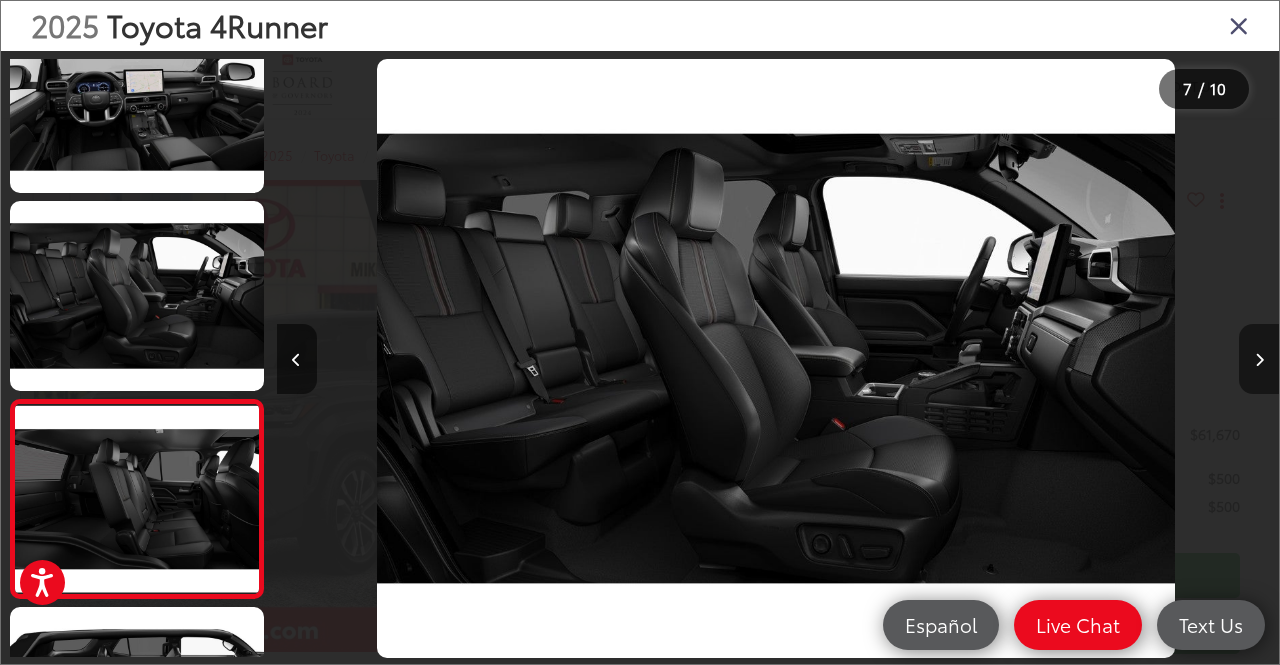 scroll, scrollTop: 0, scrollLeft: 5286, axis: horizontal 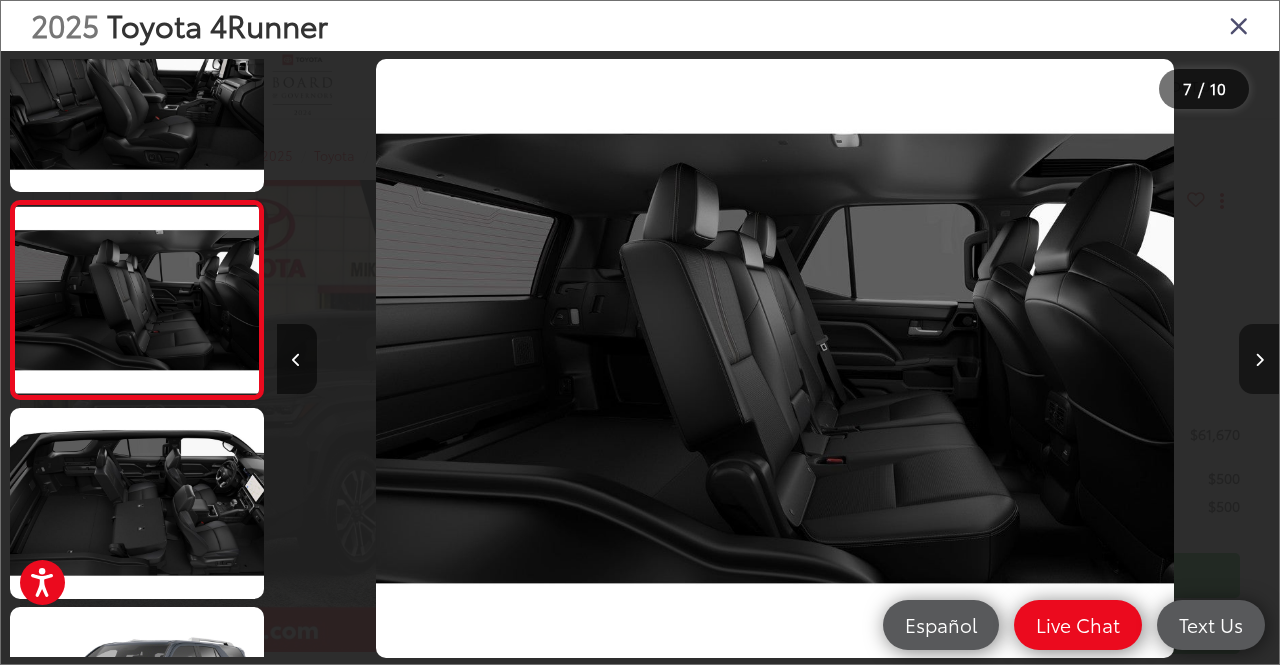 click at bounding box center [1259, 359] 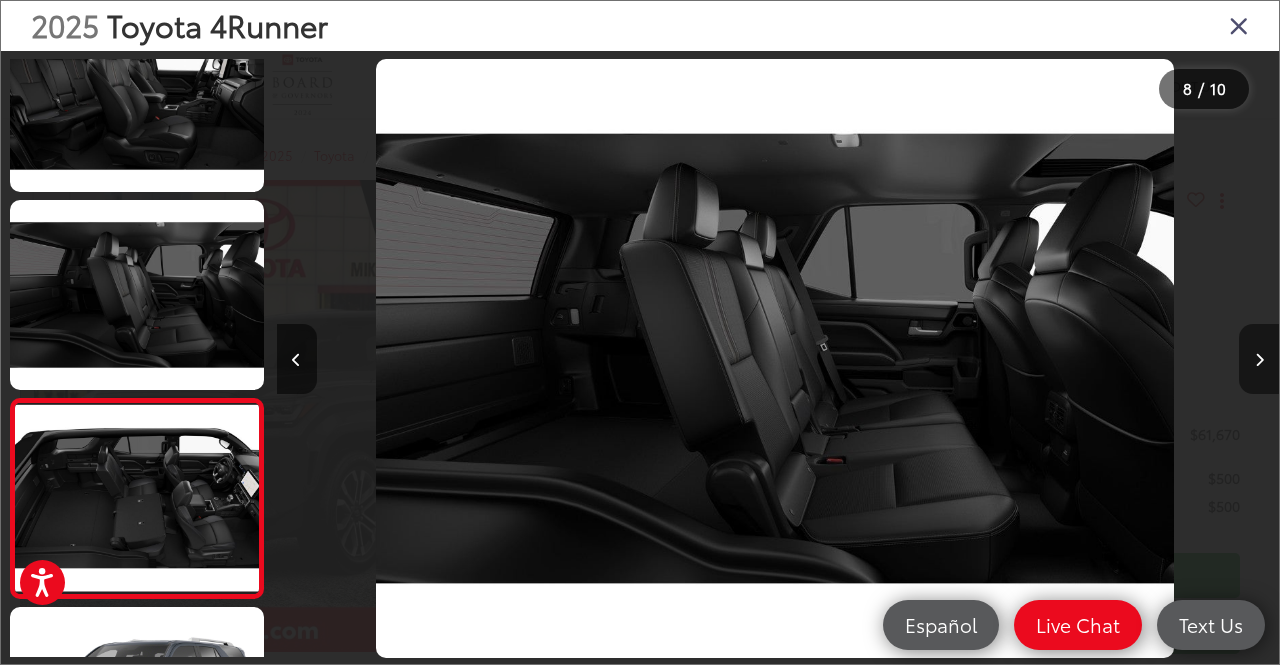 scroll, scrollTop: 0, scrollLeft: 6083, axis: horizontal 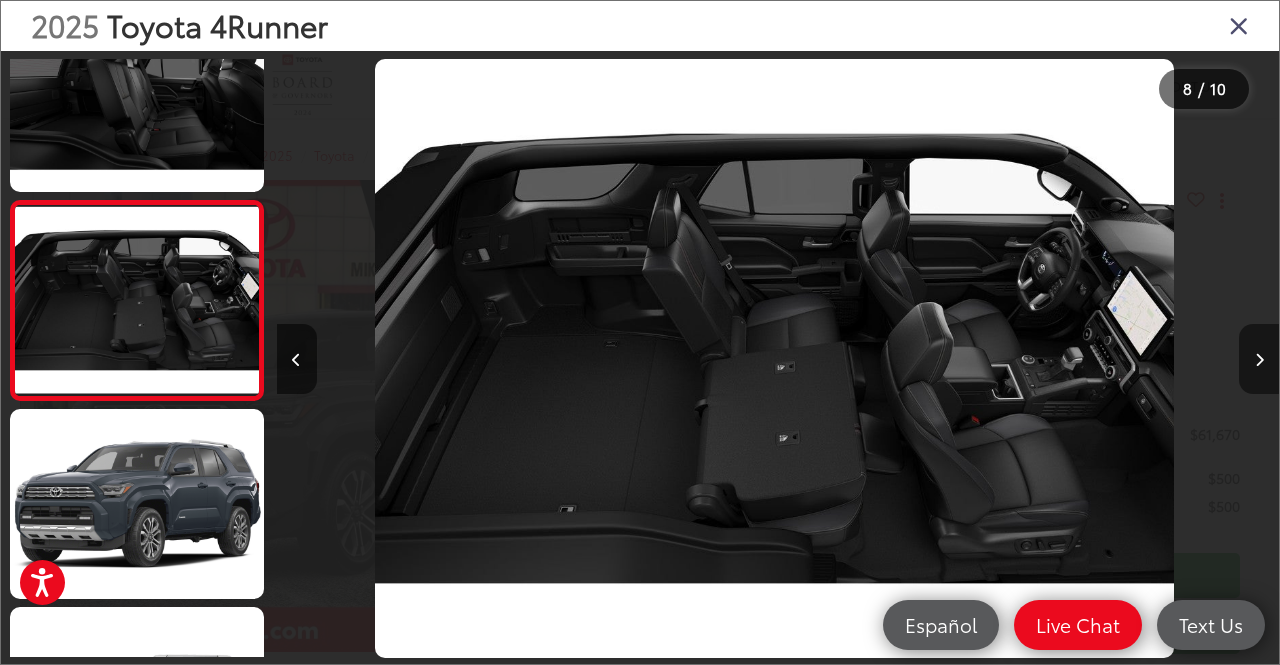 click at bounding box center (1259, 359) 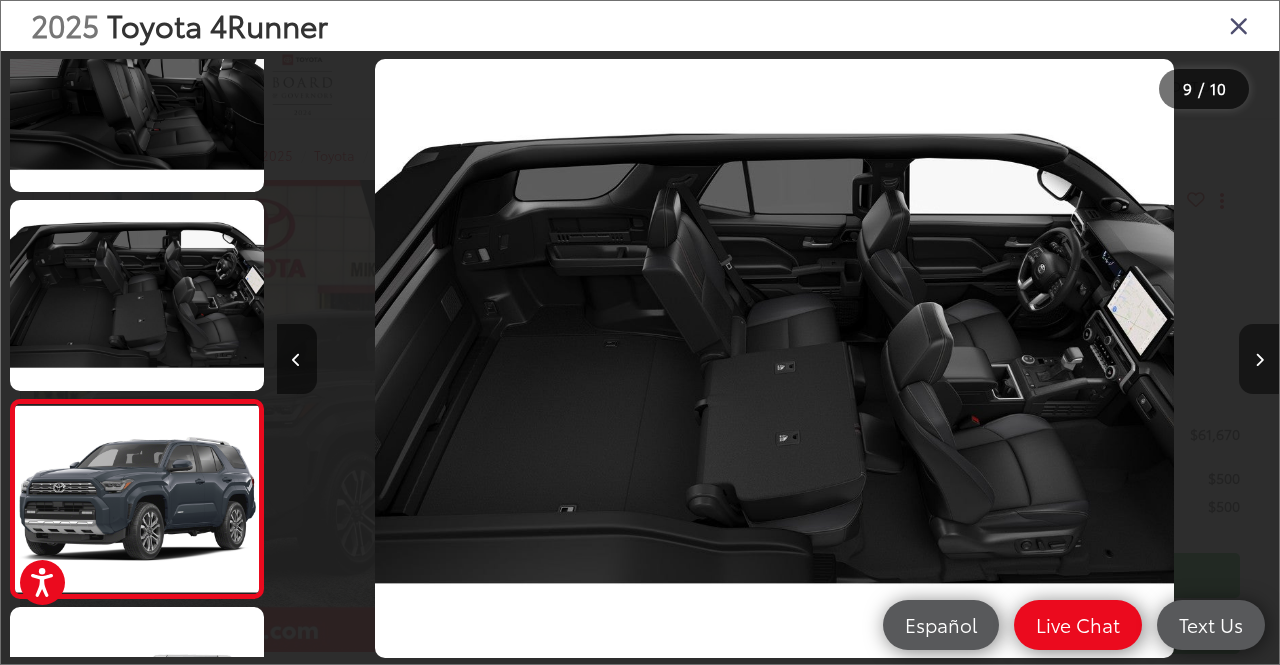 scroll, scrollTop: 0, scrollLeft: 7221, axis: horizontal 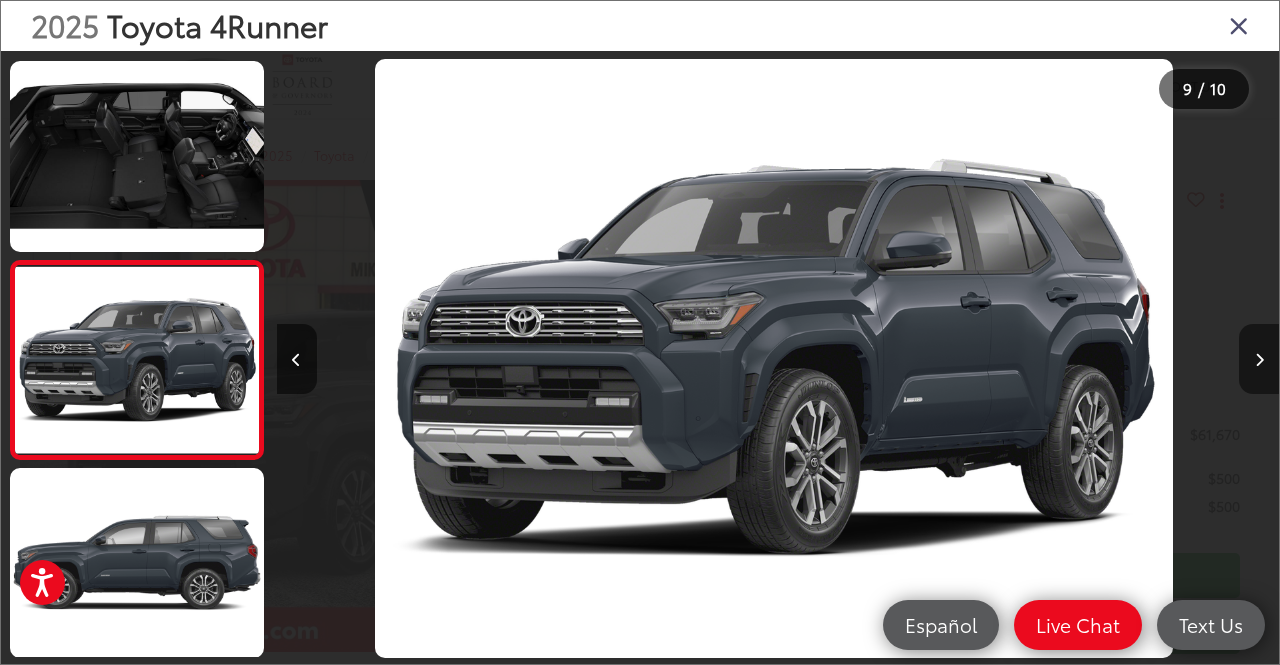 click at bounding box center [1259, 359] 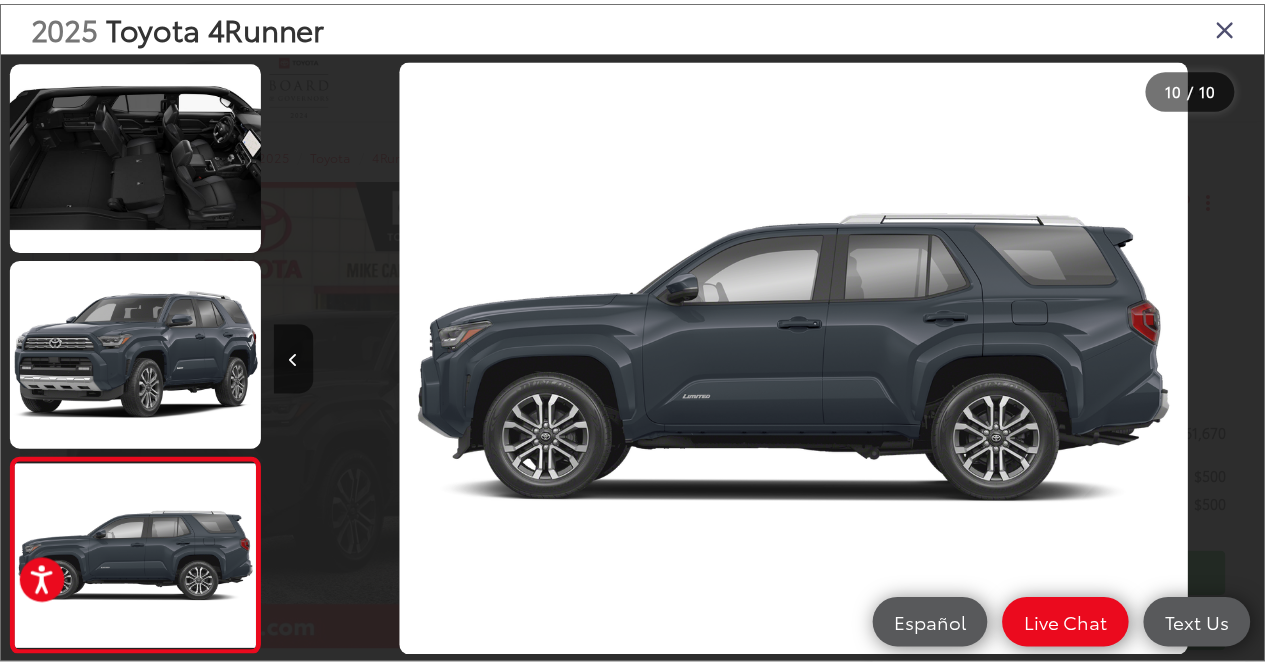 scroll, scrollTop: 0, scrollLeft: 9026, axis: horizontal 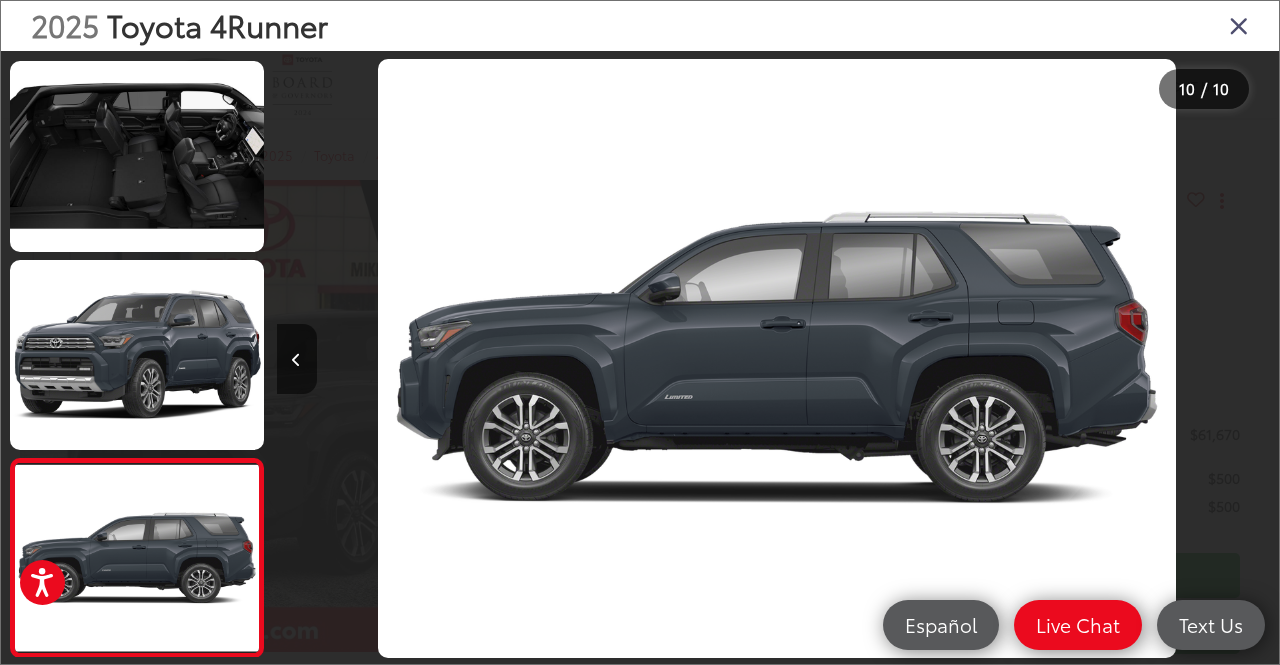 click at bounding box center (1153, 358) 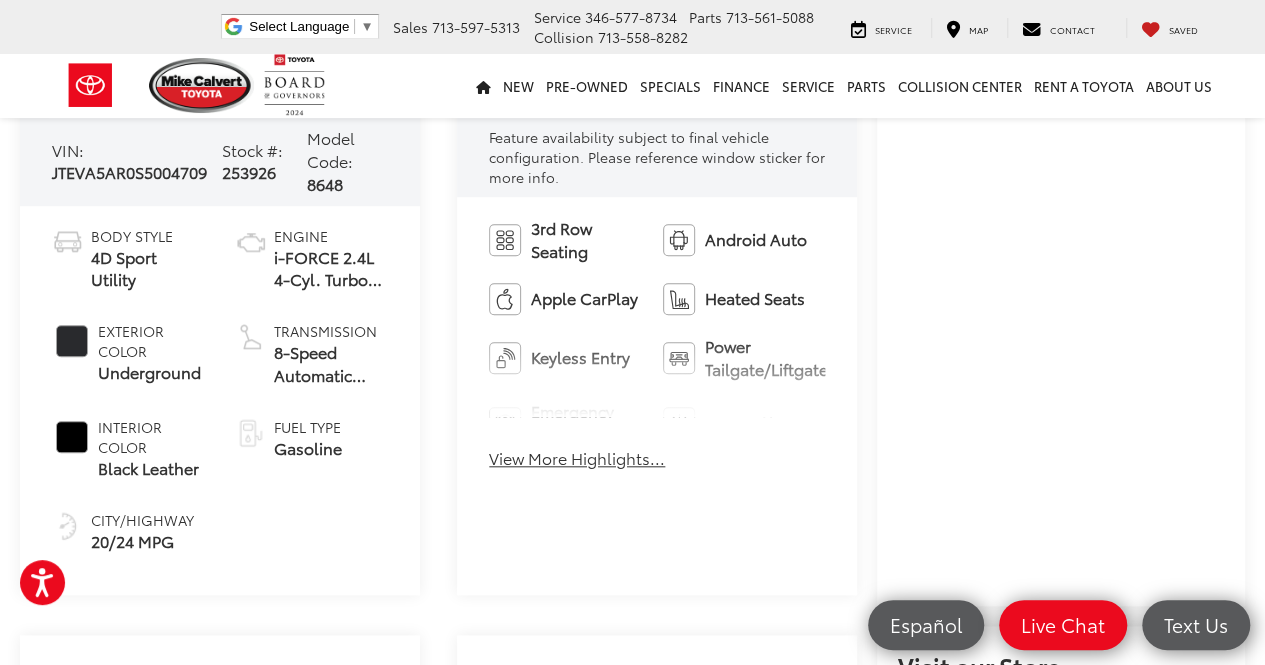 scroll, scrollTop: 873, scrollLeft: 0, axis: vertical 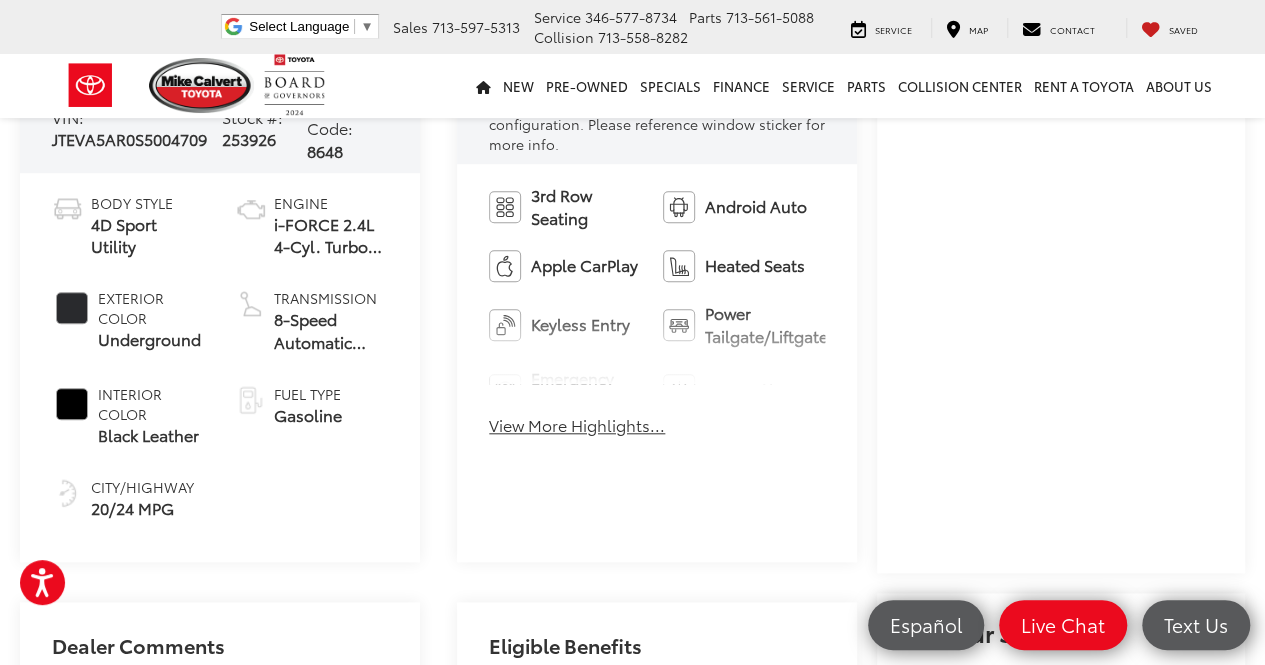 click on "View More Highlights..." at bounding box center (577, 425) 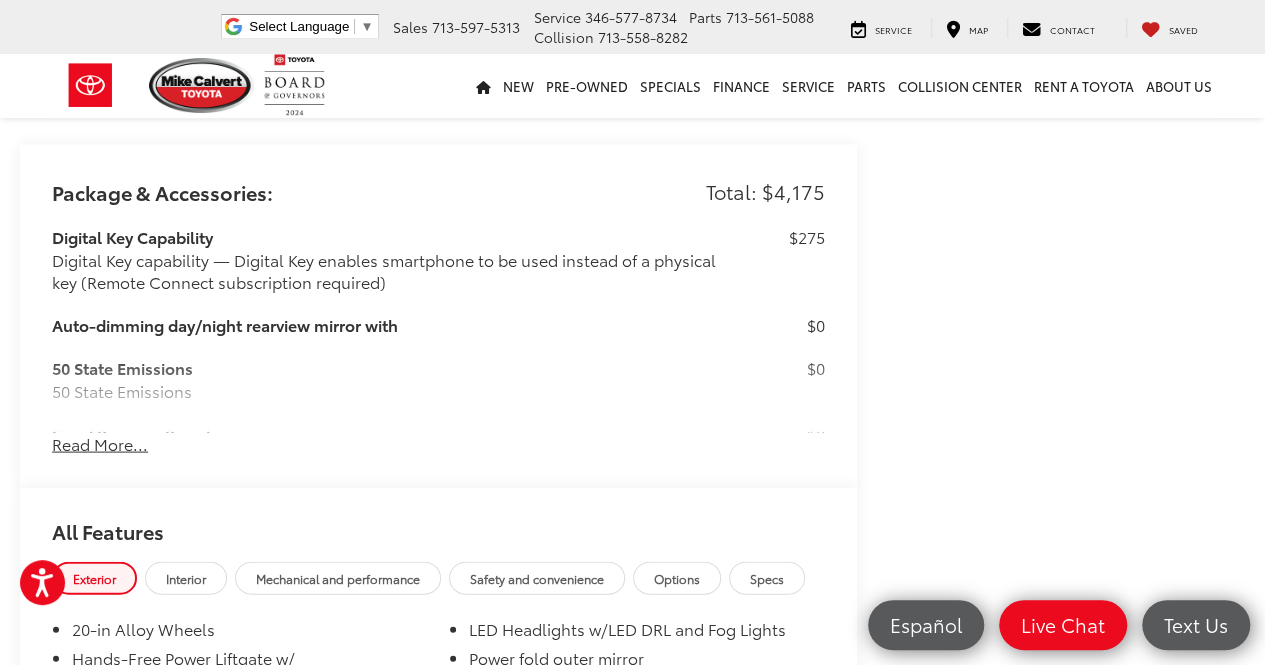 click on "Read More..." at bounding box center [100, 443] 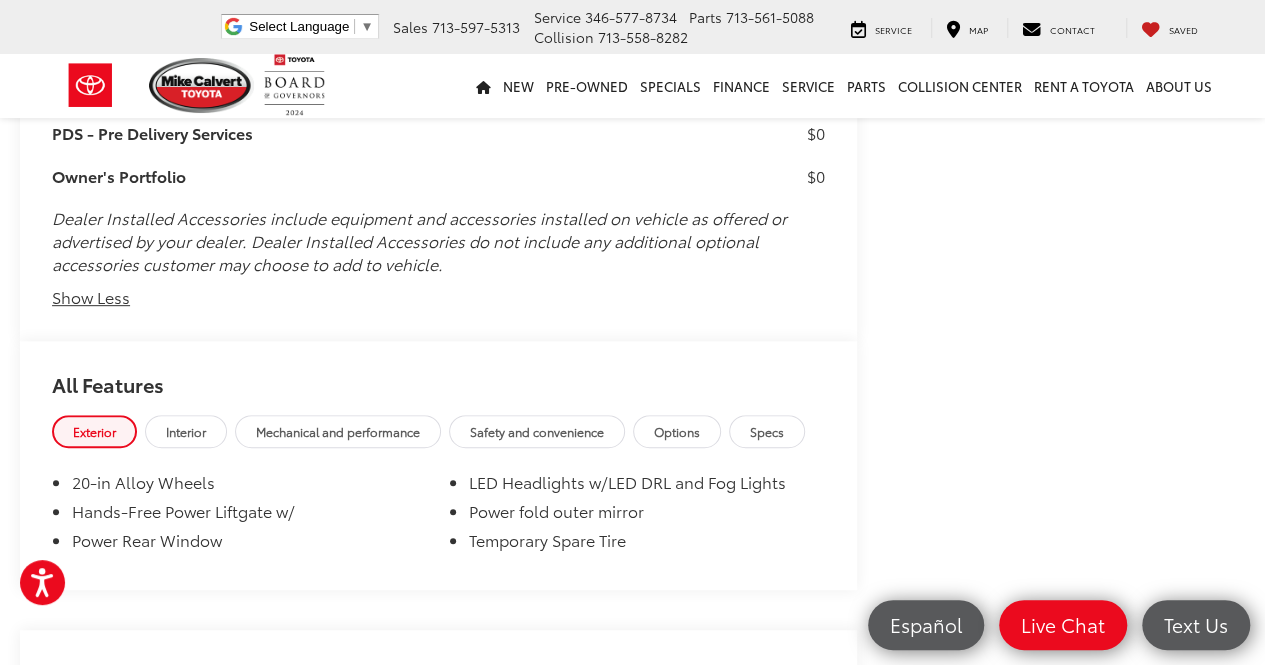 scroll, scrollTop: 4120, scrollLeft: 0, axis: vertical 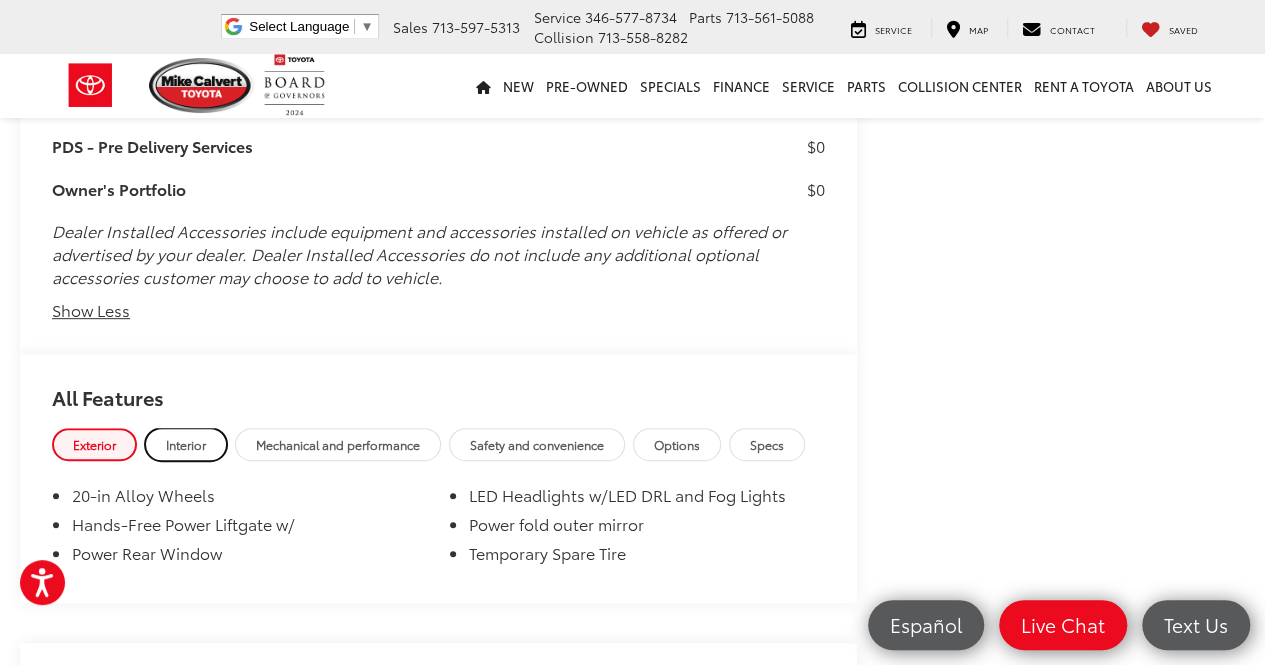 click on "Interior" at bounding box center (186, 444) 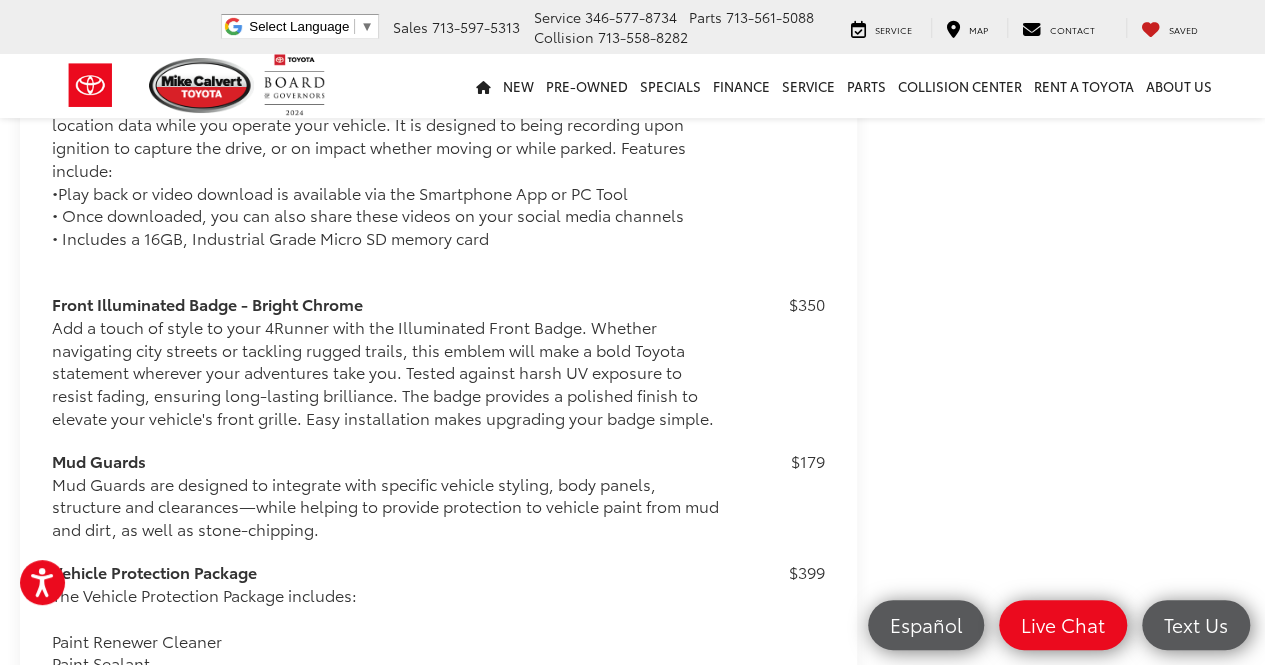 scroll, scrollTop: 3288, scrollLeft: 0, axis: vertical 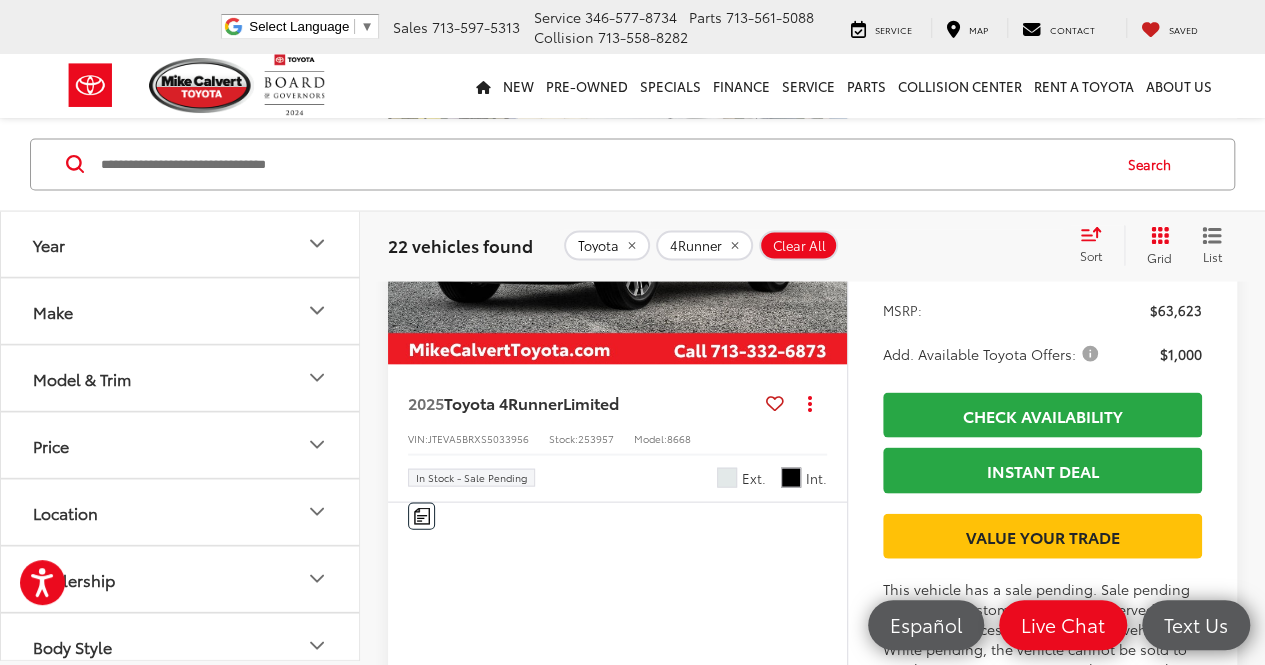 click at bounding box center [618, 192] 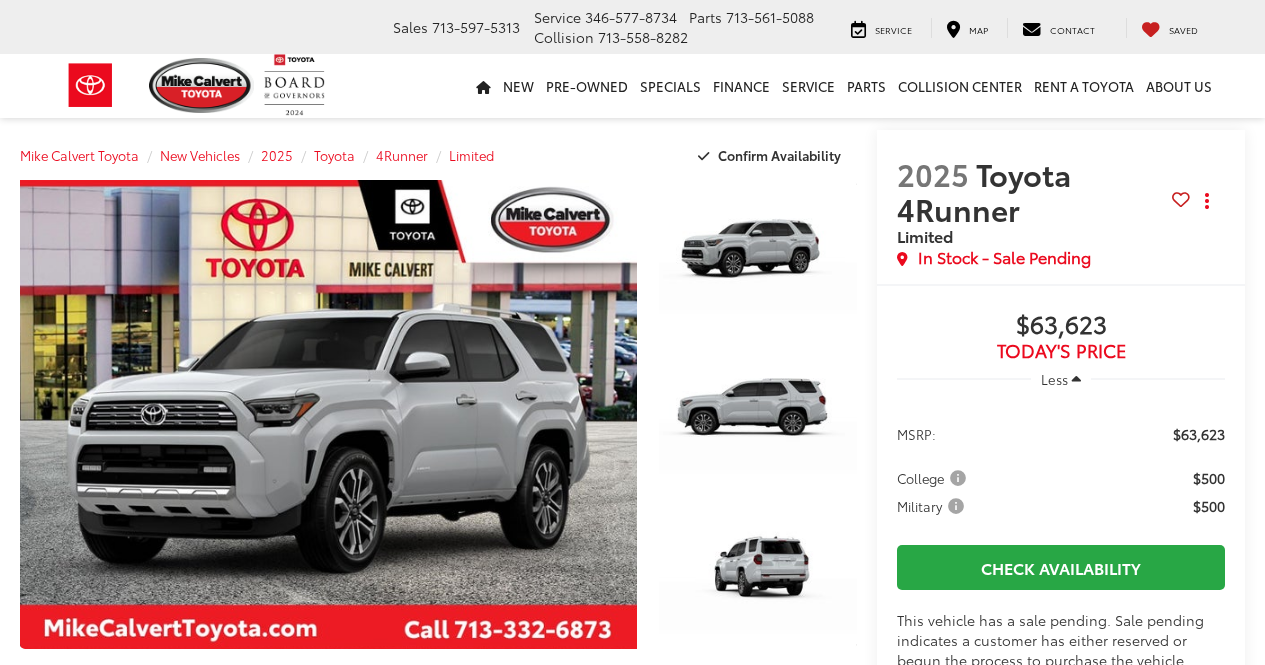 scroll, scrollTop: 0, scrollLeft: 0, axis: both 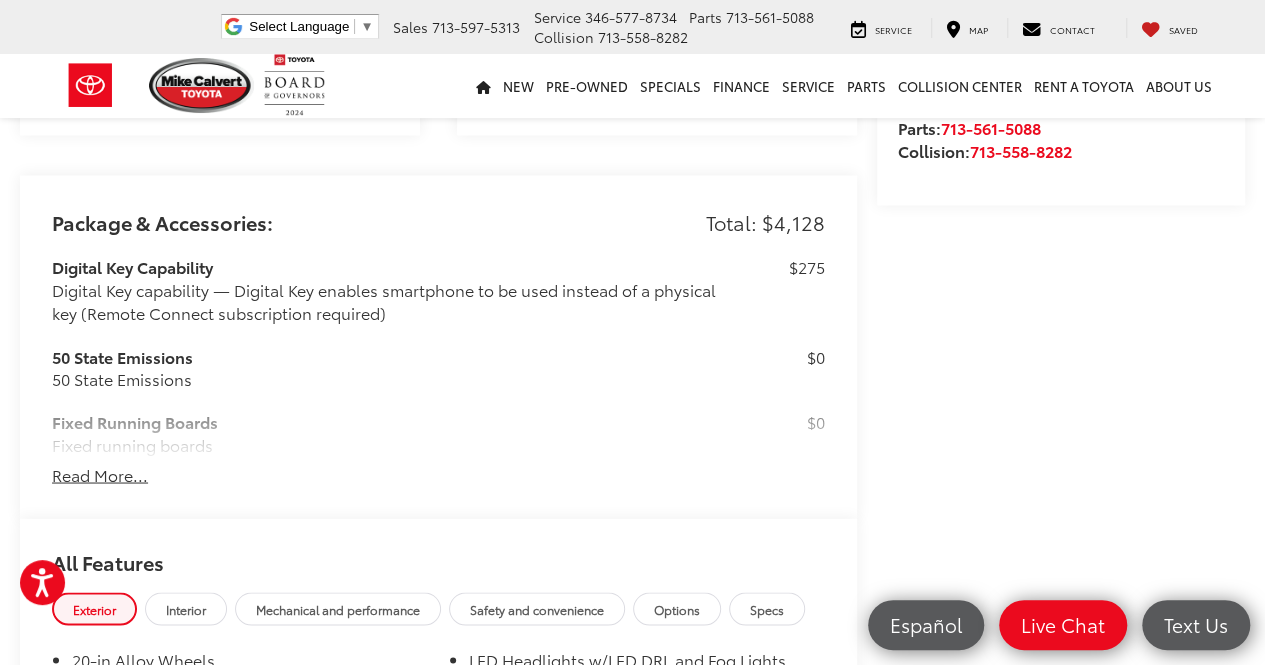 click on "Read More..." at bounding box center (100, 474) 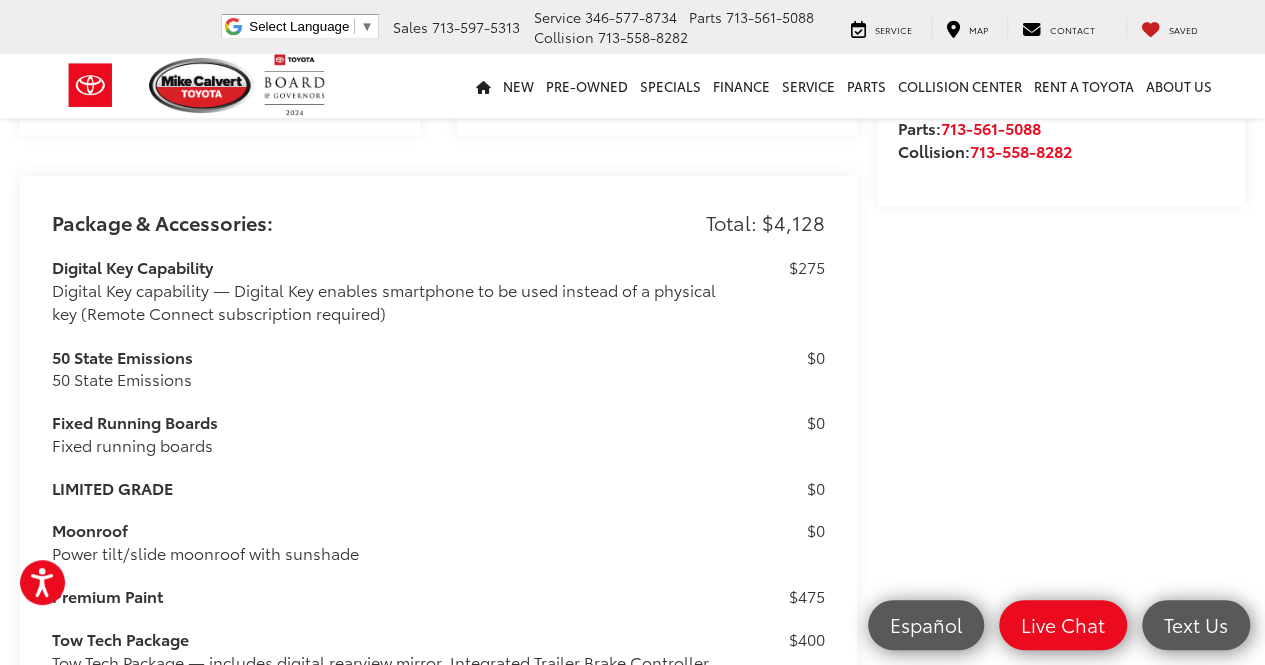 scroll, scrollTop: 1800, scrollLeft: 0, axis: vertical 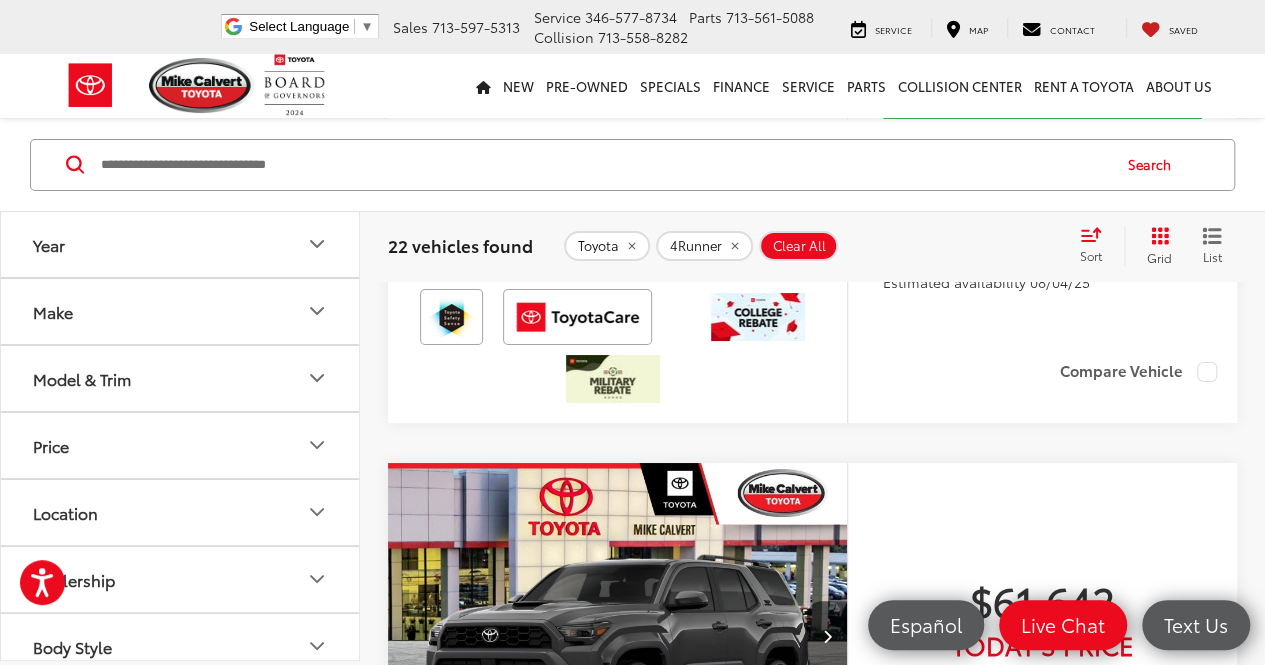 click at bounding box center (618, -154) 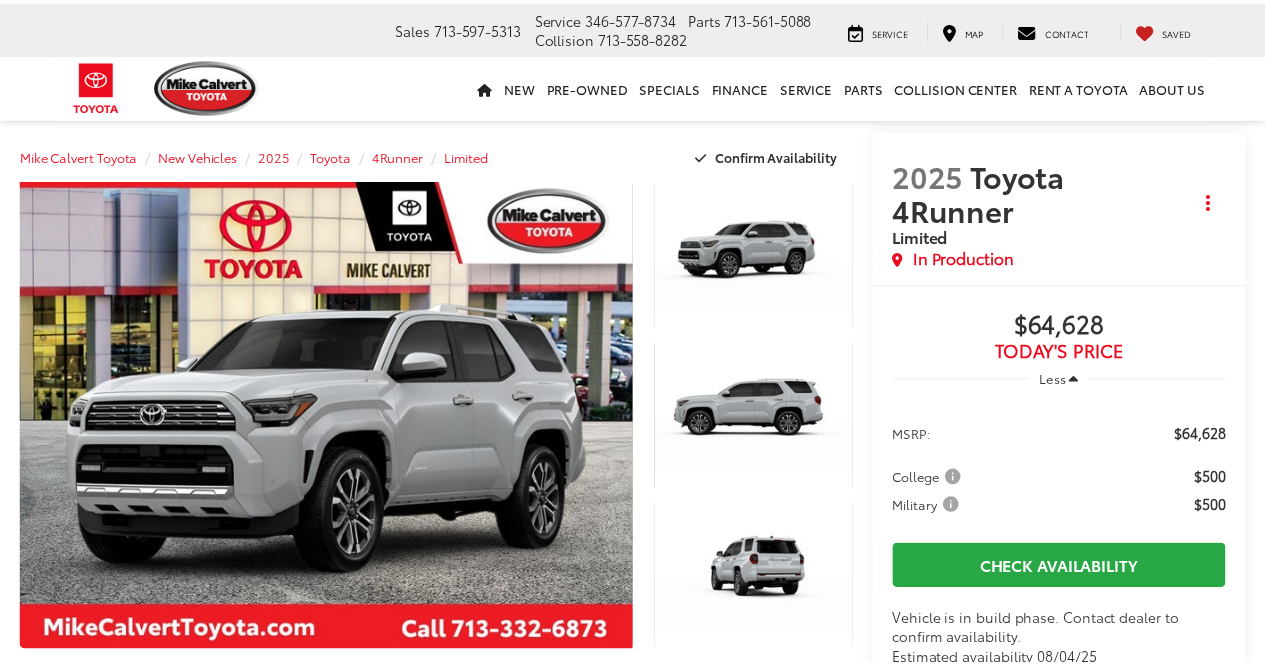 scroll, scrollTop: 0, scrollLeft: 0, axis: both 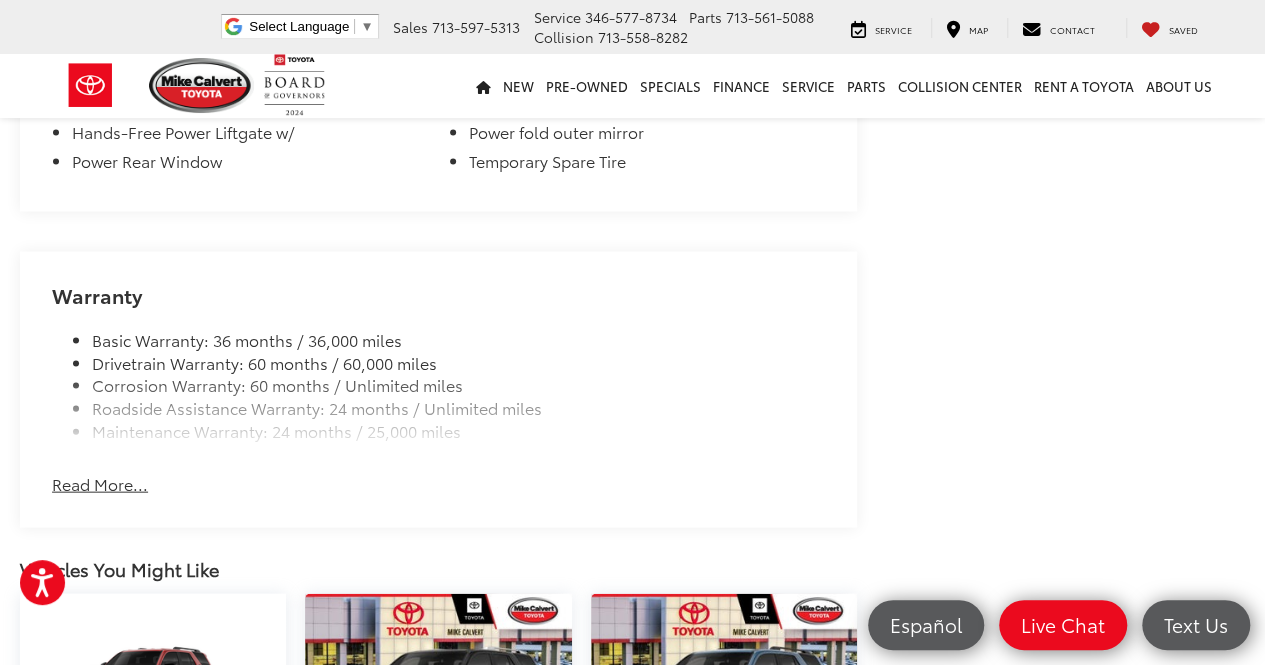 click on "Read More..." at bounding box center (100, 484) 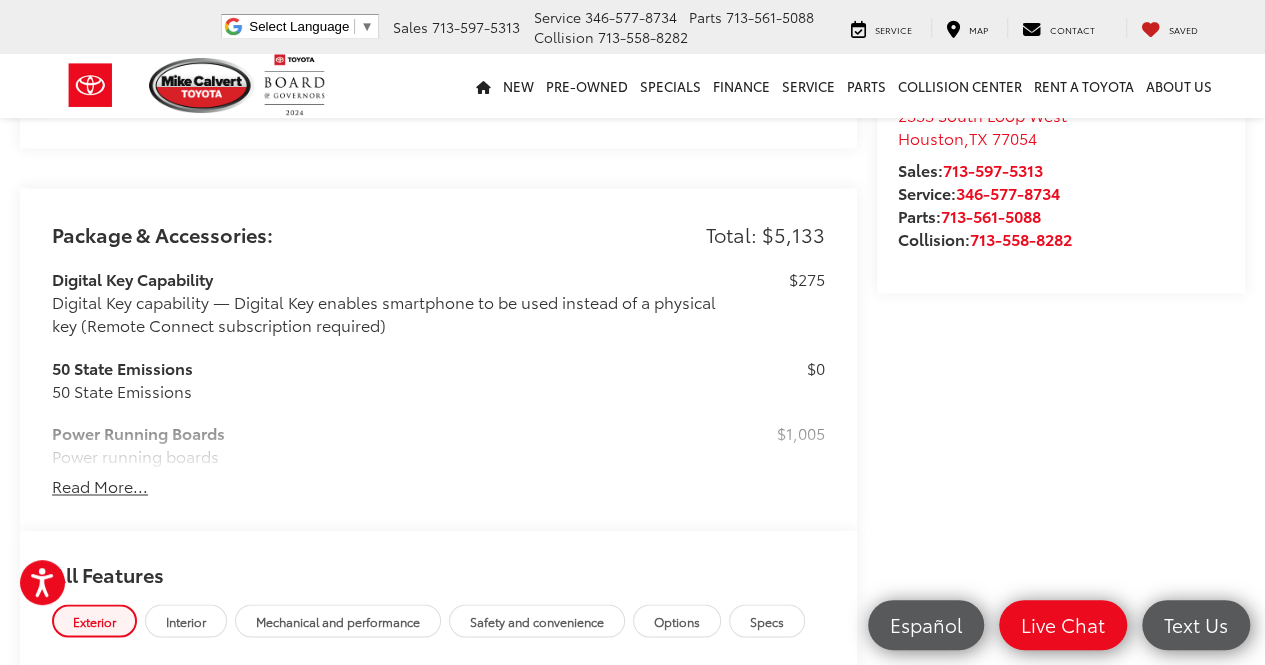 scroll, scrollTop: 1410, scrollLeft: 0, axis: vertical 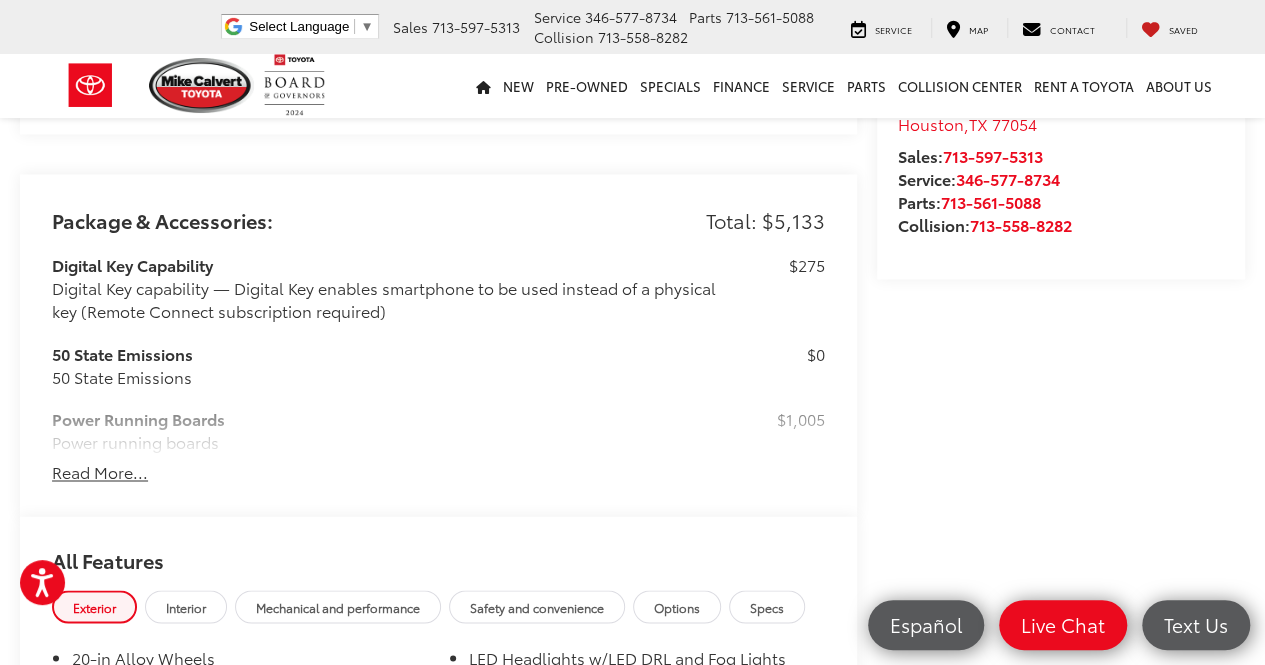 click on "Read More..." at bounding box center [100, 472] 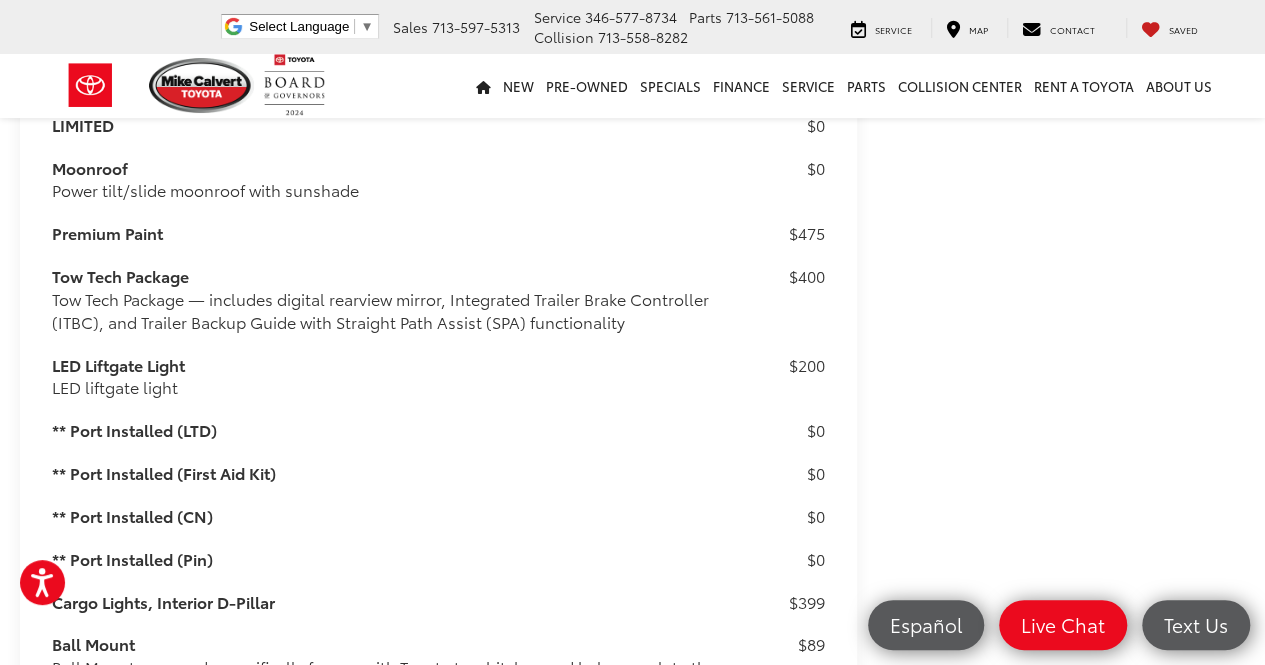 scroll, scrollTop: 1777, scrollLeft: 0, axis: vertical 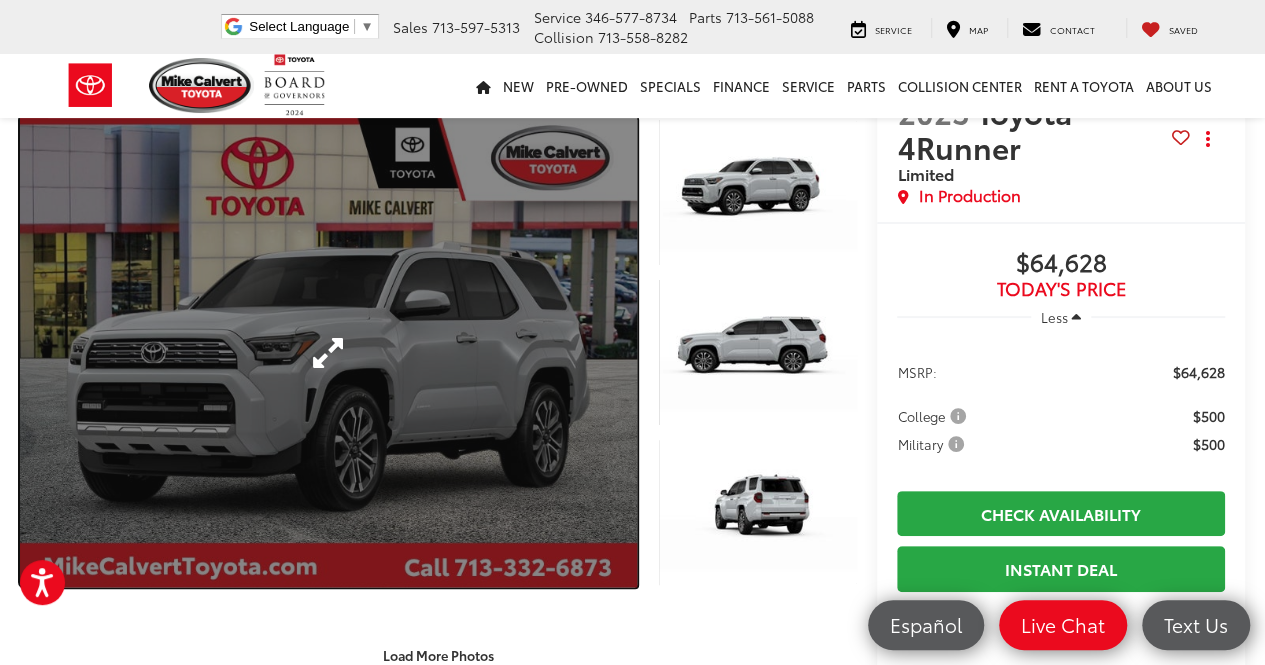 click at bounding box center [328, 352] 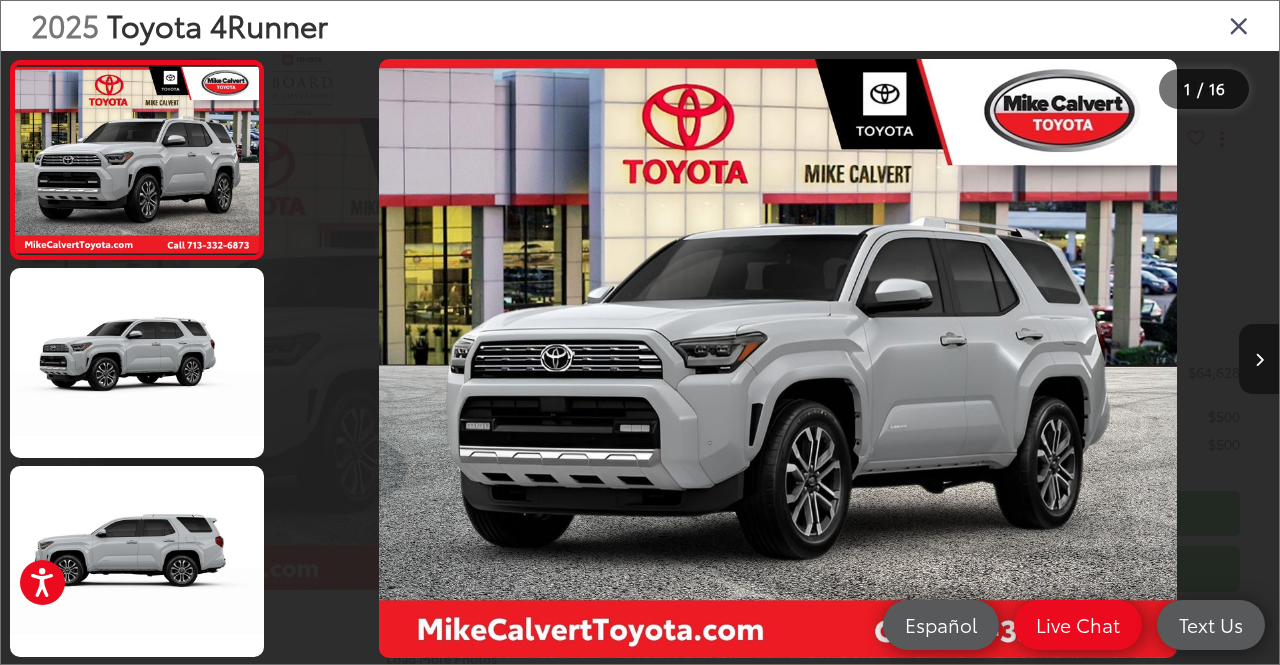 click at bounding box center (1259, 359) 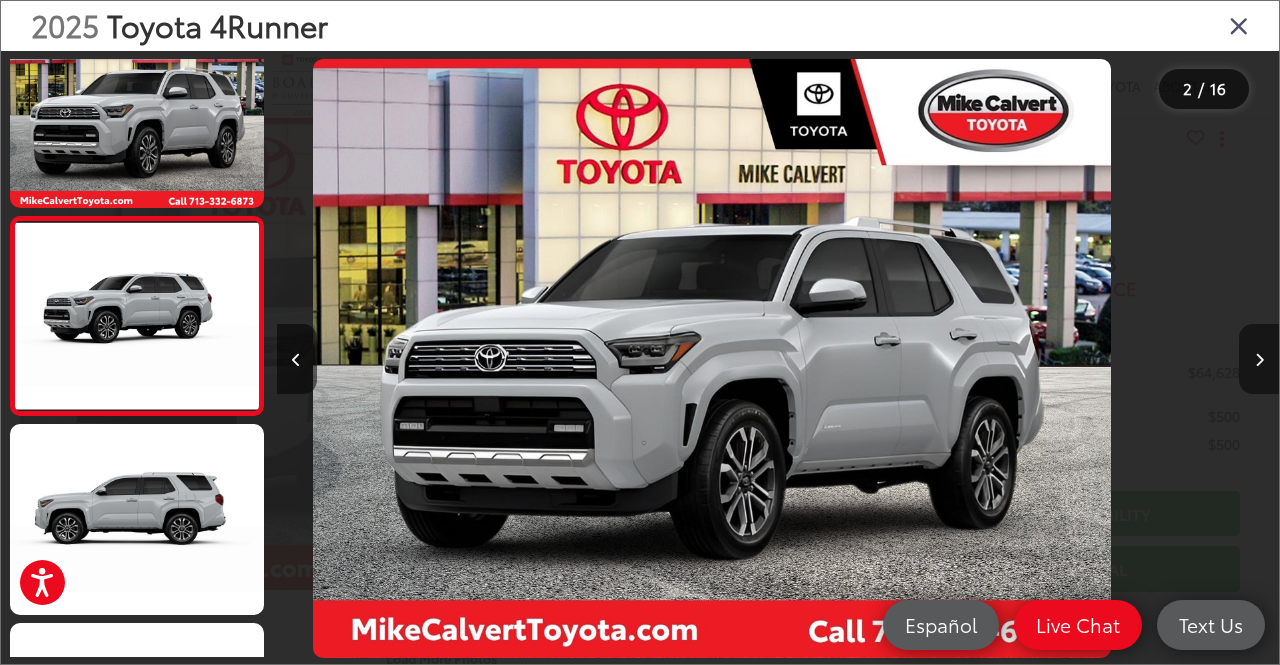scroll, scrollTop: 57, scrollLeft: 0, axis: vertical 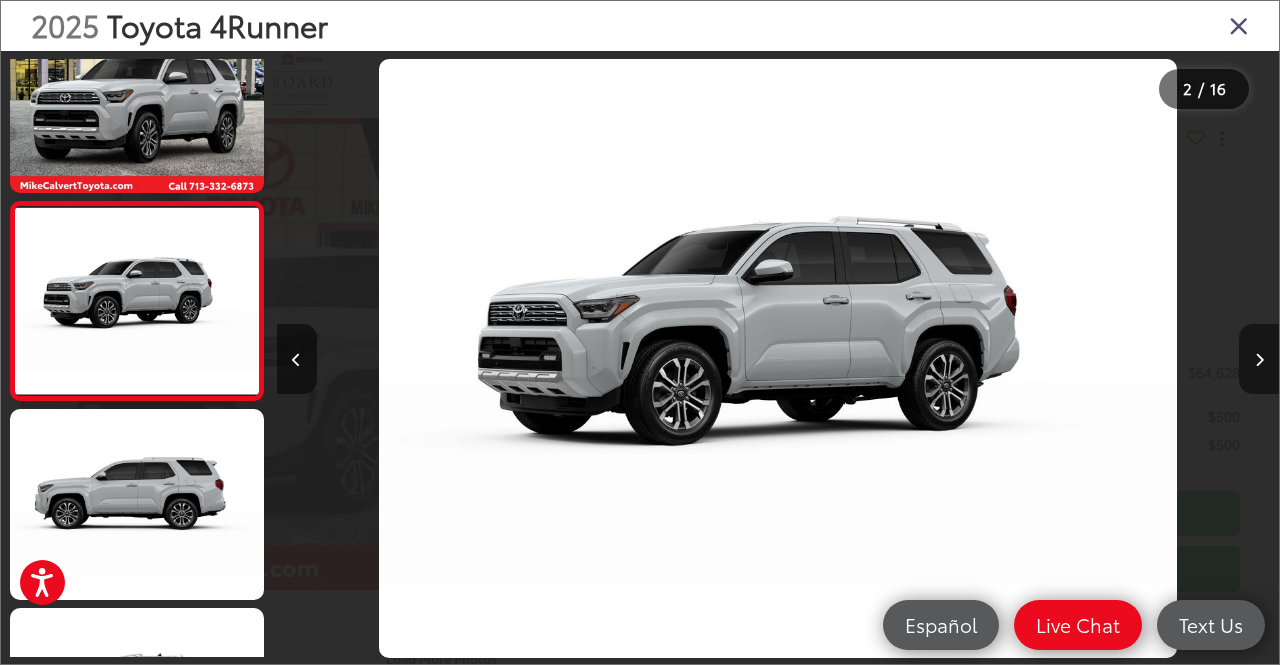 click at bounding box center (1259, 359) 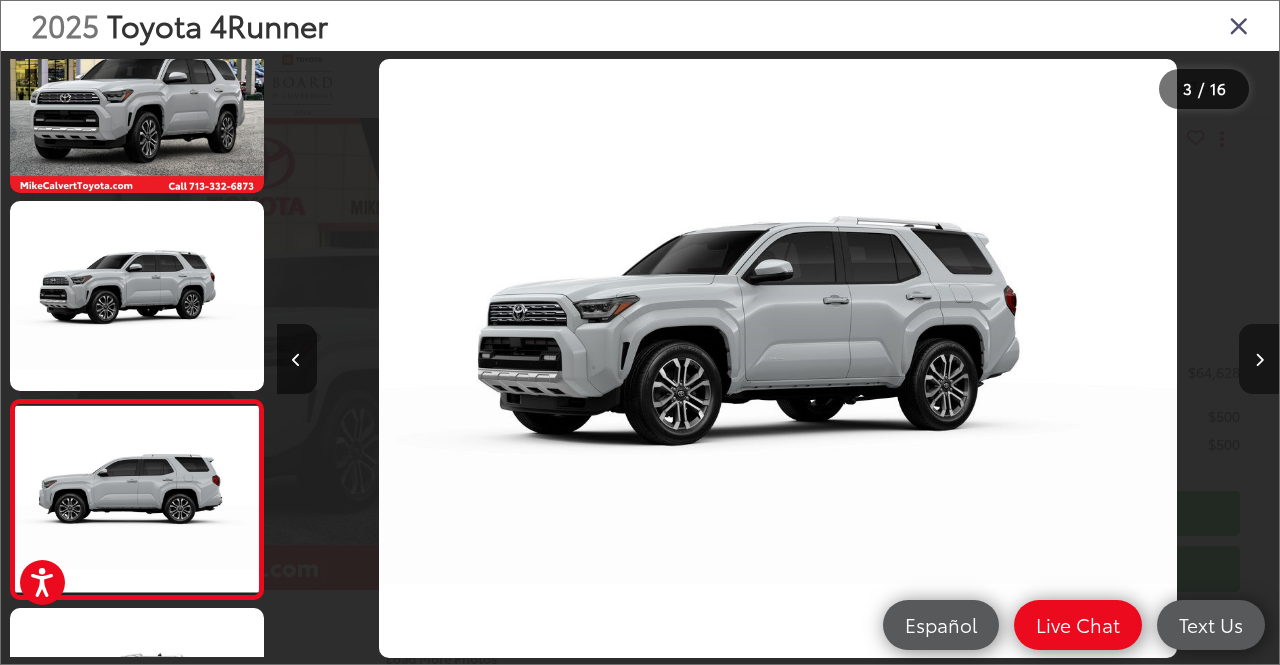 scroll, scrollTop: 0, scrollLeft: 1069, axis: horizontal 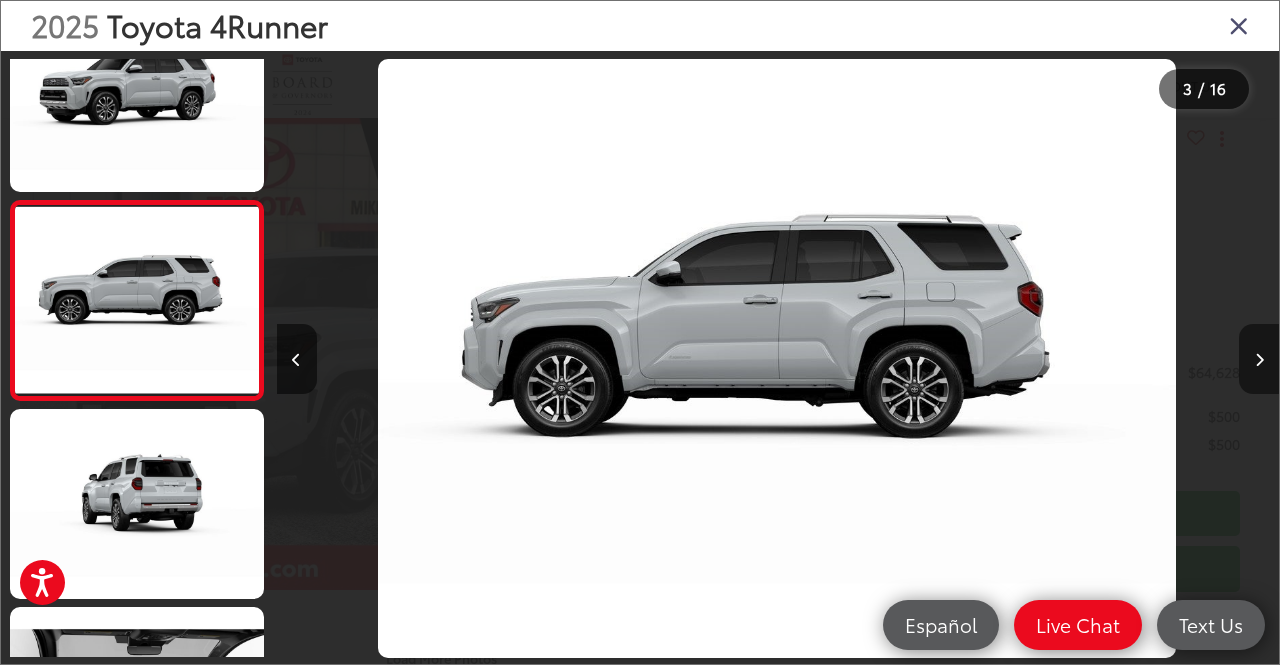 click at bounding box center [1259, 359] 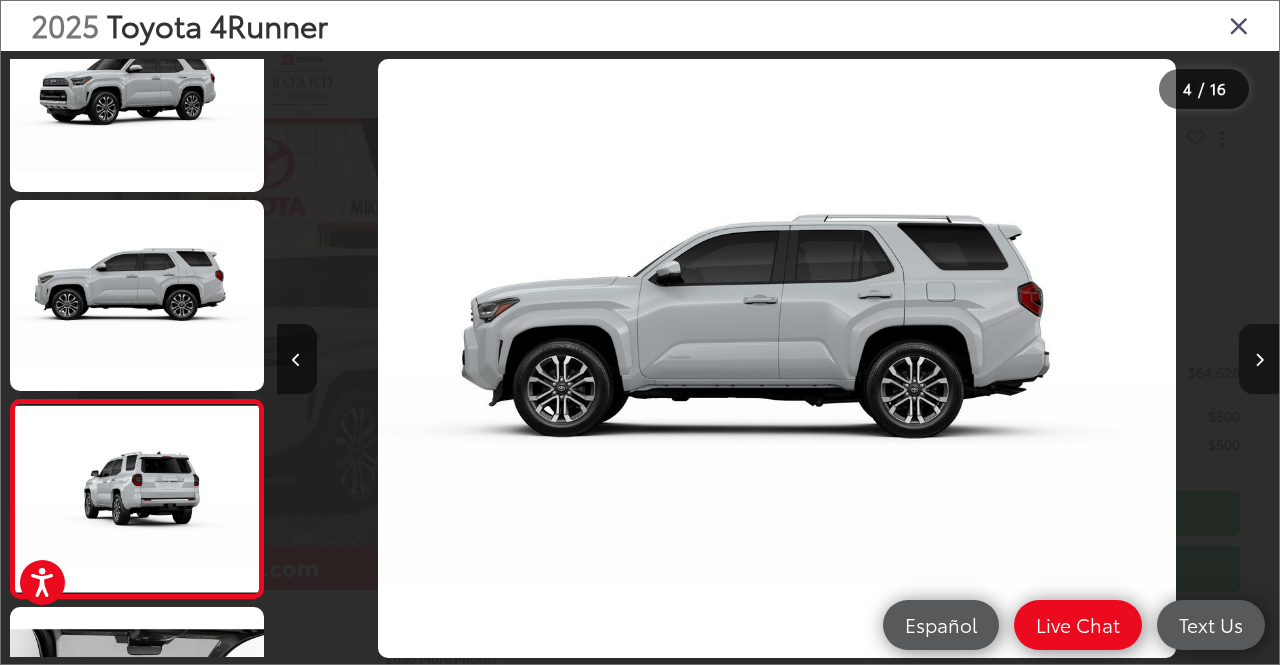 scroll, scrollTop: 0, scrollLeft: 2279, axis: horizontal 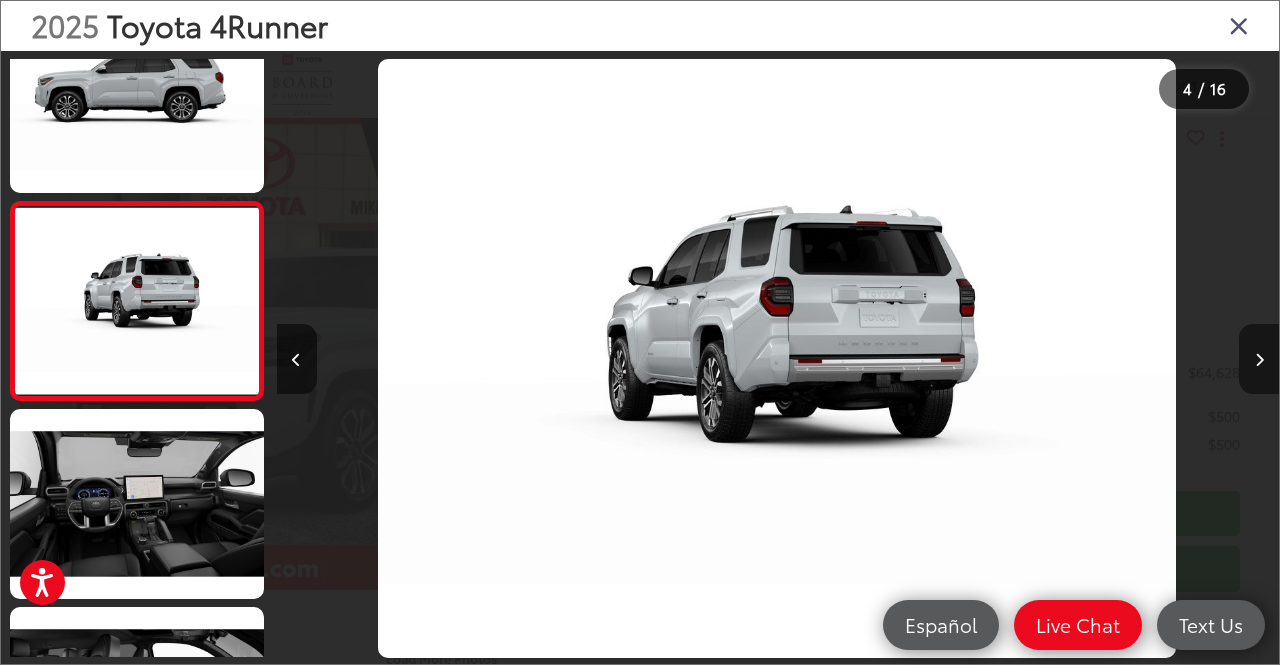 click at bounding box center (1259, 359) 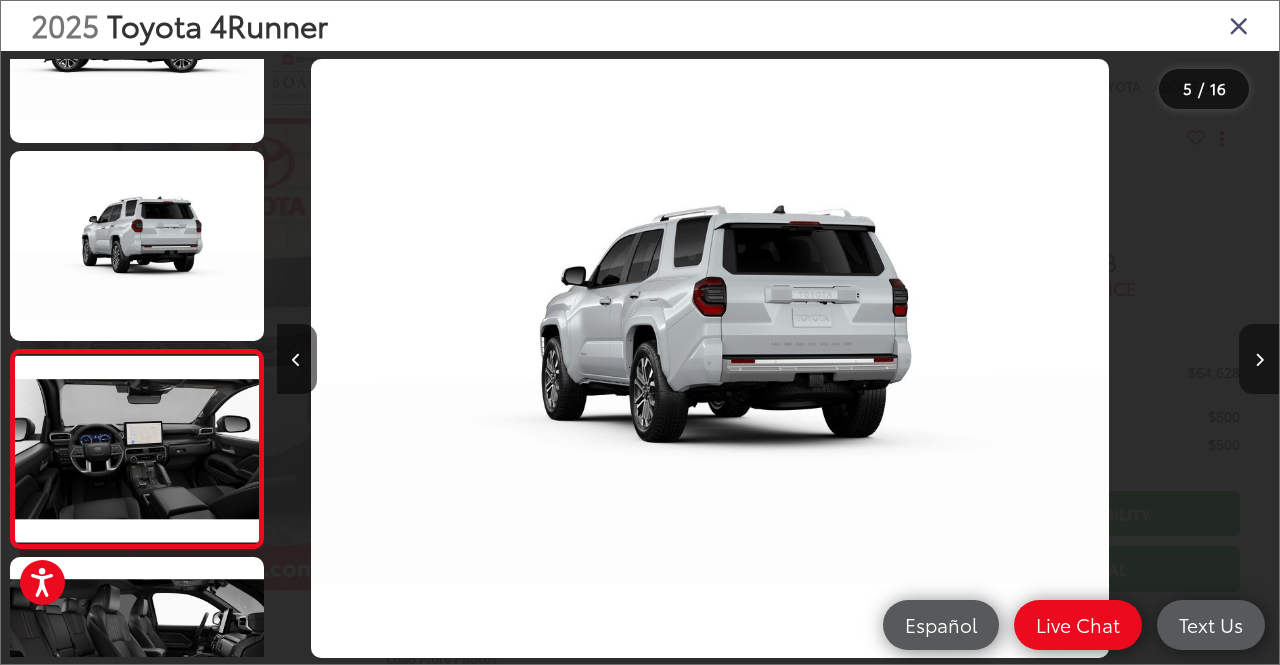 scroll, scrollTop: 598, scrollLeft: 0, axis: vertical 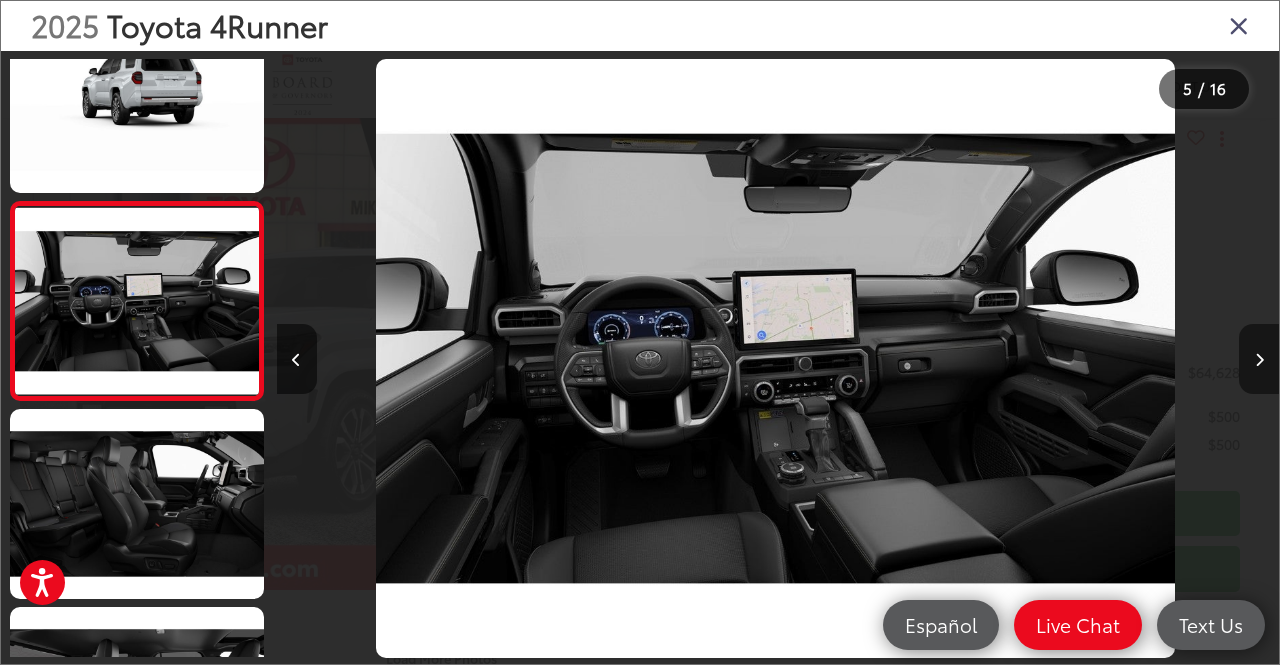 click at bounding box center (1259, 359) 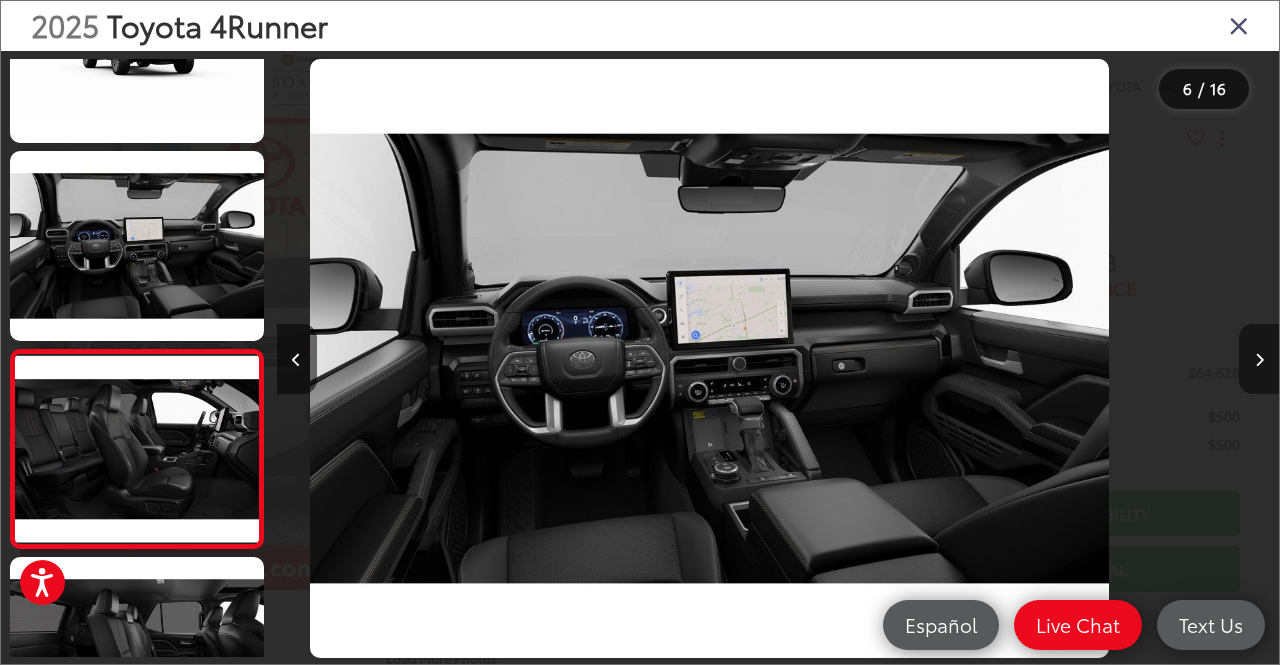 scroll, scrollTop: 825, scrollLeft: 0, axis: vertical 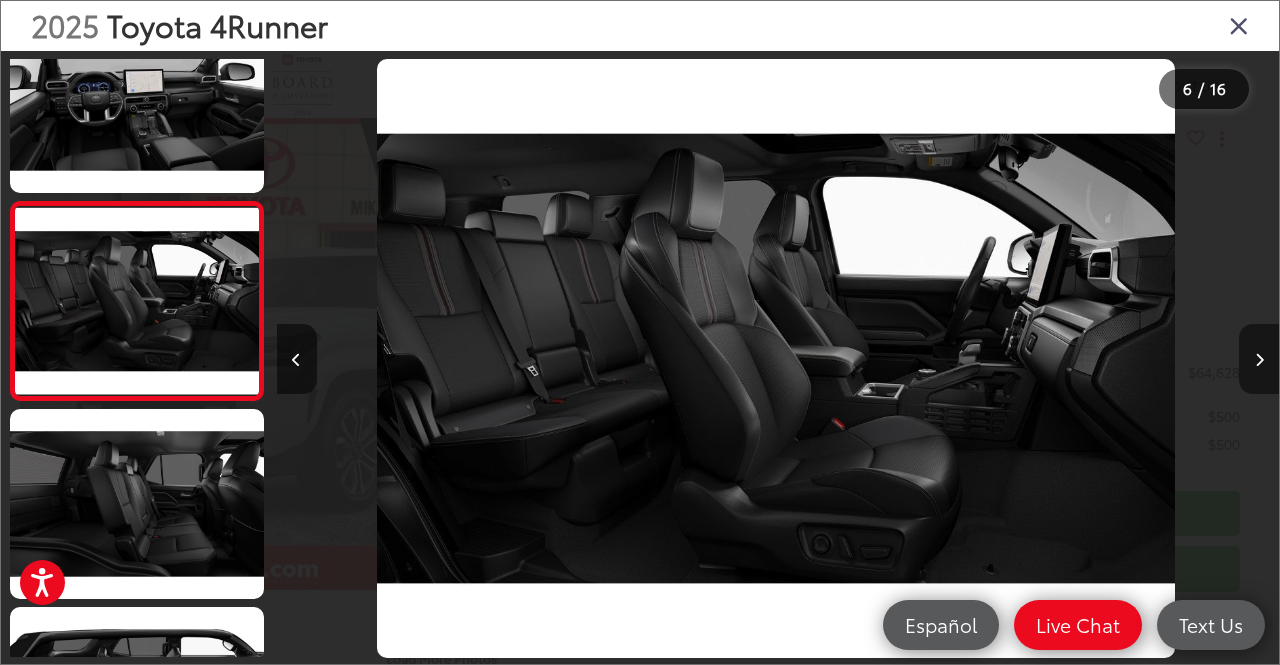 click at bounding box center (1259, 359) 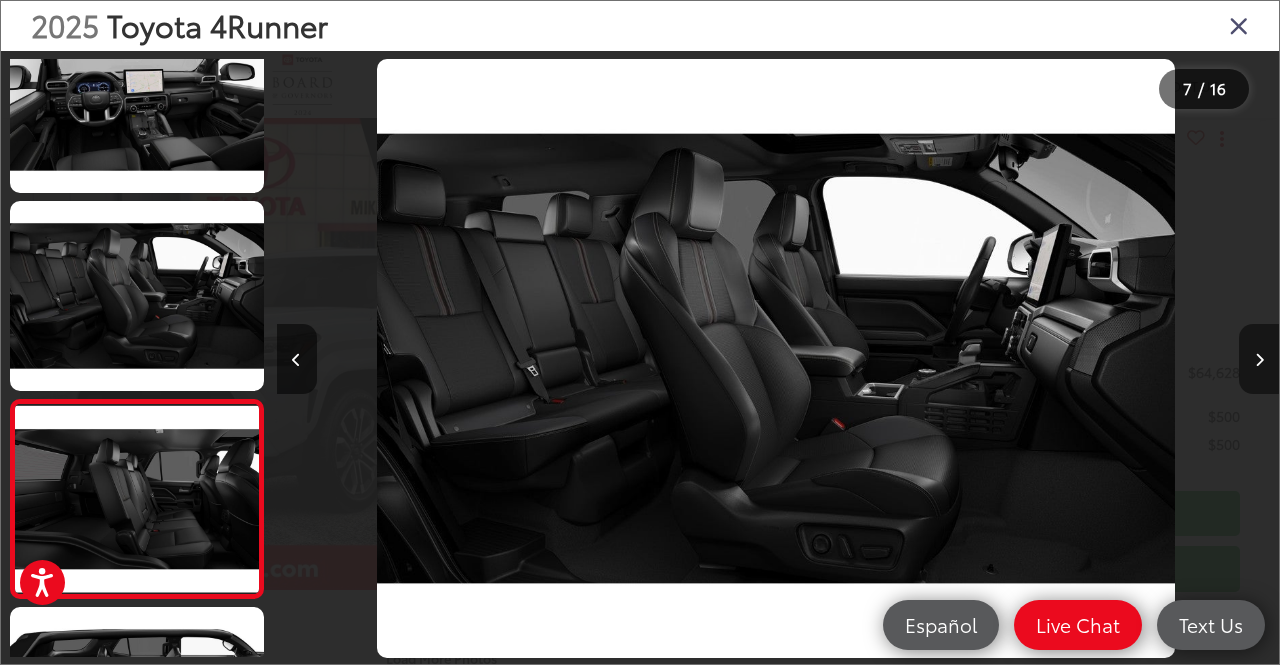 scroll, scrollTop: 0, scrollLeft: 5287, axis: horizontal 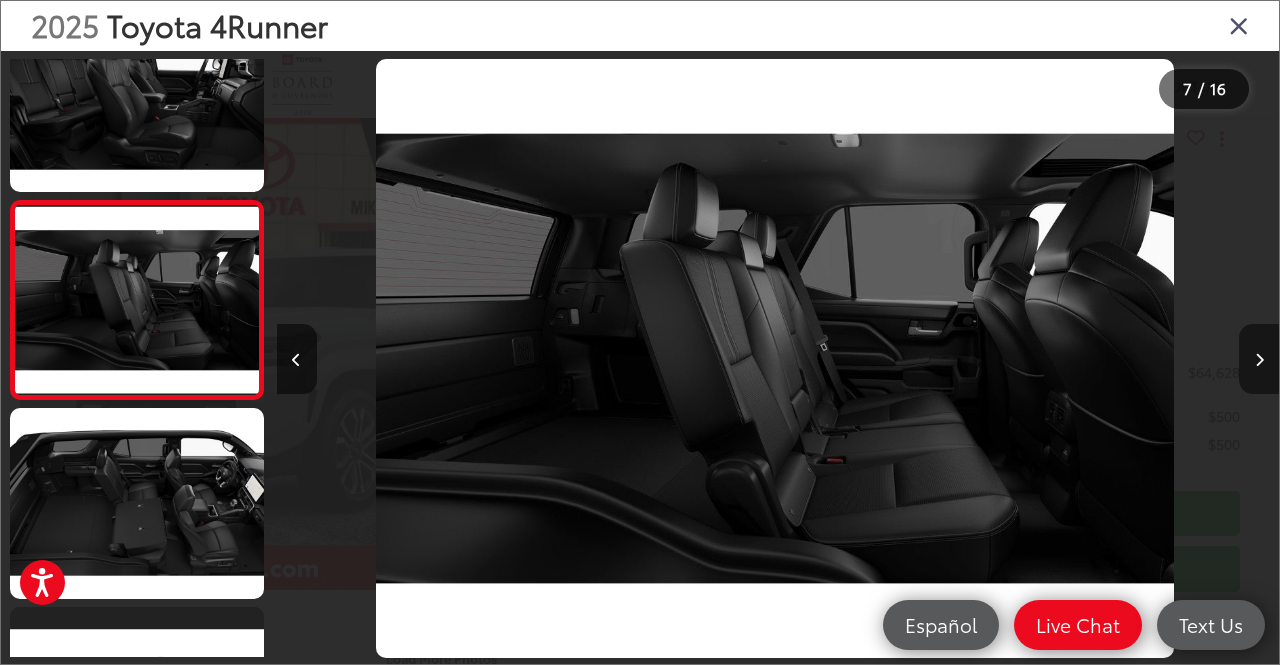 click at bounding box center (1259, 359) 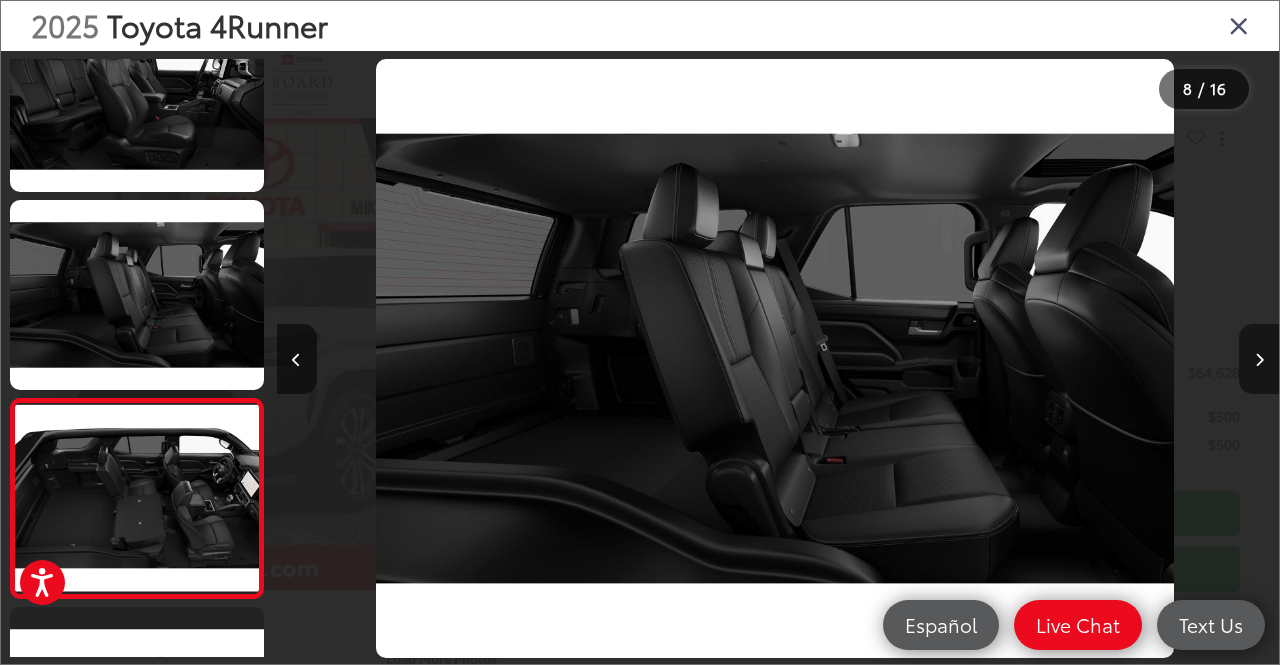 scroll, scrollTop: 0, scrollLeft: 6290, axis: horizontal 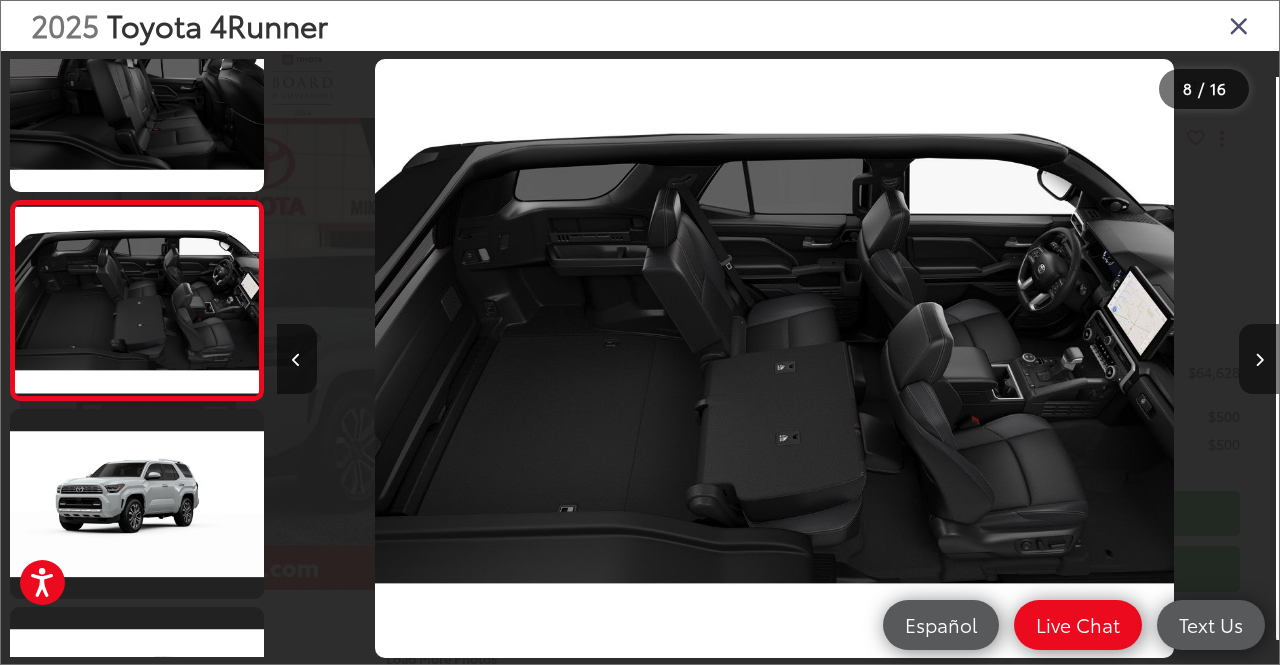 click at bounding box center (1259, 359) 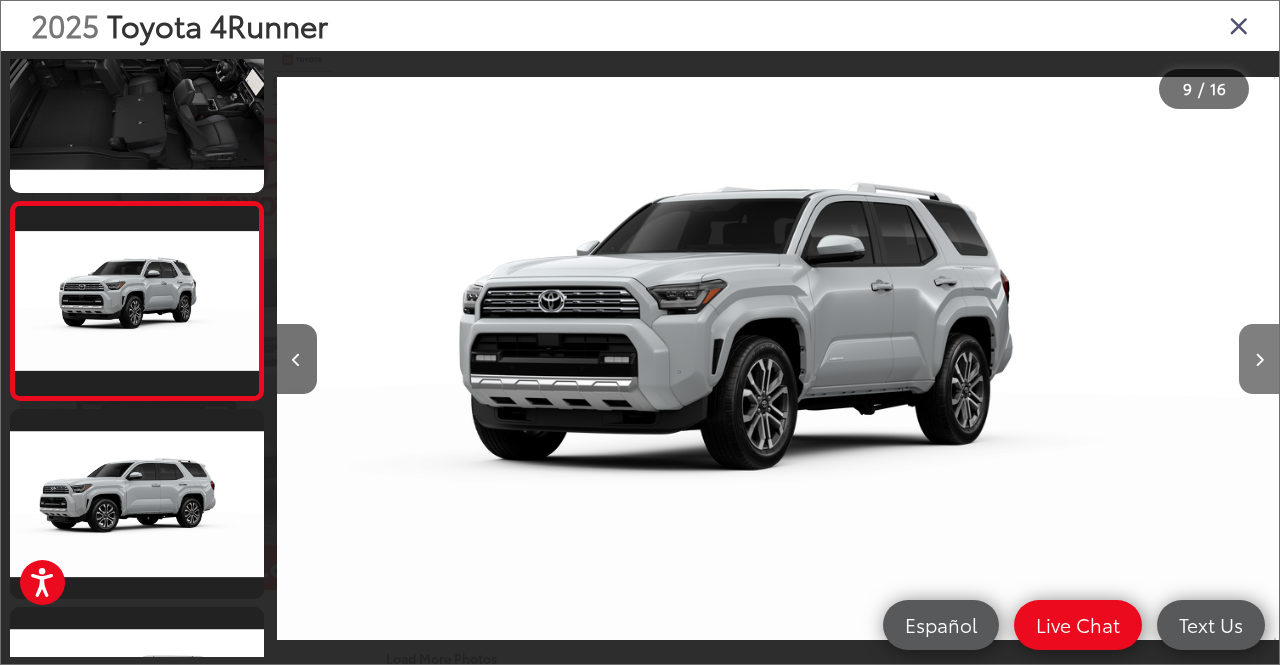 click at bounding box center [1259, 359] 